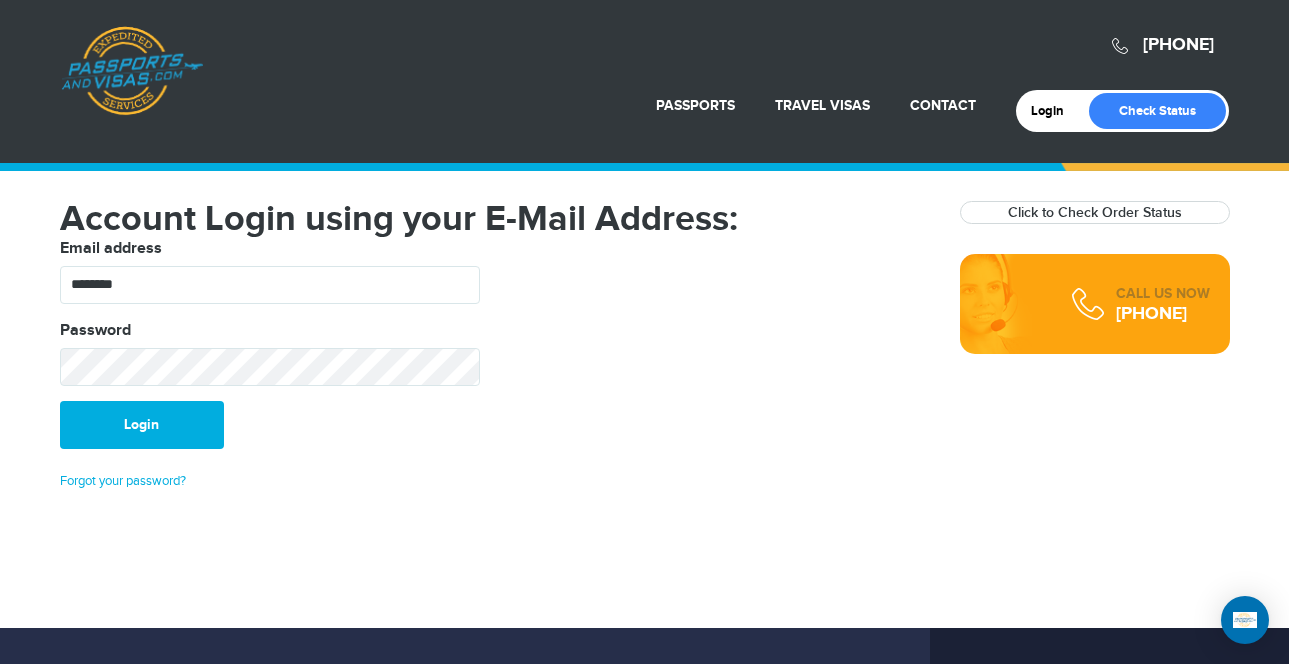 scroll, scrollTop: 0, scrollLeft: 0, axis: both 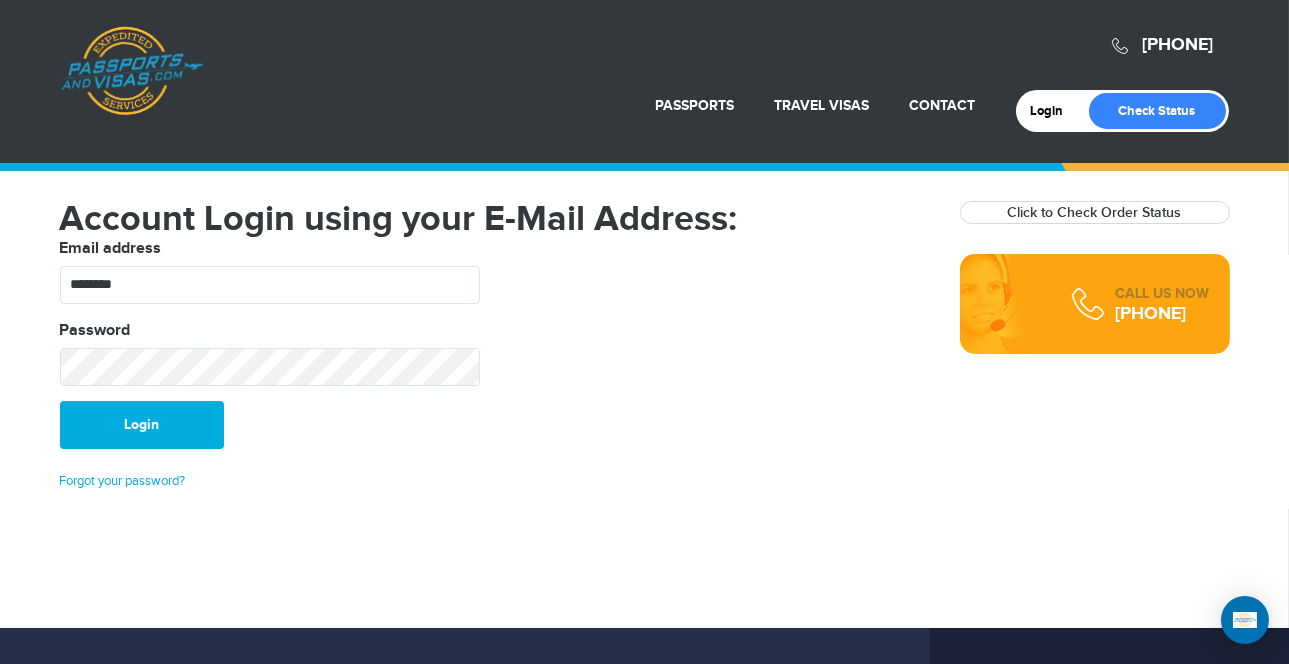click on "Account Login using your E-Mail Address:
Email address
********
Password
Login
Forgot your password?
Click to Check Order Status
CALL US NOW
844-804-6223" at bounding box center (645, 354) 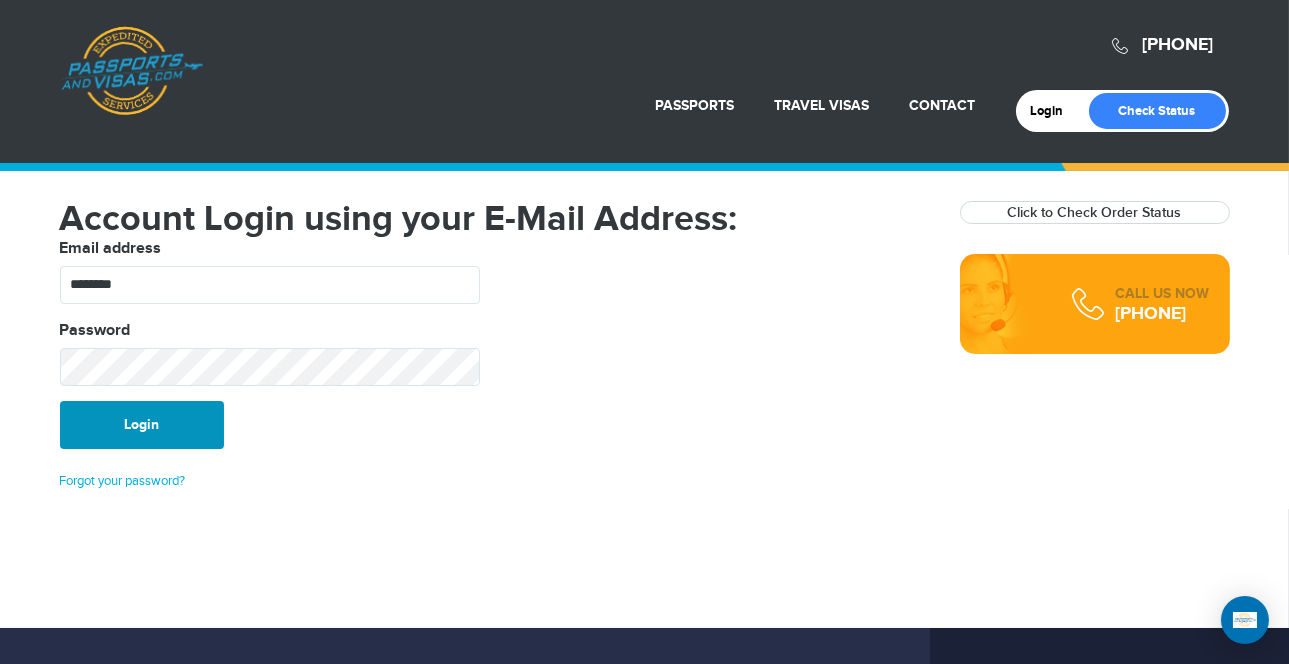 click on "Login" at bounding box center [142, 425] 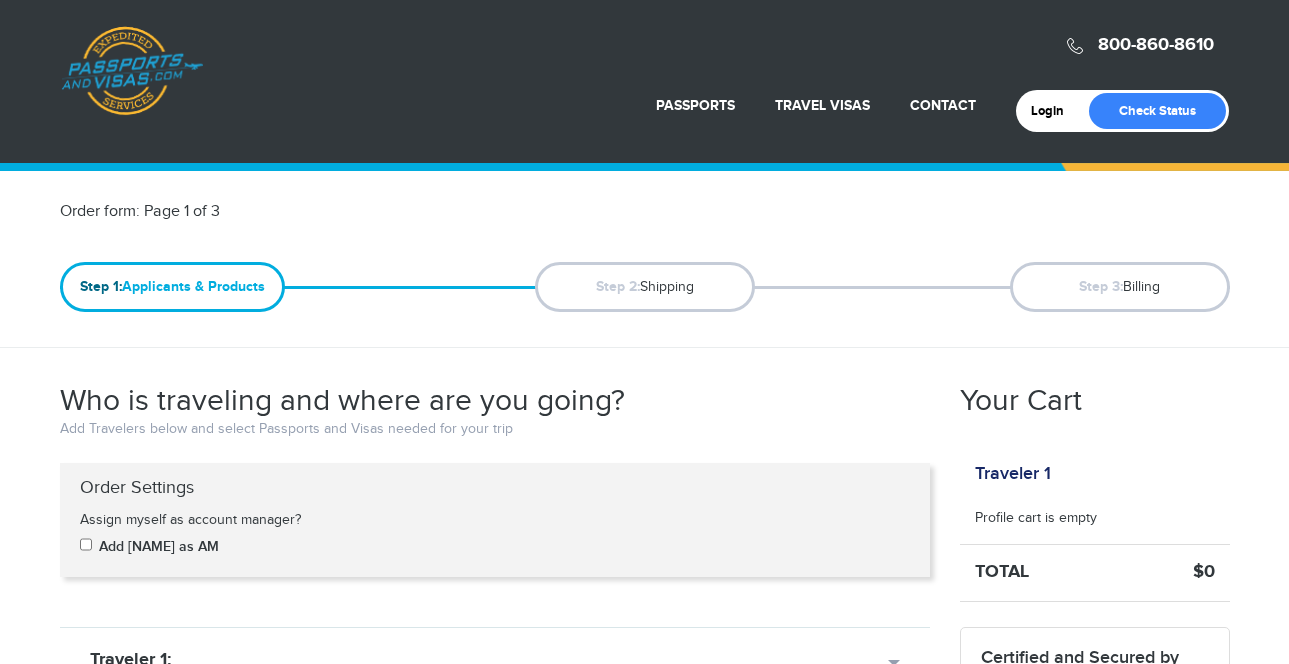 scroll, scrollTop: 0, scrollLeft: 0, axis: both 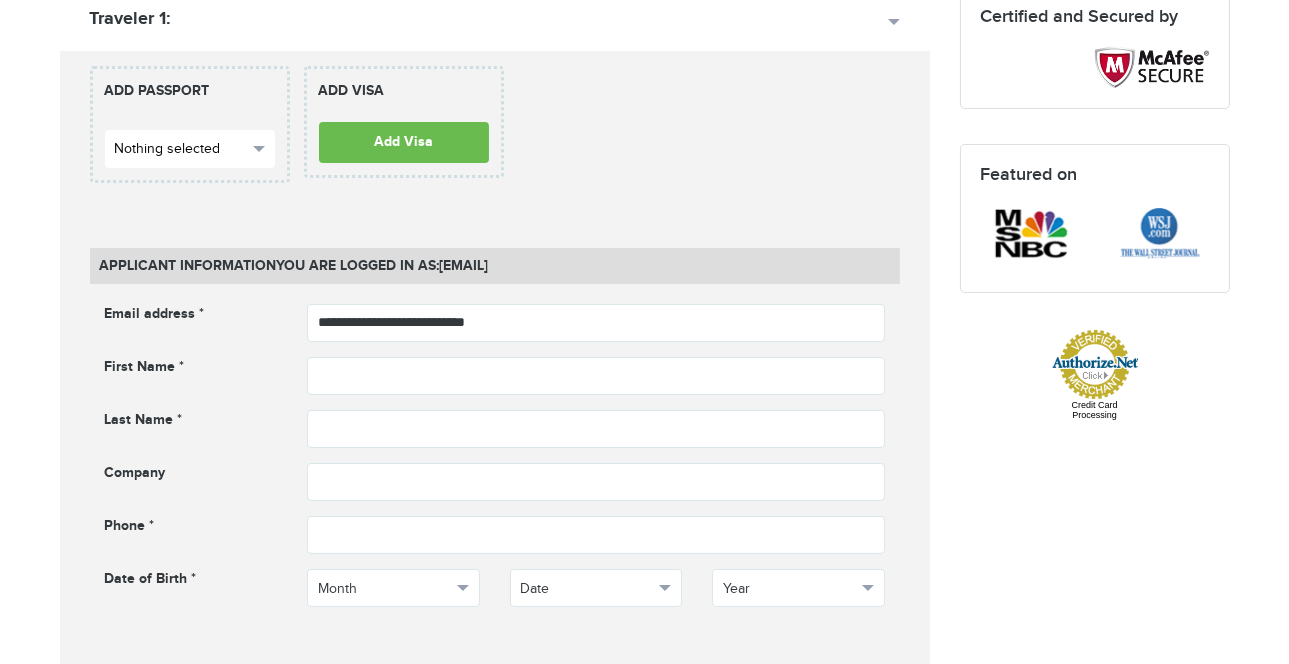 click on "Nothing selected" at bounding box center (190, 149) 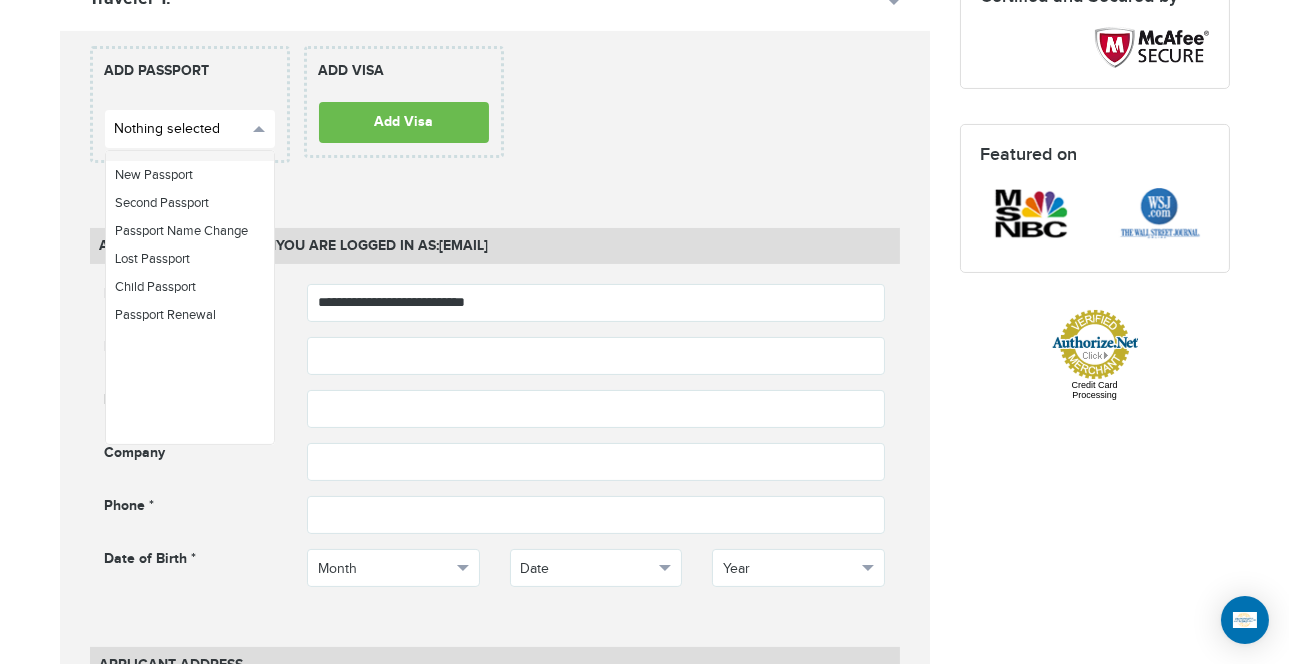 scroll, scrollTop: 0, scrollLeft: 0, axis: both 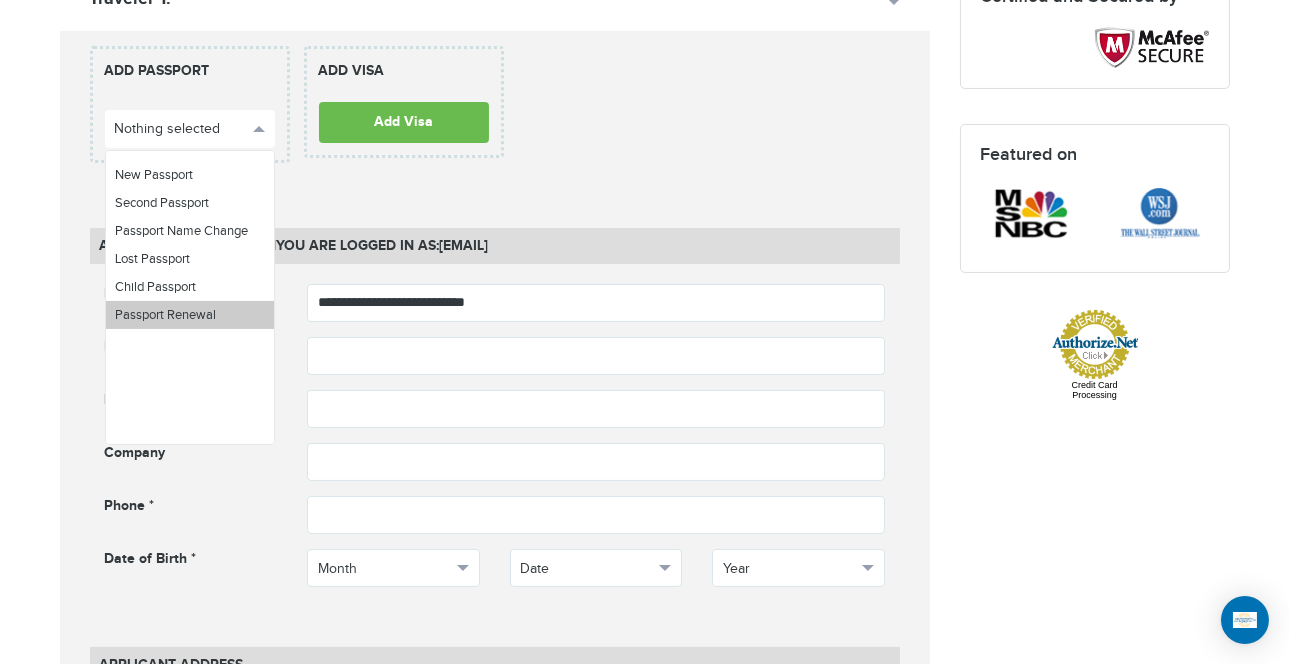 click on "Passport Renewal" at bounding box center [166, 315] 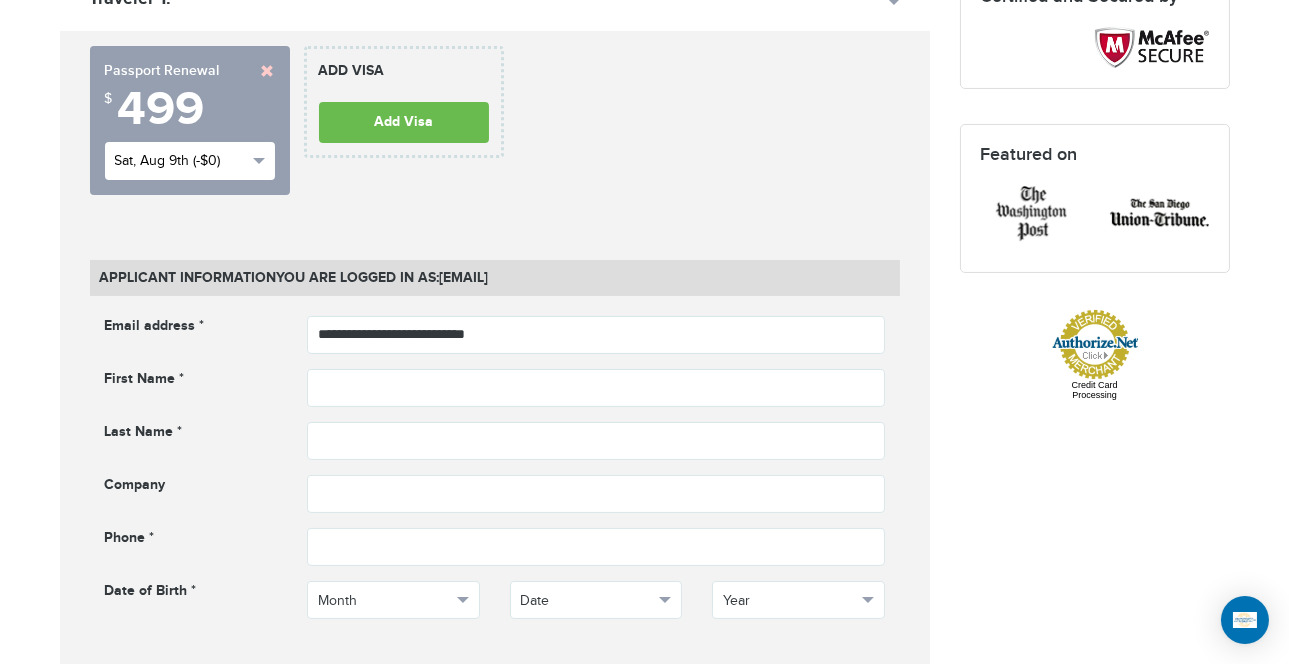 click on "Sat, Aug 9th (-$0)" at bounding box center (181, 161) 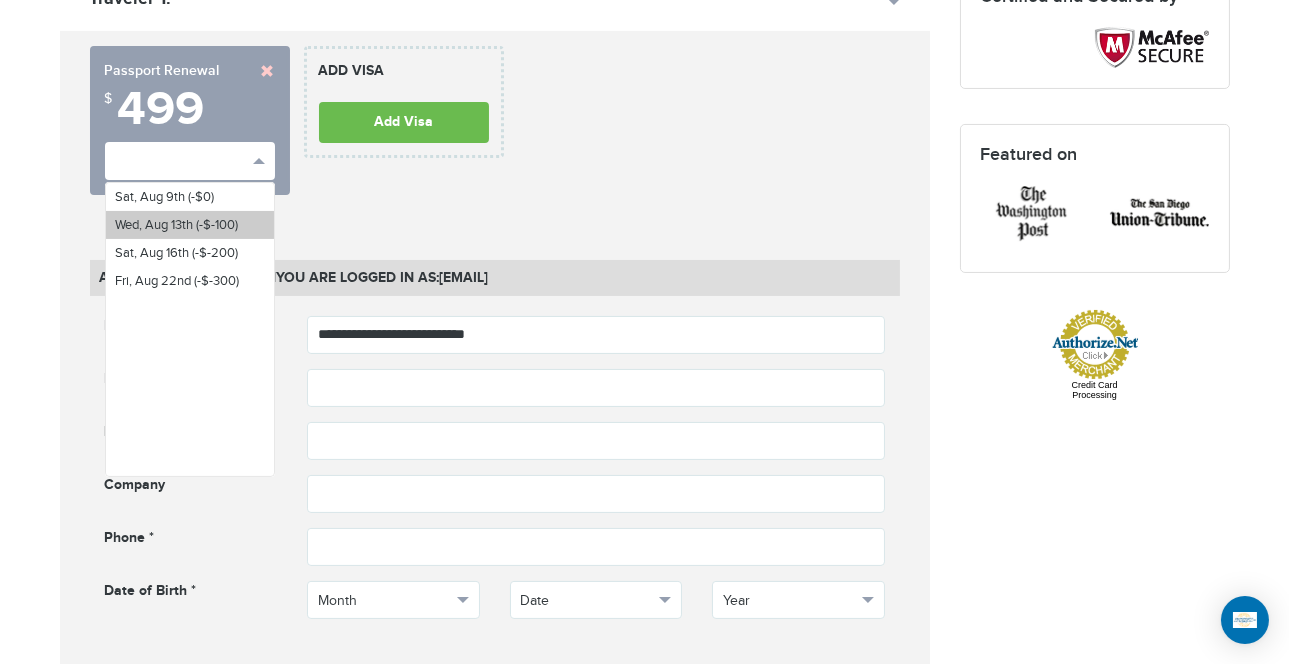 click on "Wed, Aug 13th (-$-100)" at bounding box center [177, 225] 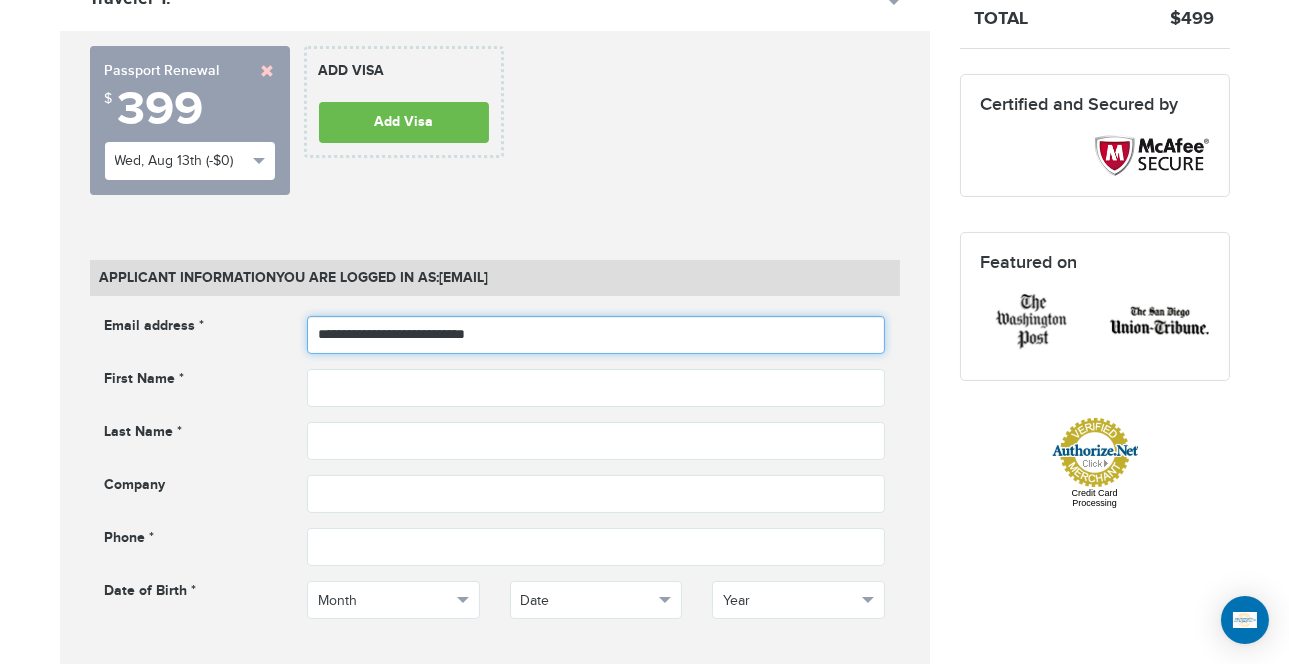 click on "**********" at bounding box center (596, 335) 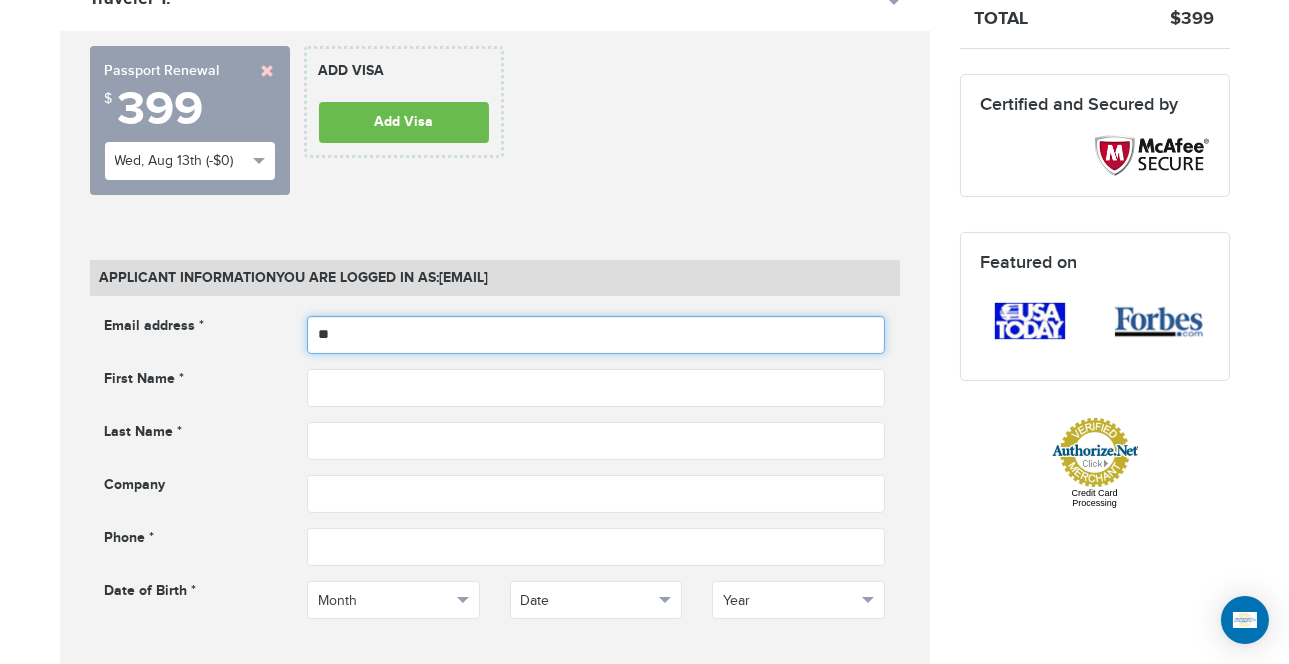 type on "*" 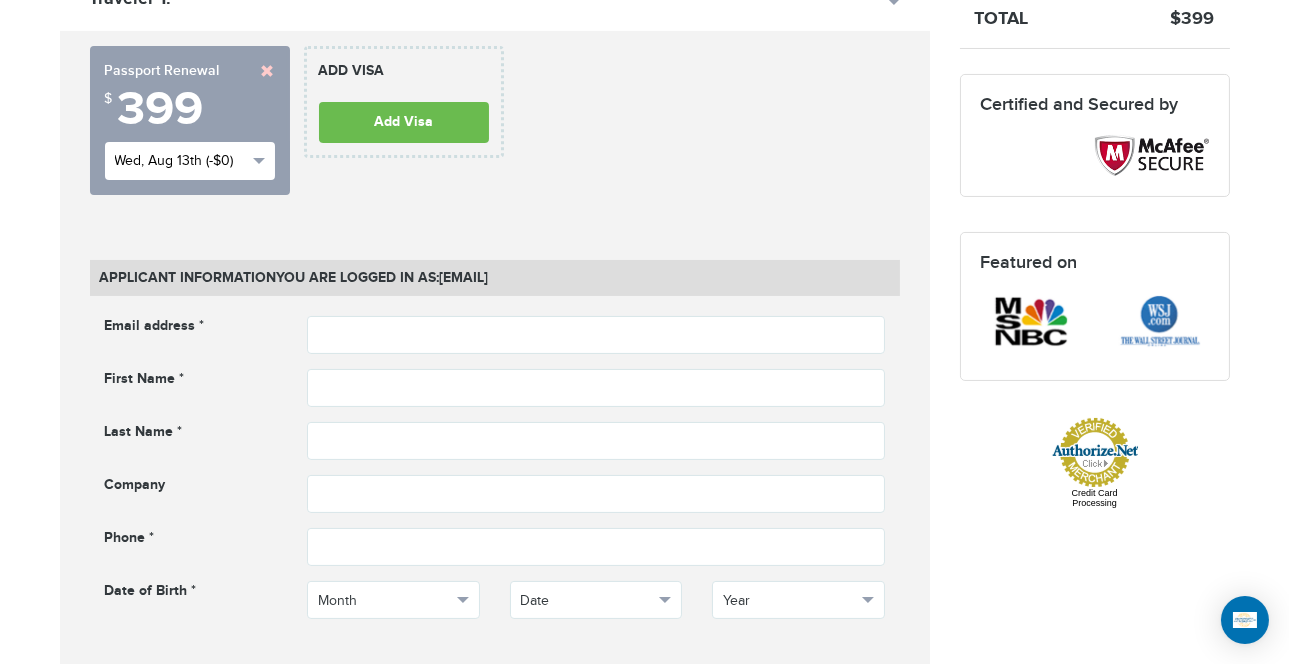 drag, startPoint x: 190, startPoint y: 183, endPoint x: 189, endPoint y: 161, distance: 22.022715 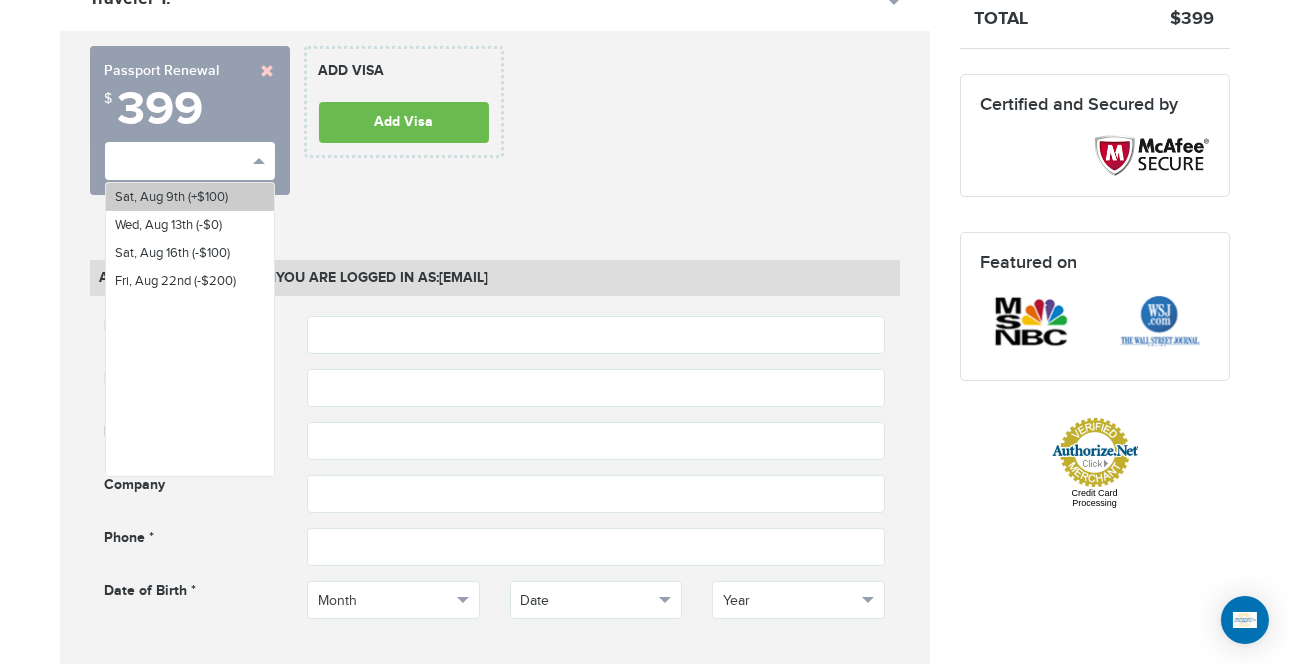 click on "Sat, Aug 9th (+$100)" at bounding box center (172, 197) 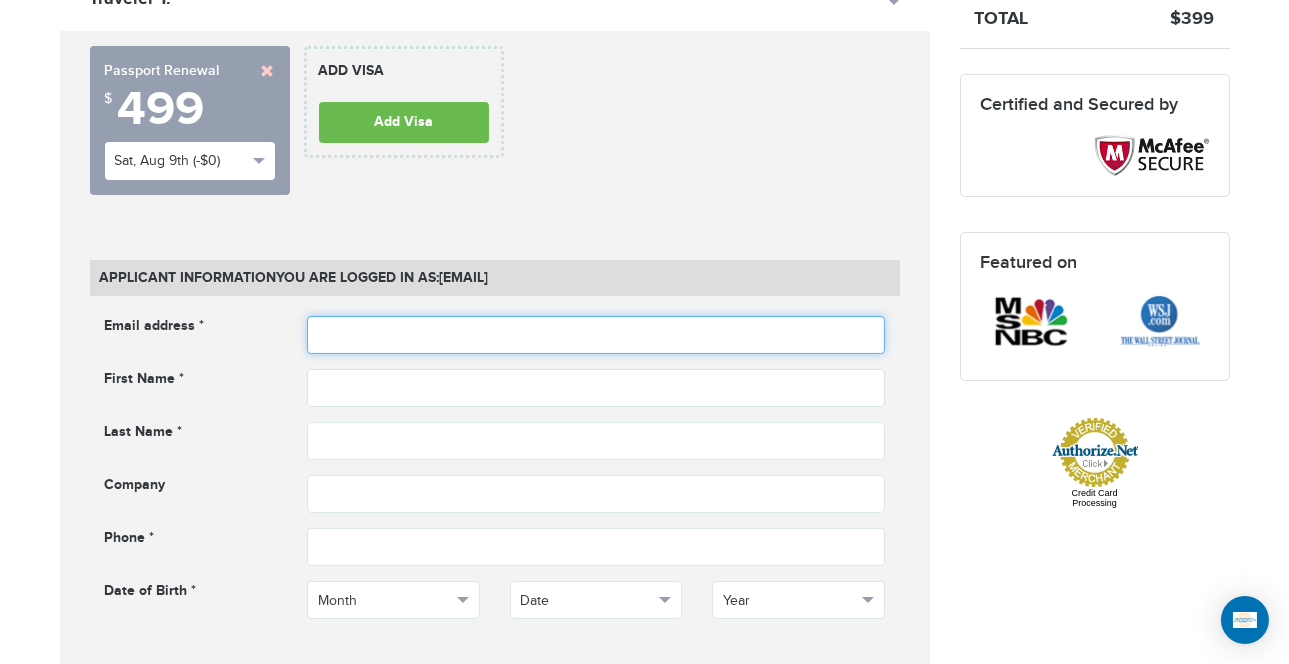 click at bounding box center [596, 335] 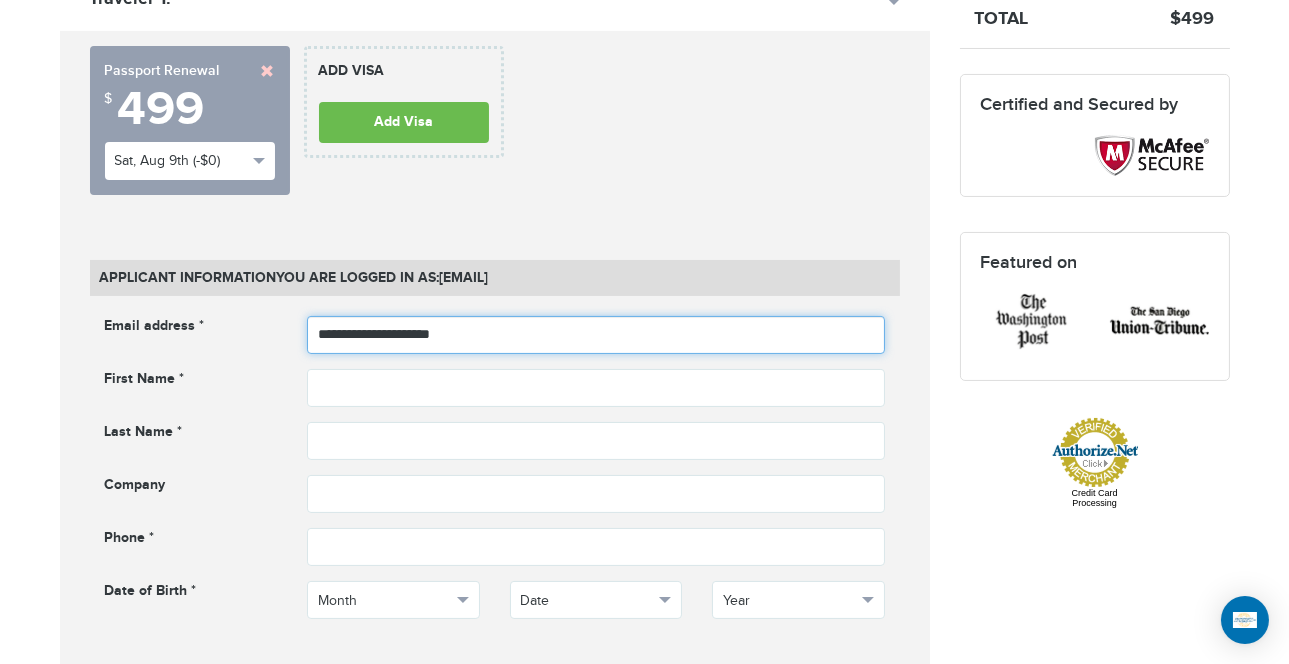 type on "**********" 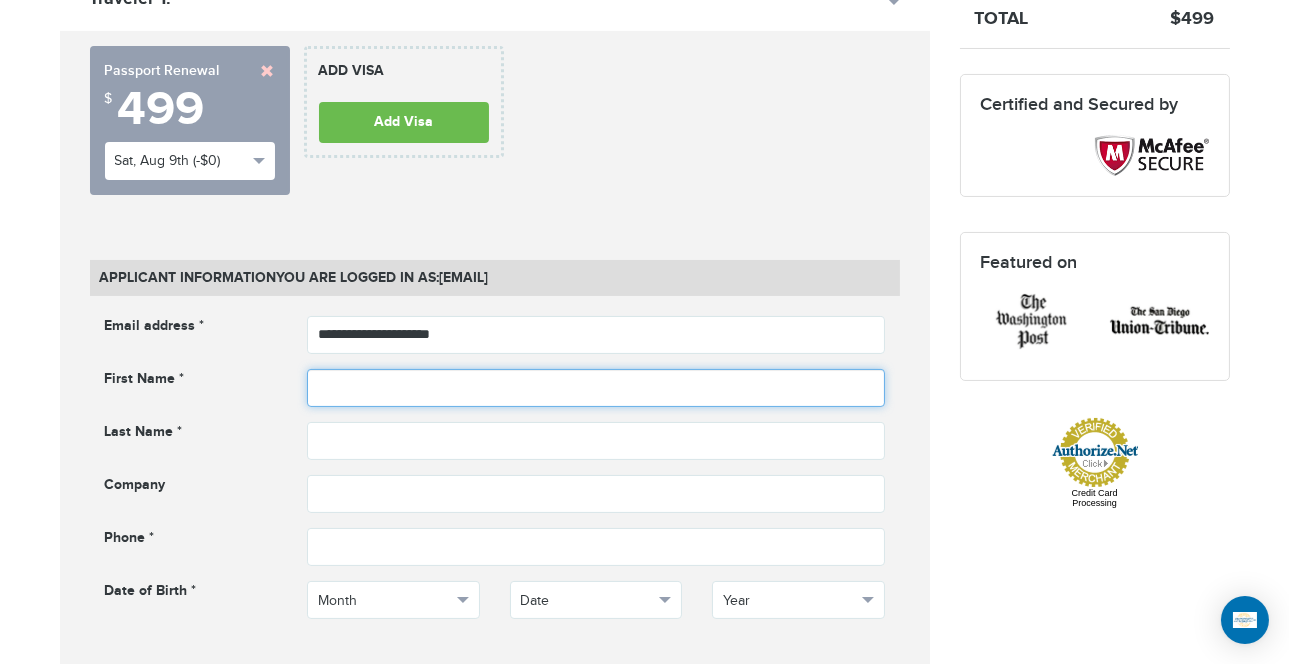 click at bounding box center (596, 388) 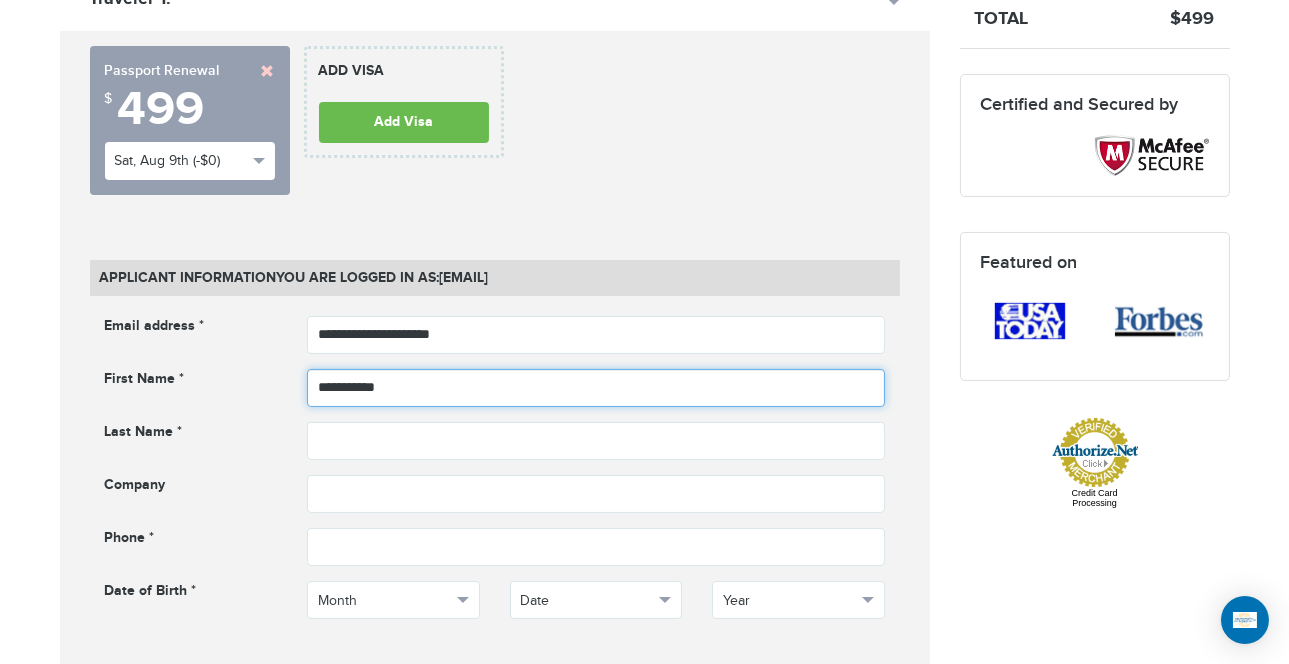 type on "**********" 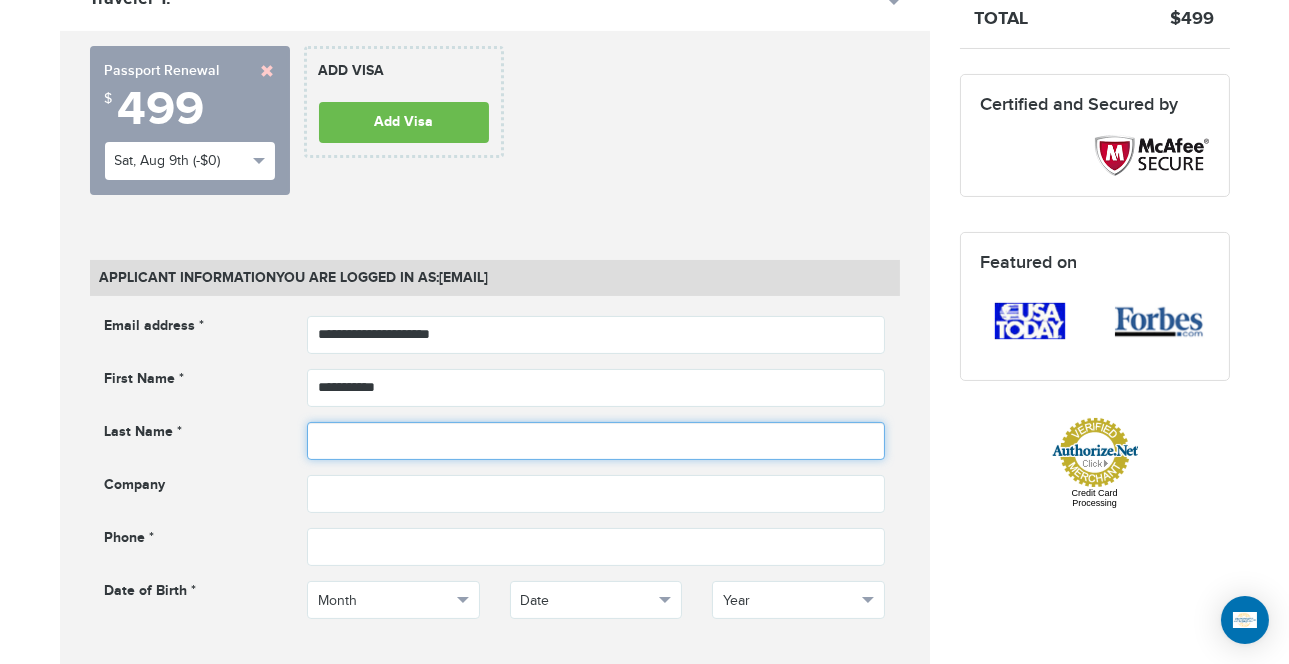 click at bounding box center (596, 441) 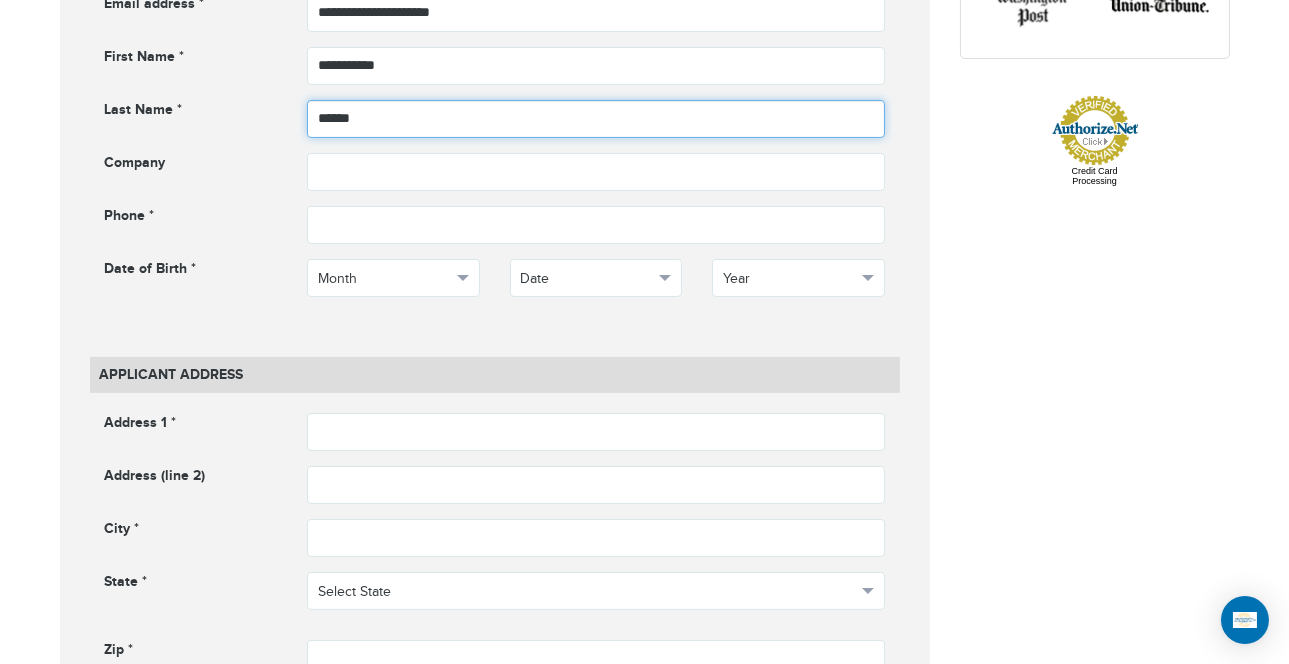 scroll, scrollTop: 979, scrollLeft: 0, axis: vertical 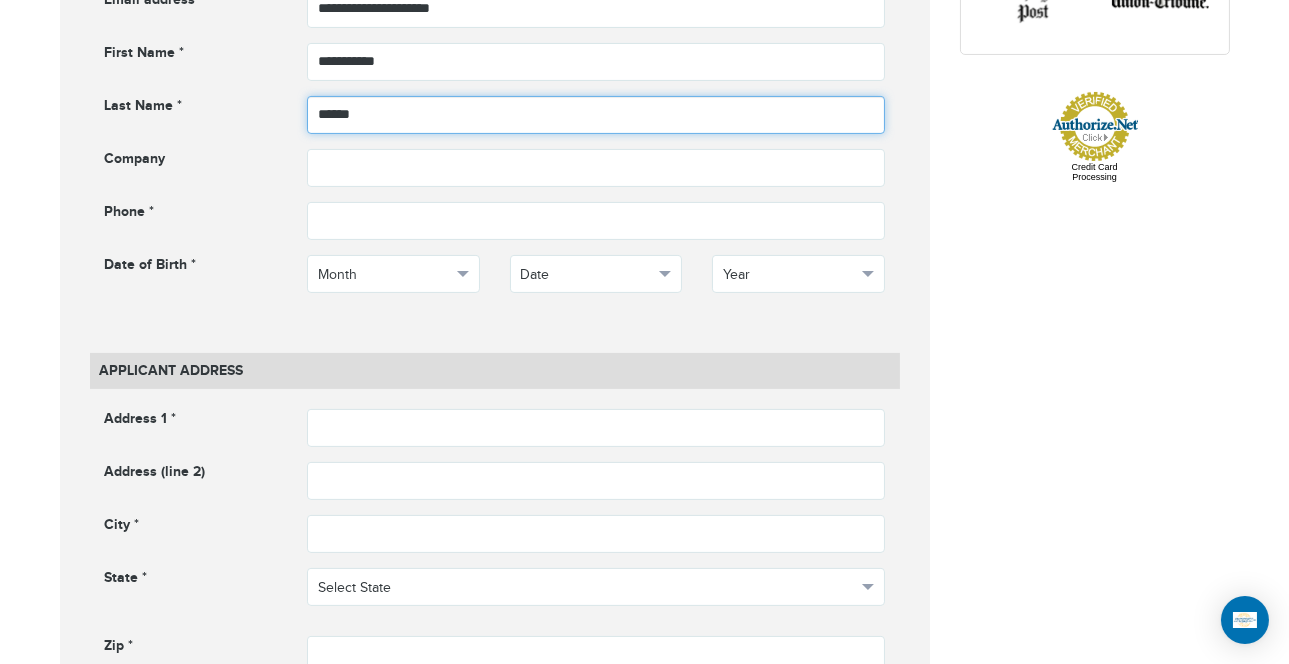 type on "*****" 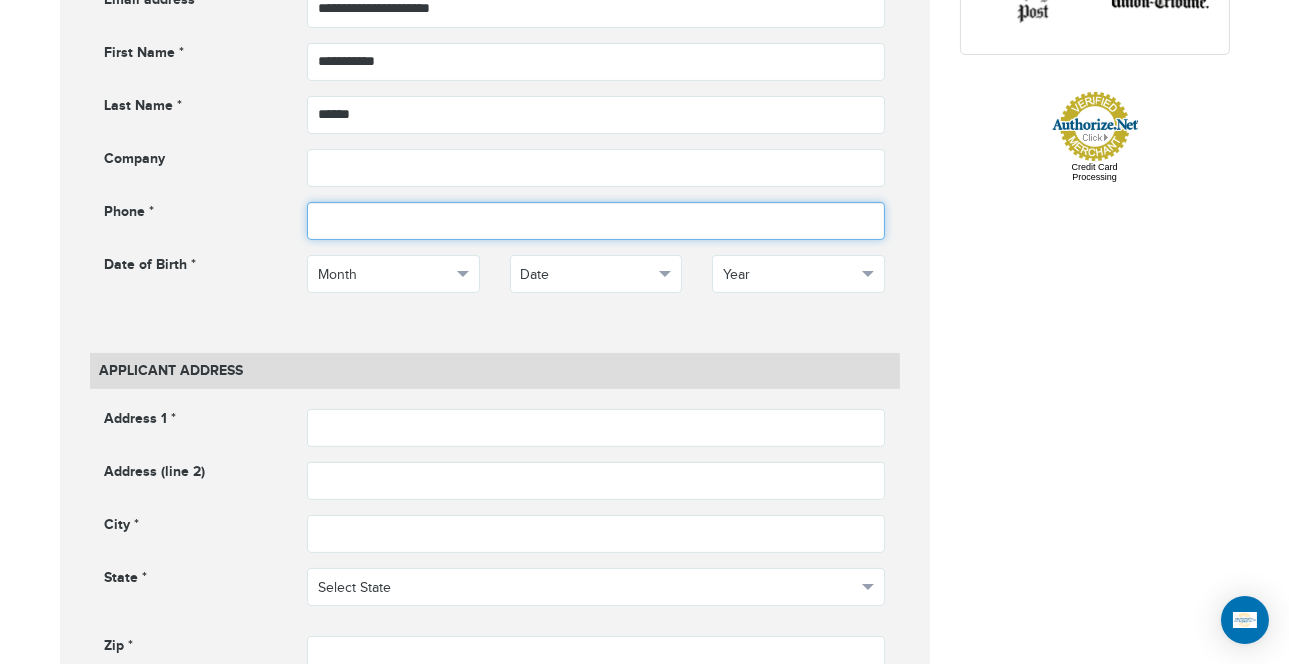 click at bounding box center (596, 221) 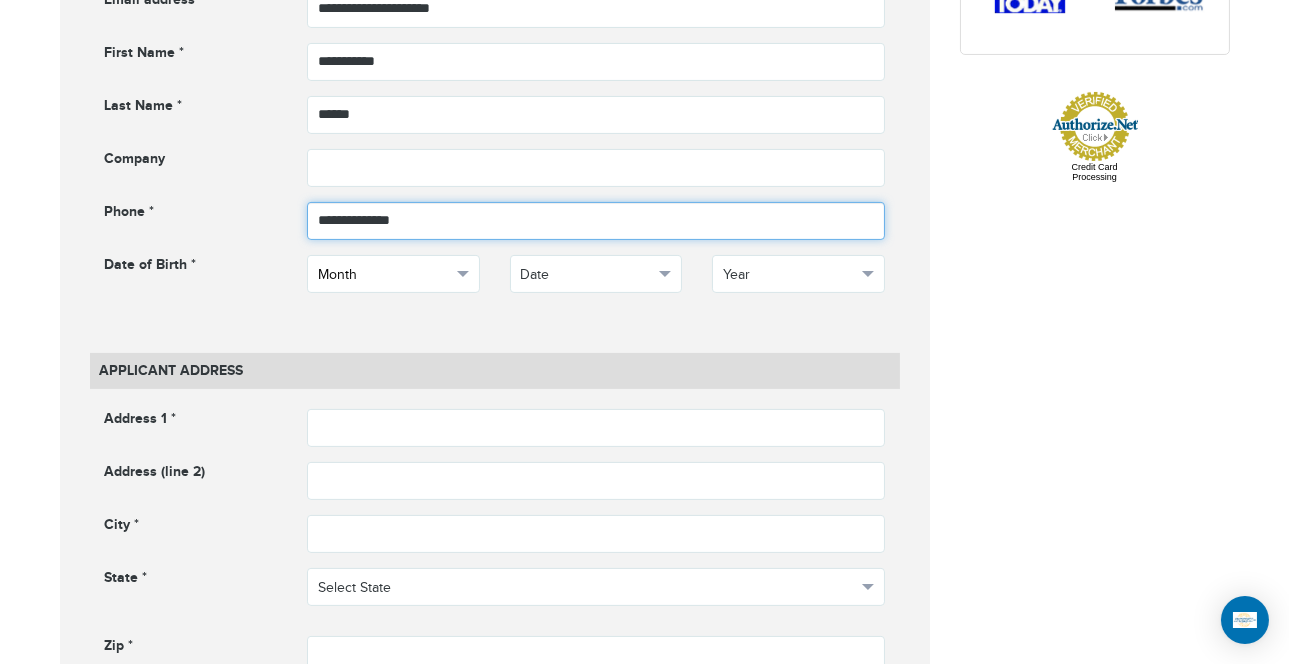 type on "**********" 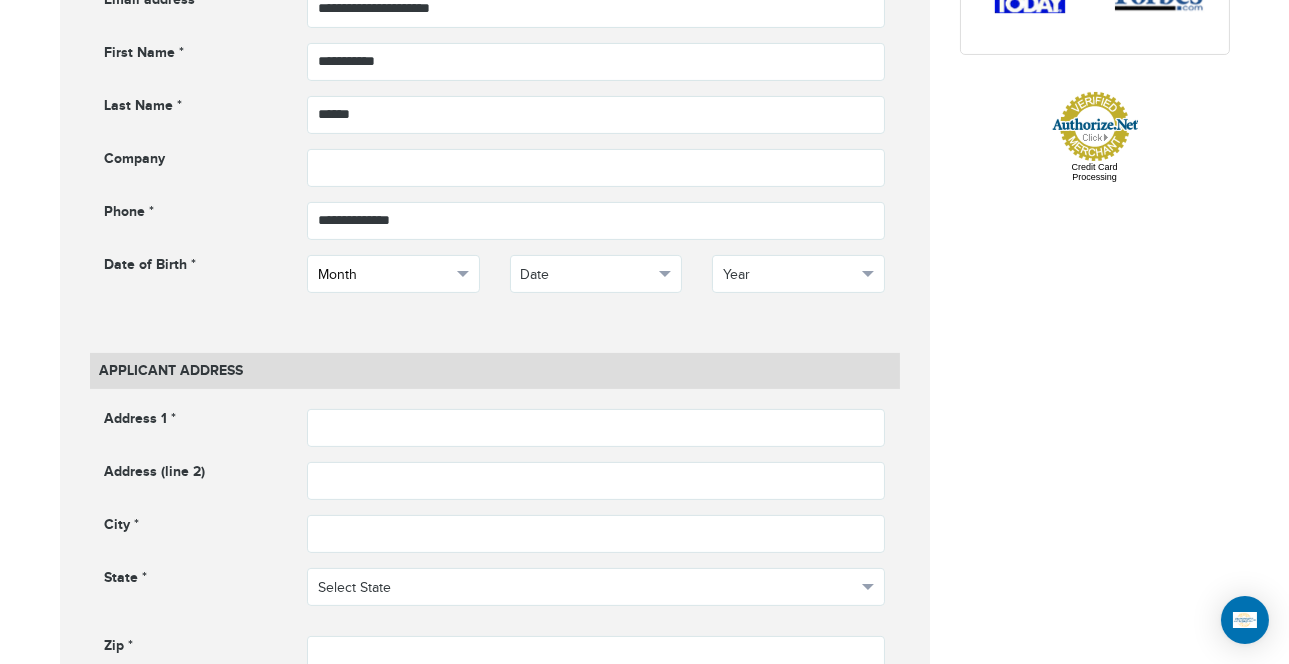 click on "Month" at bounding box center (393, 274) 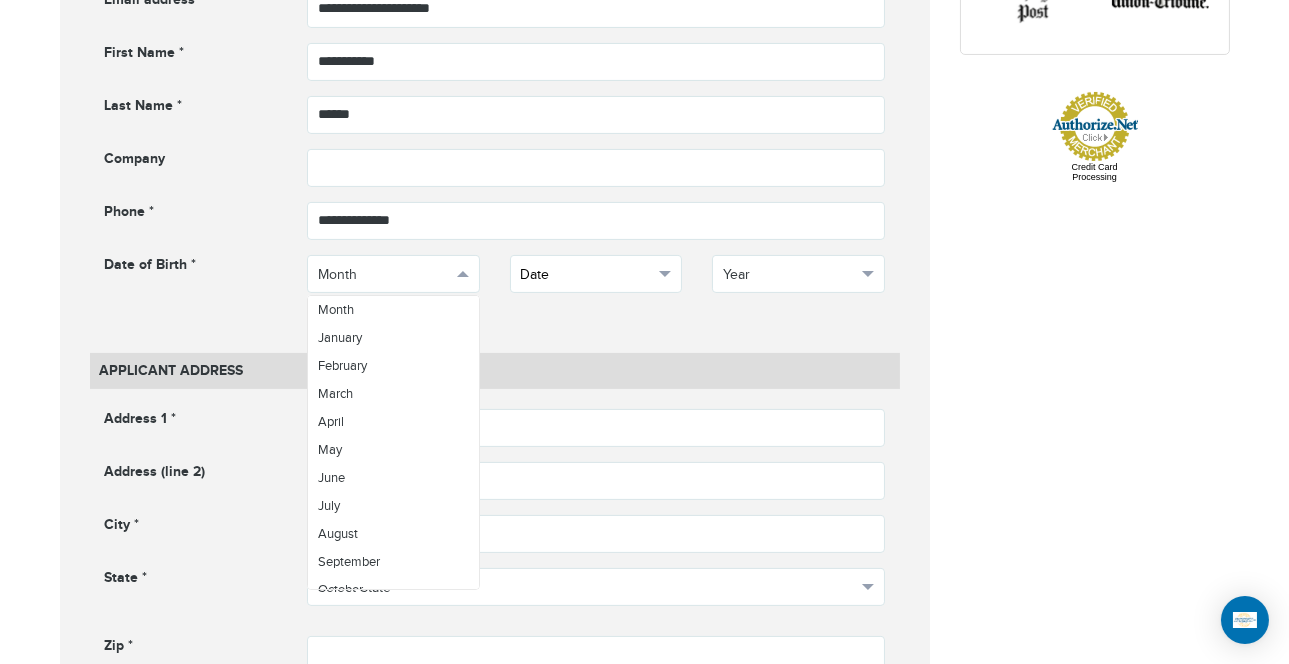 click on "Date" at bounding box center [596, 274] 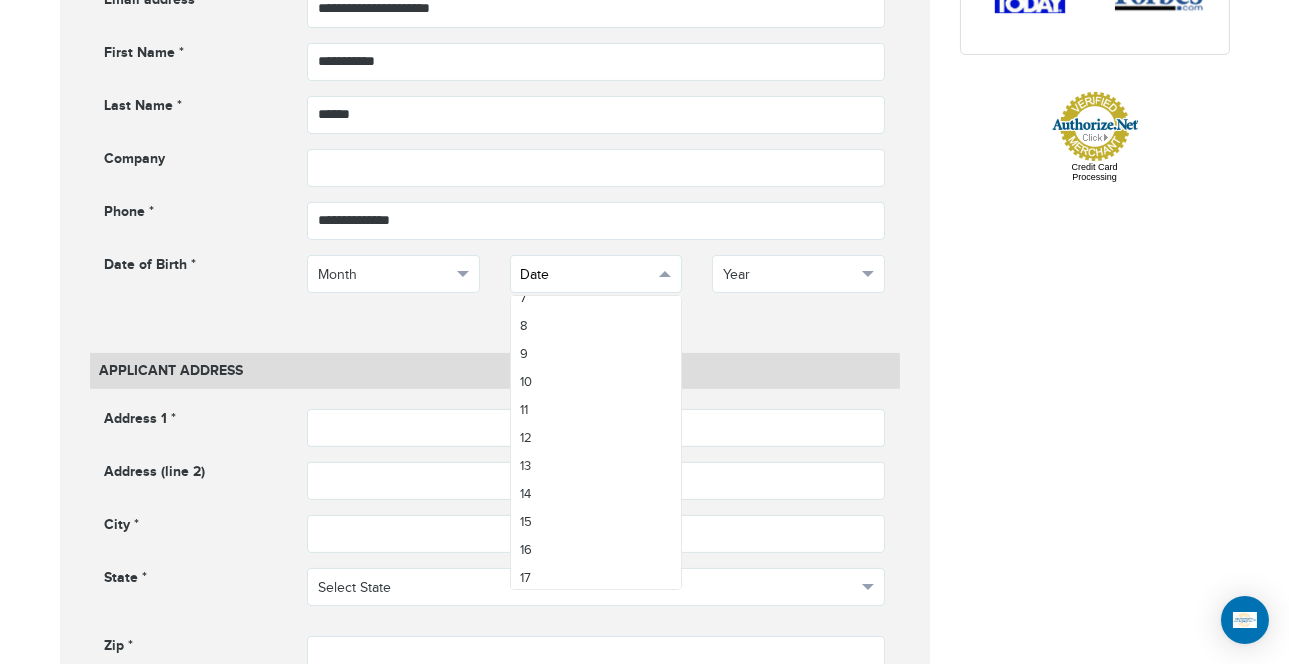 scroll, scrollTop: 230, scrollLeft: 0, axis: vertical 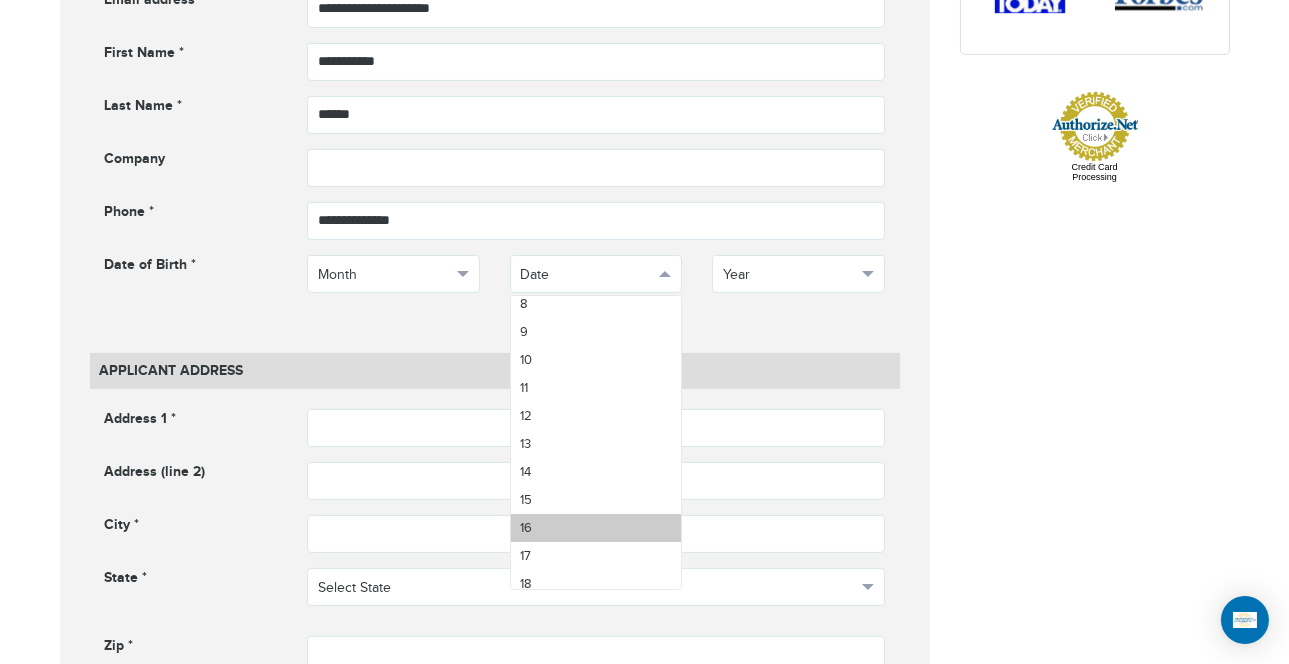 click on "16" at bounding box center [596, 528] 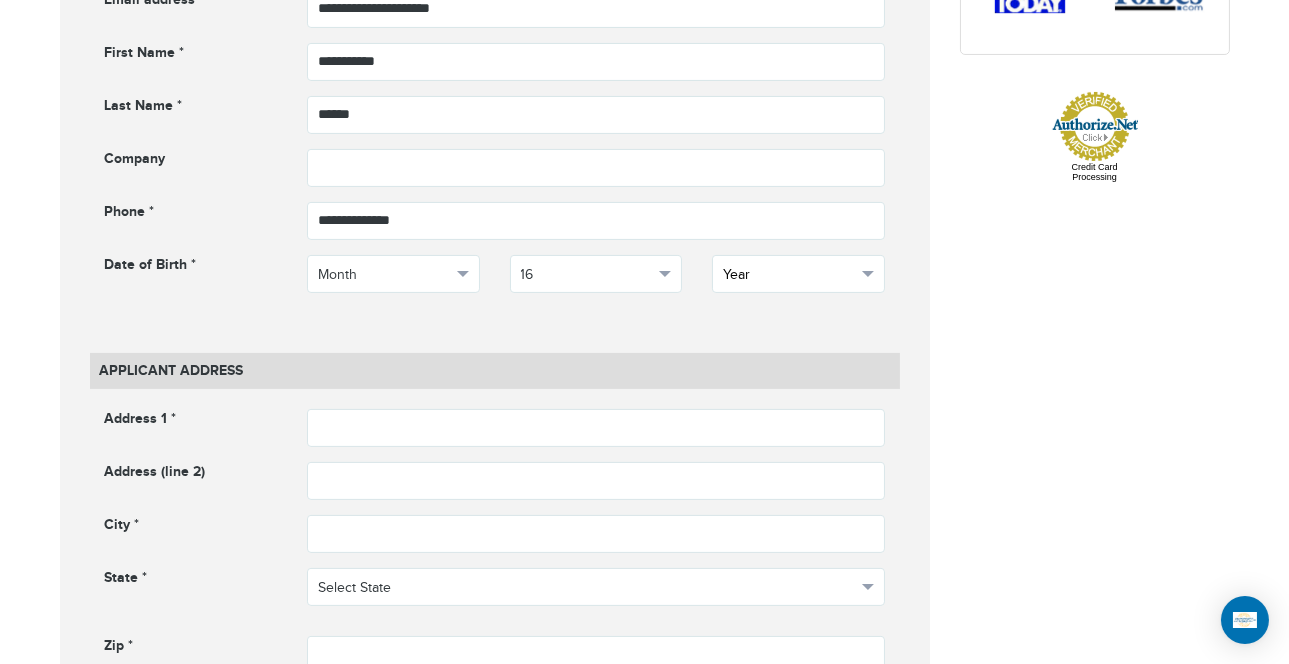 click on "Year" at bounding box center (789, 275) 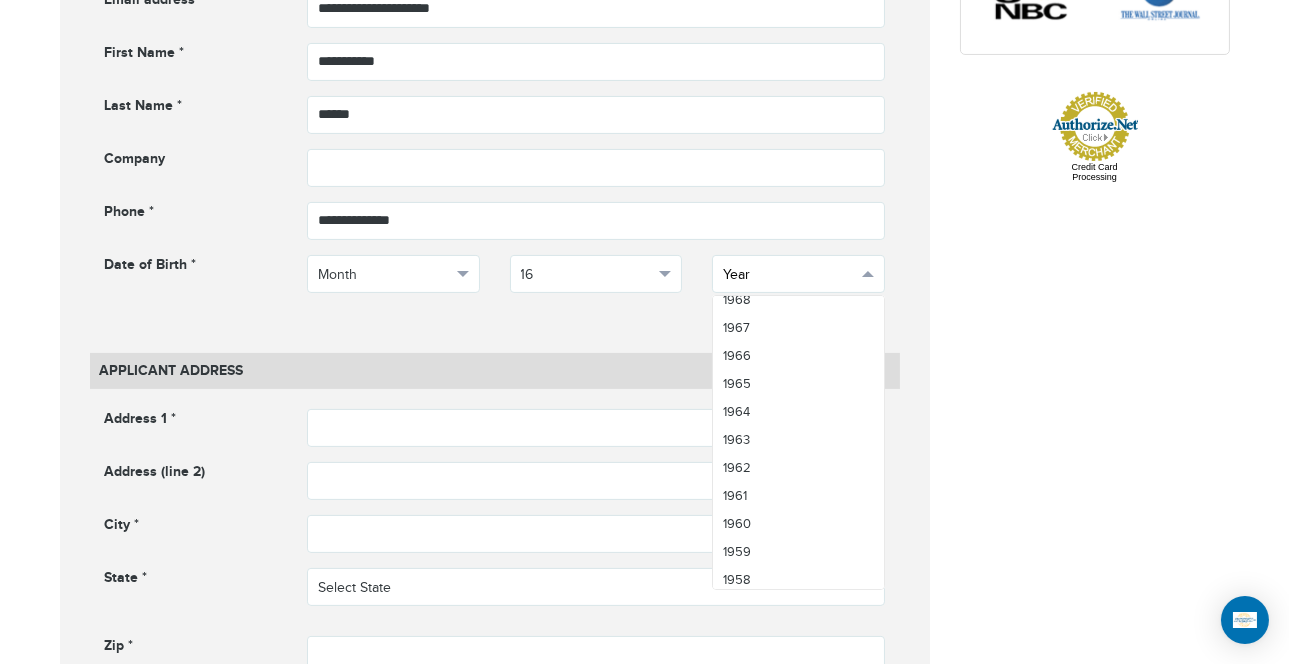 scroll, scrollTop: 1635, scrollLeft: 0, axis: vertical 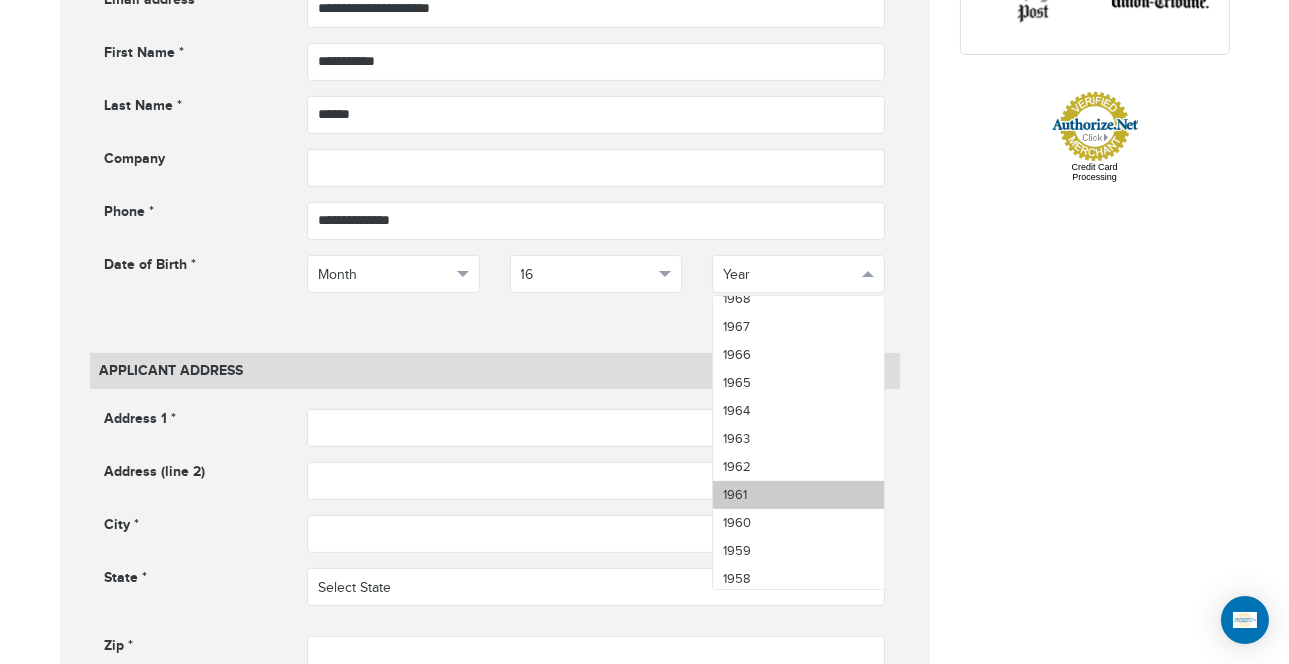 click on "1961" at bounding box center (798, 495) 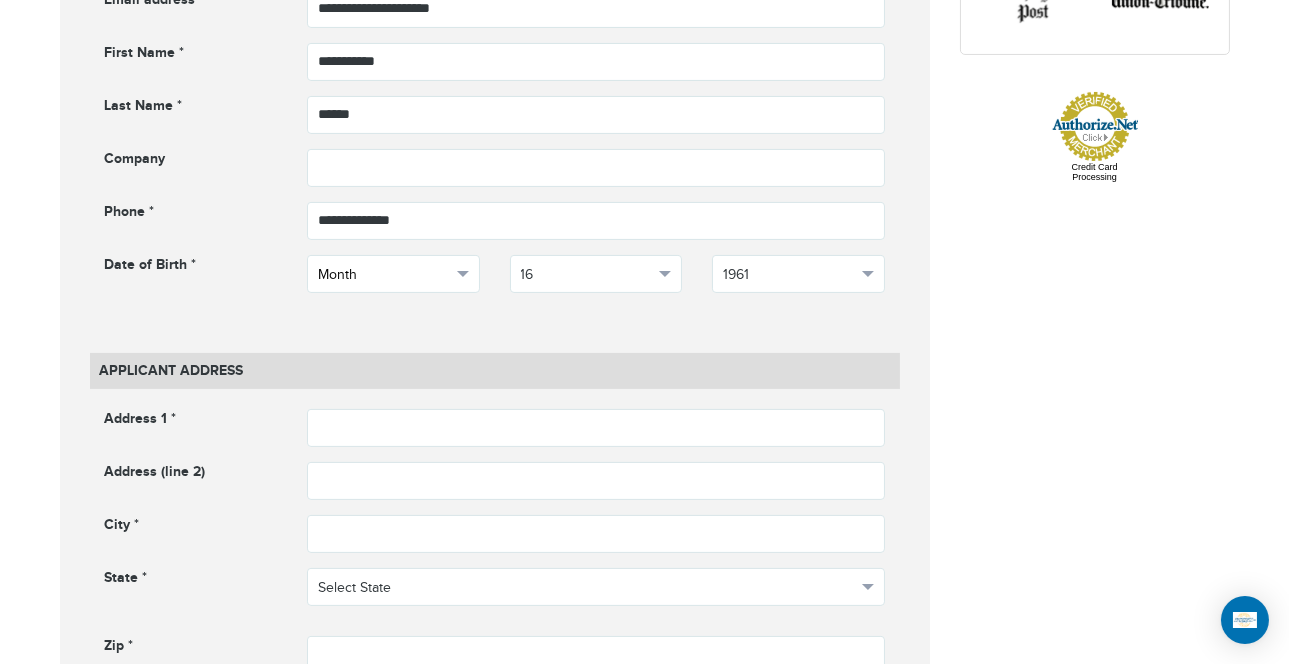click on "Month" at bounding box center [384, 275] 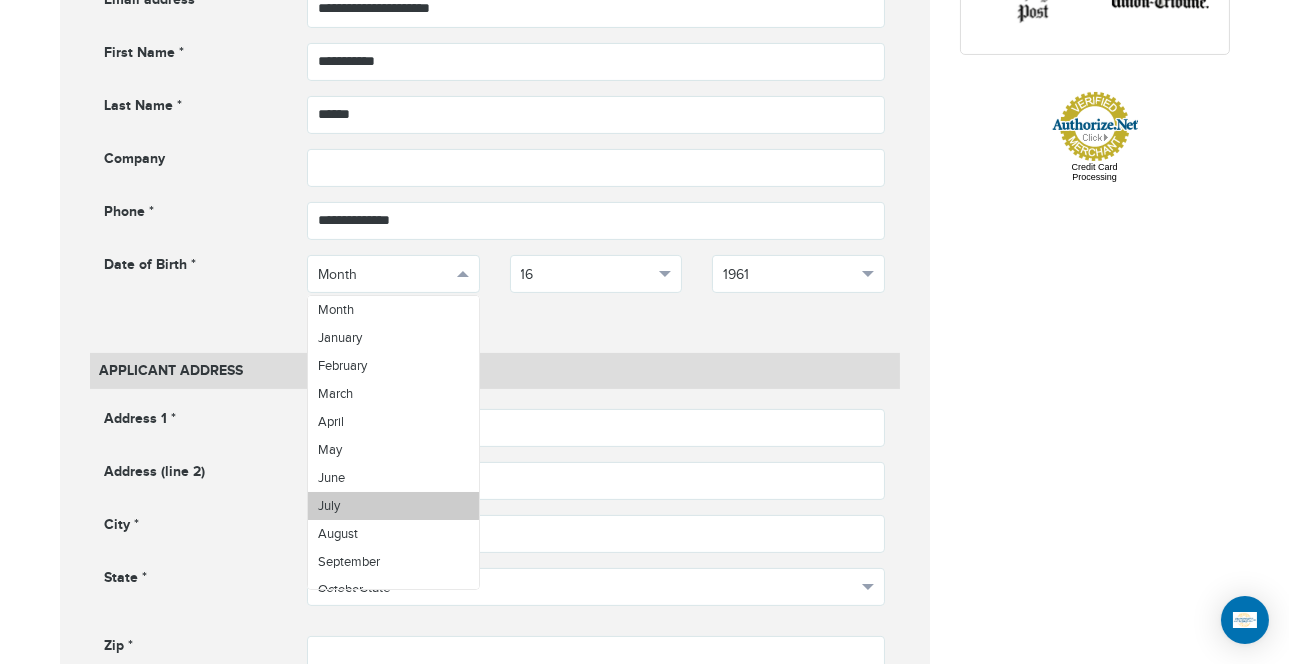 click on "July" at bounding box center [393, 506] 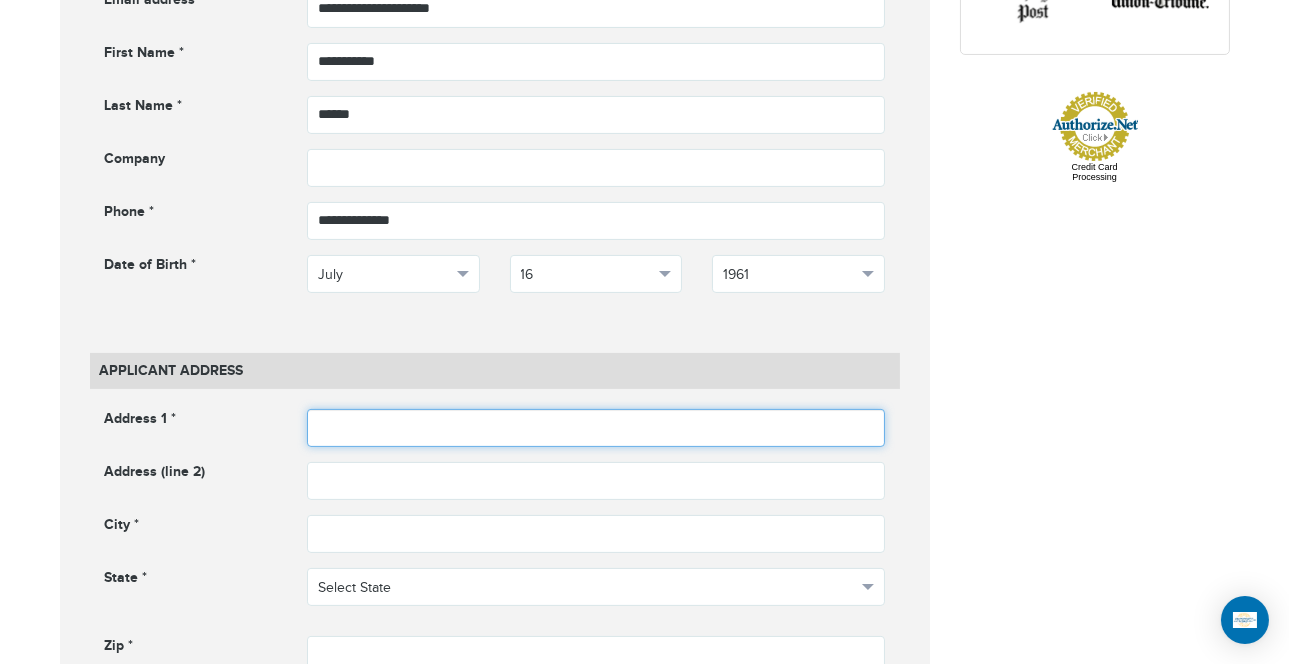 click at bounding box center (596, 428) 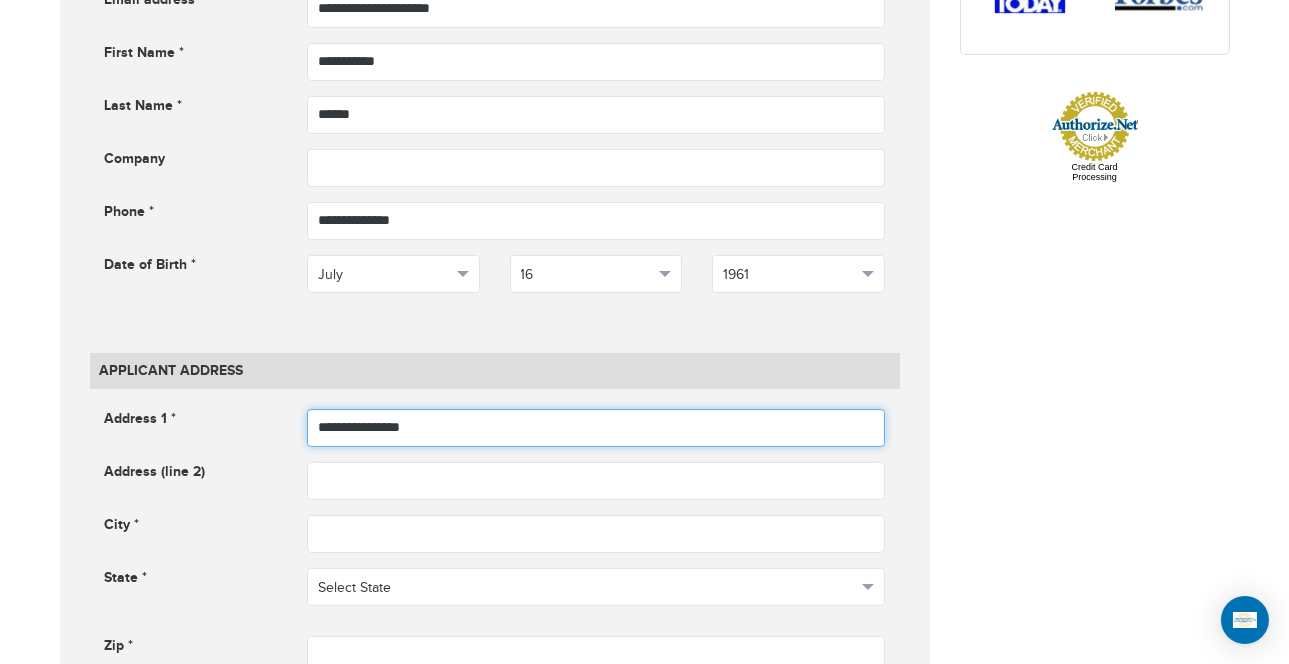 type on "**********" 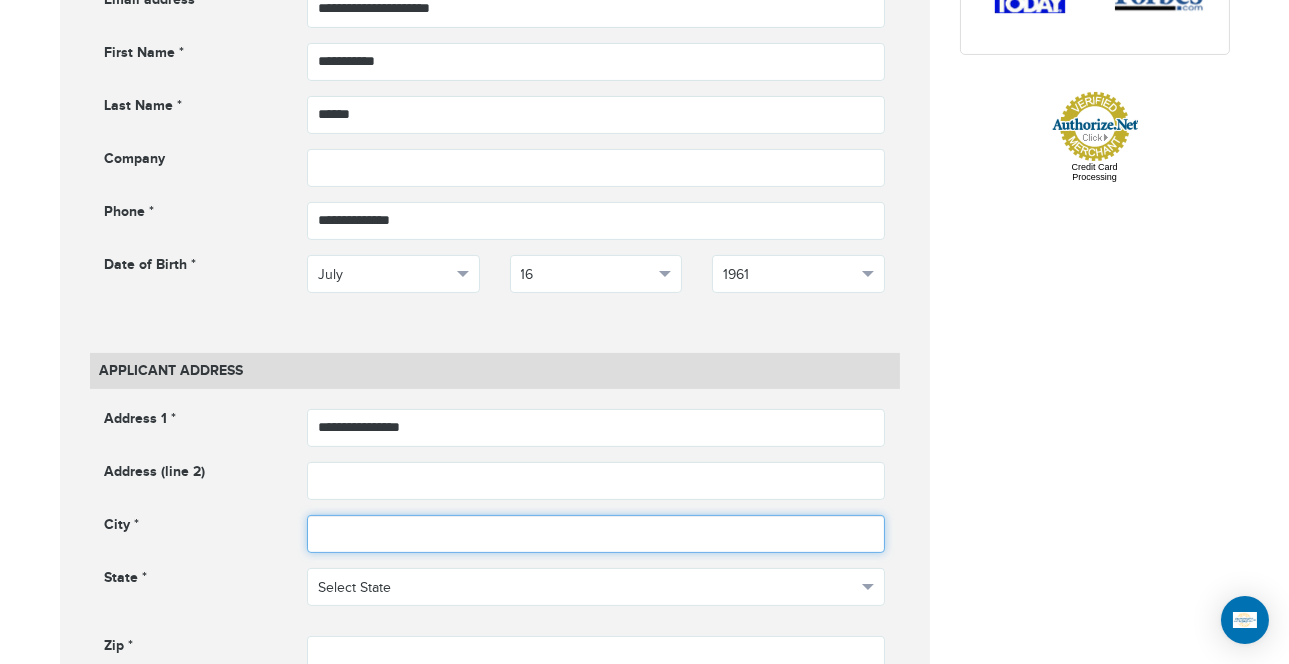click at bounding box center [596, 534] 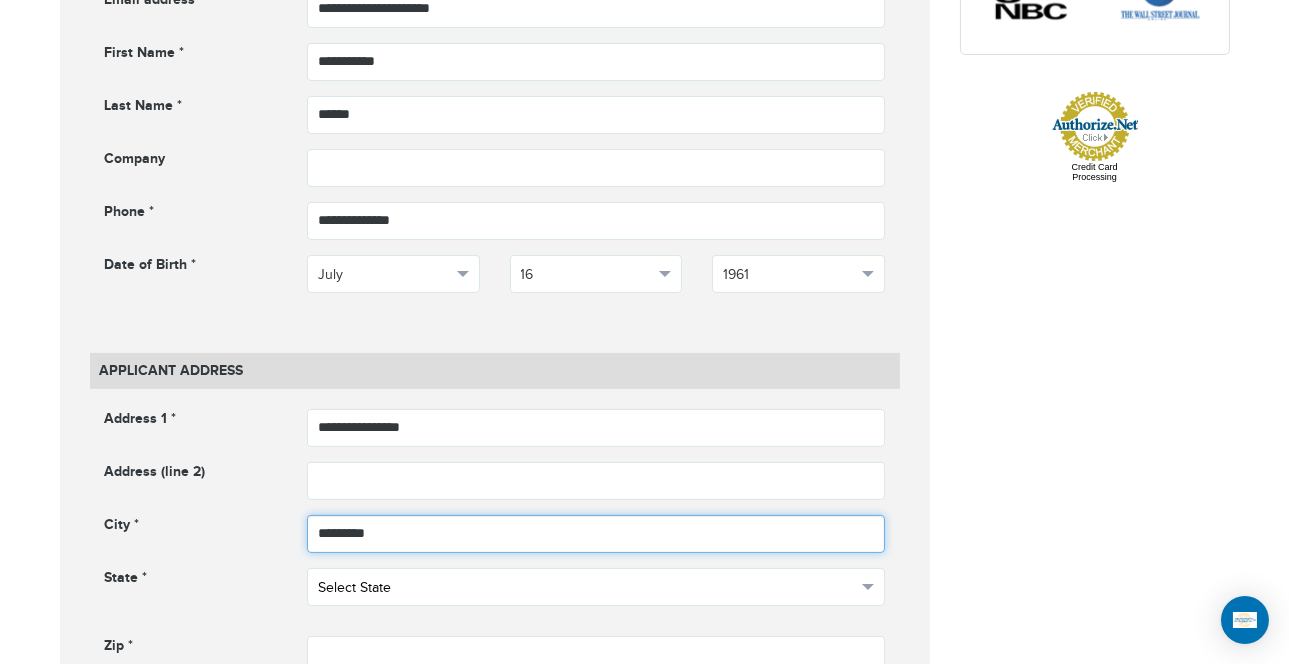 type on "*********" 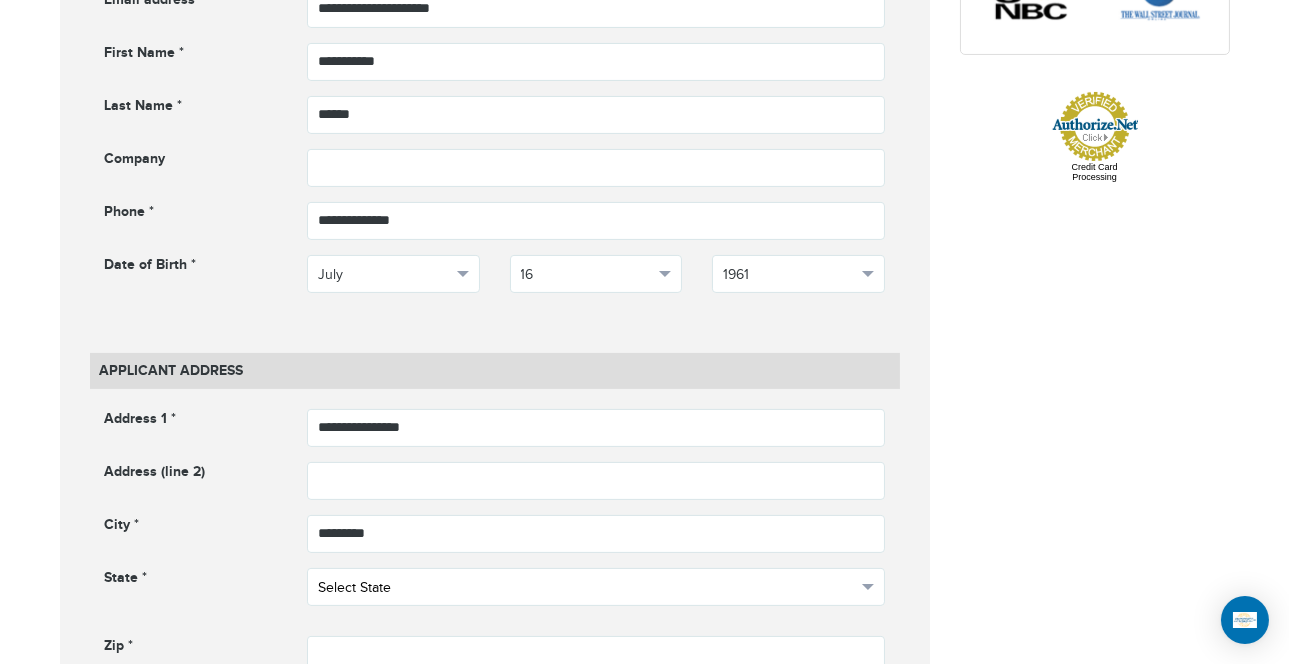 click on "Select State" at bounding box center (587, 588) 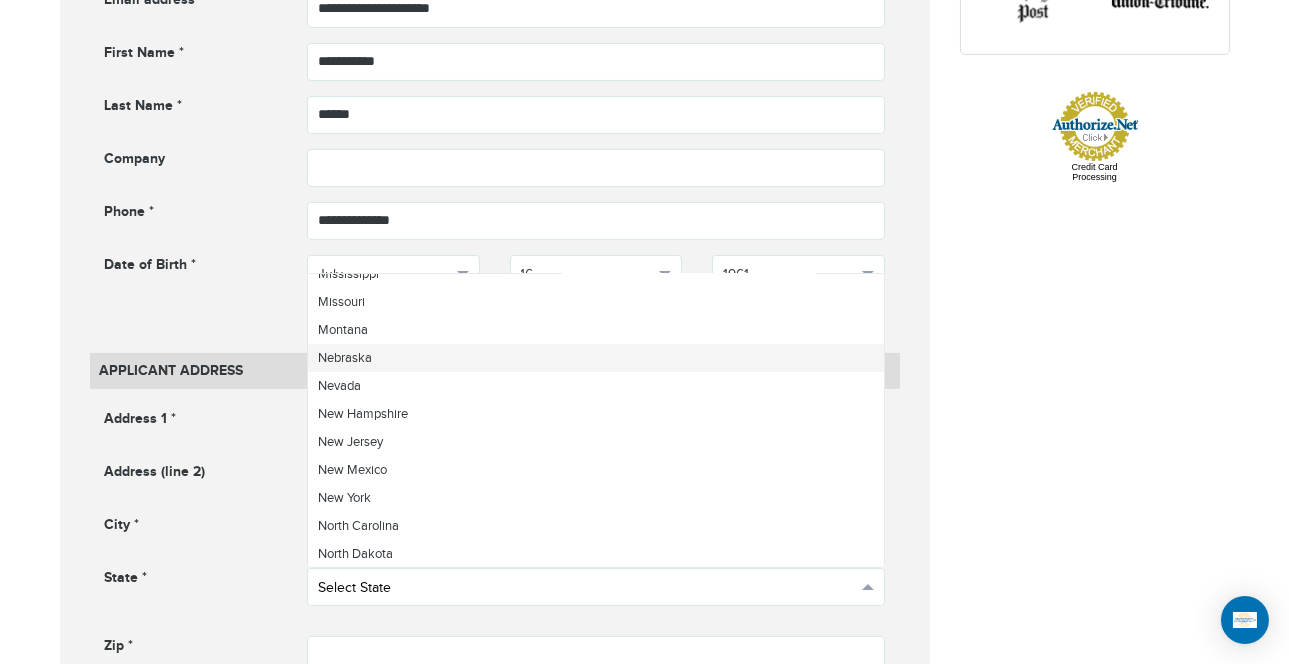 scroll, scrollTop: 760, scrollLeft: 0, axis: vertical 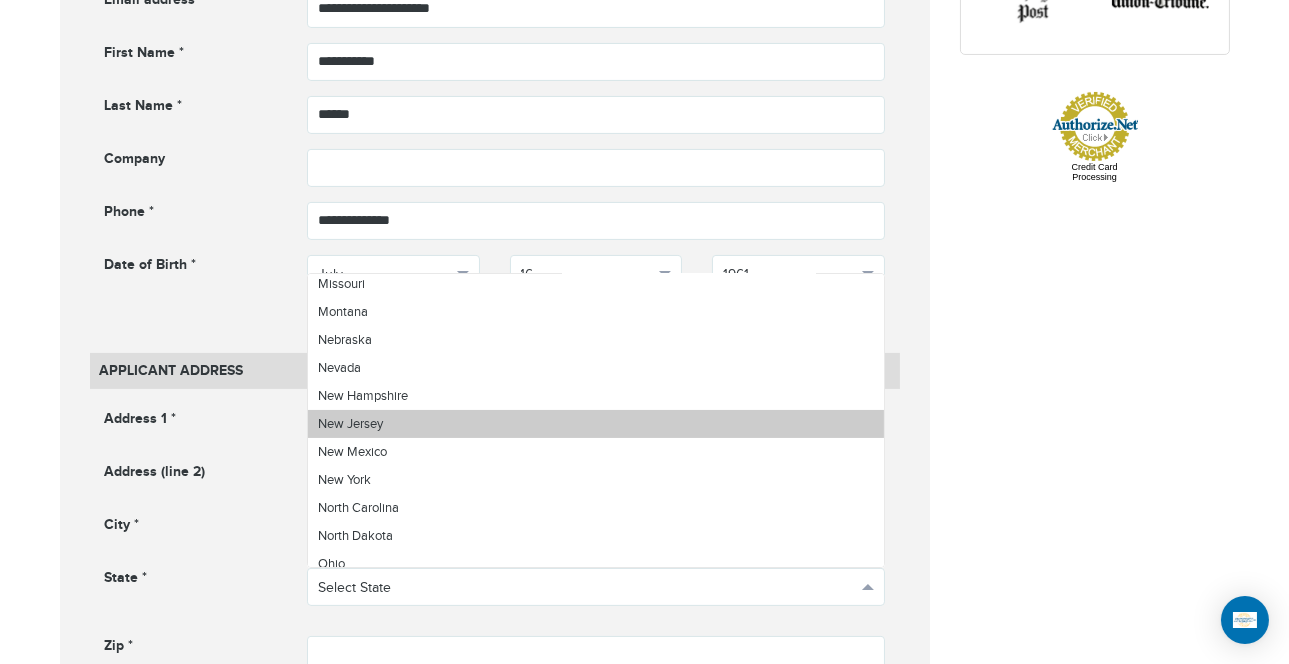 click on "New Jersey" at bounding box center (596, 424) 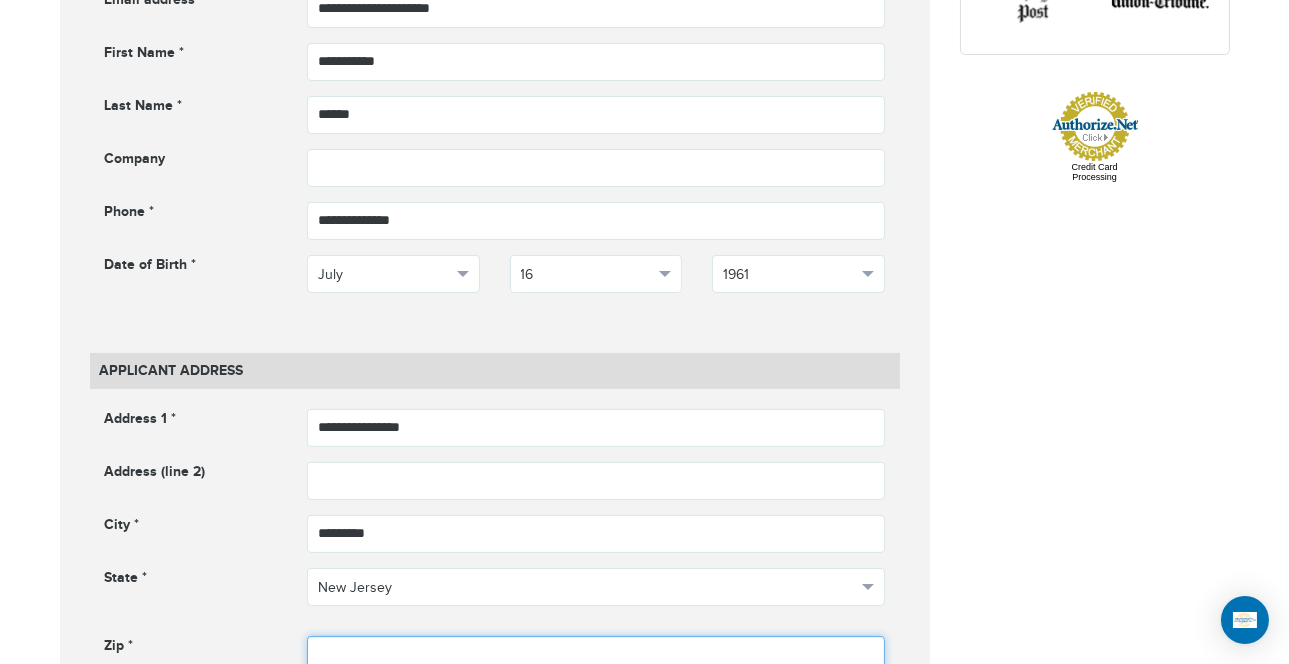 click at bounding box center (596, 655) 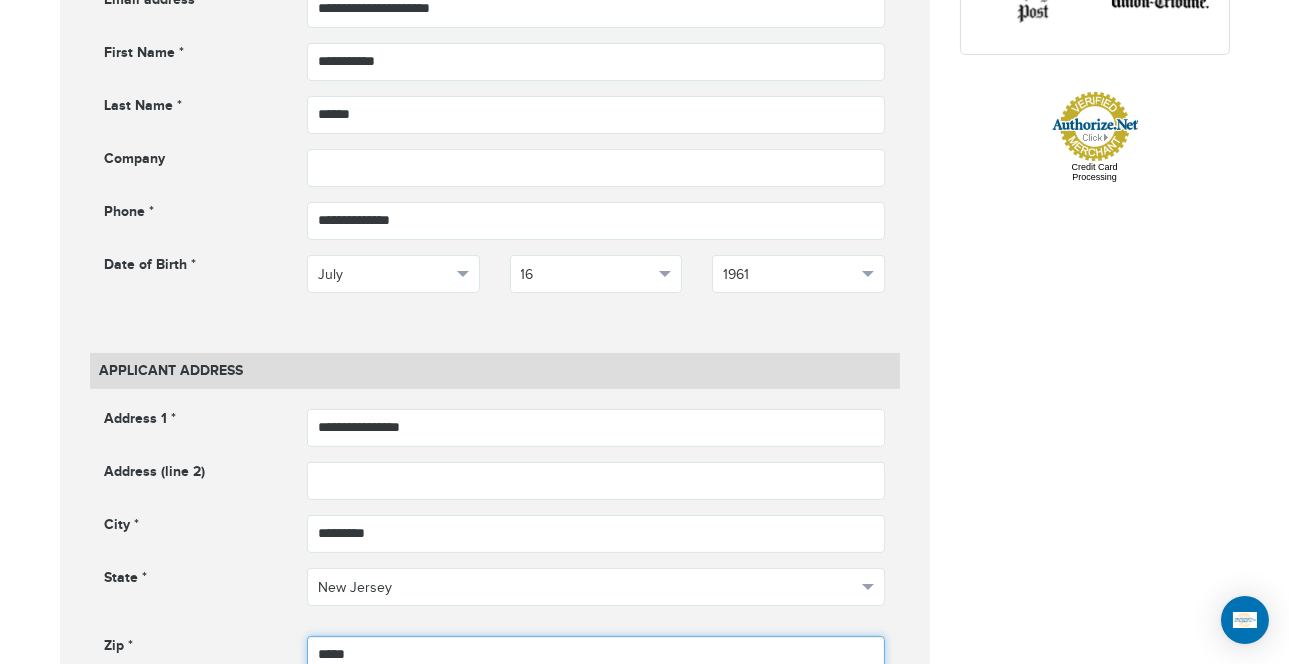 type on "*****" 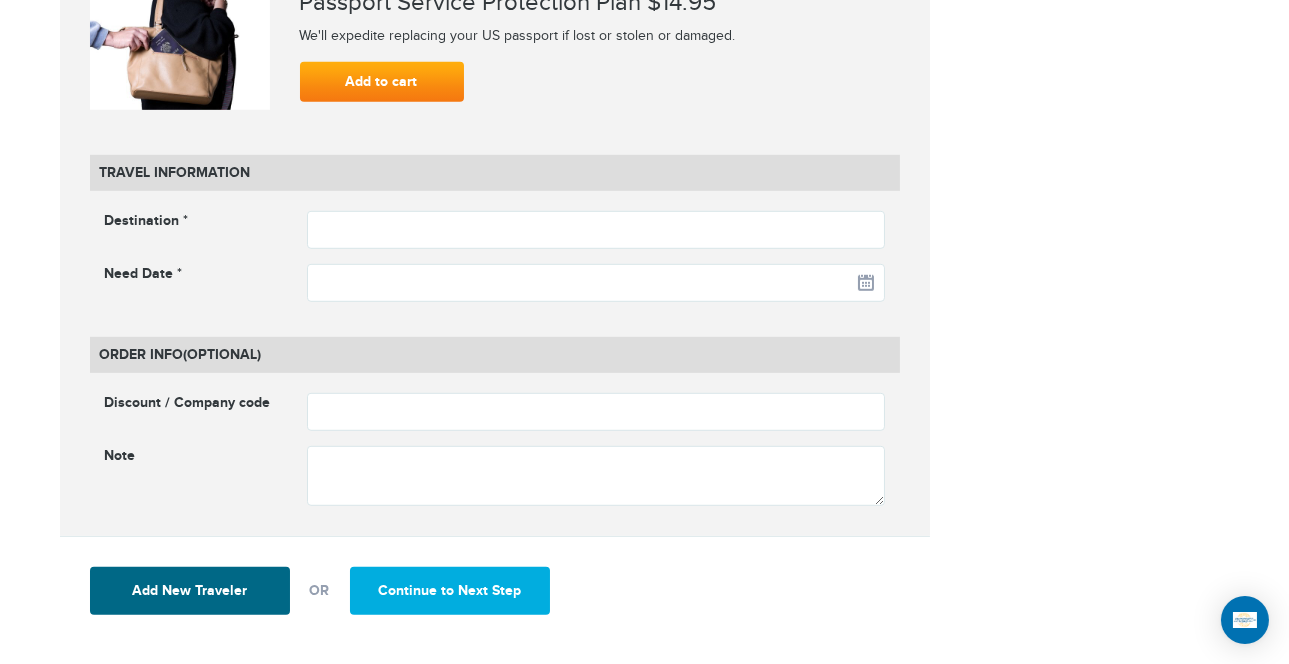 scroll, scrollTop: 2494, scrollLeft: 0, axis: vertical 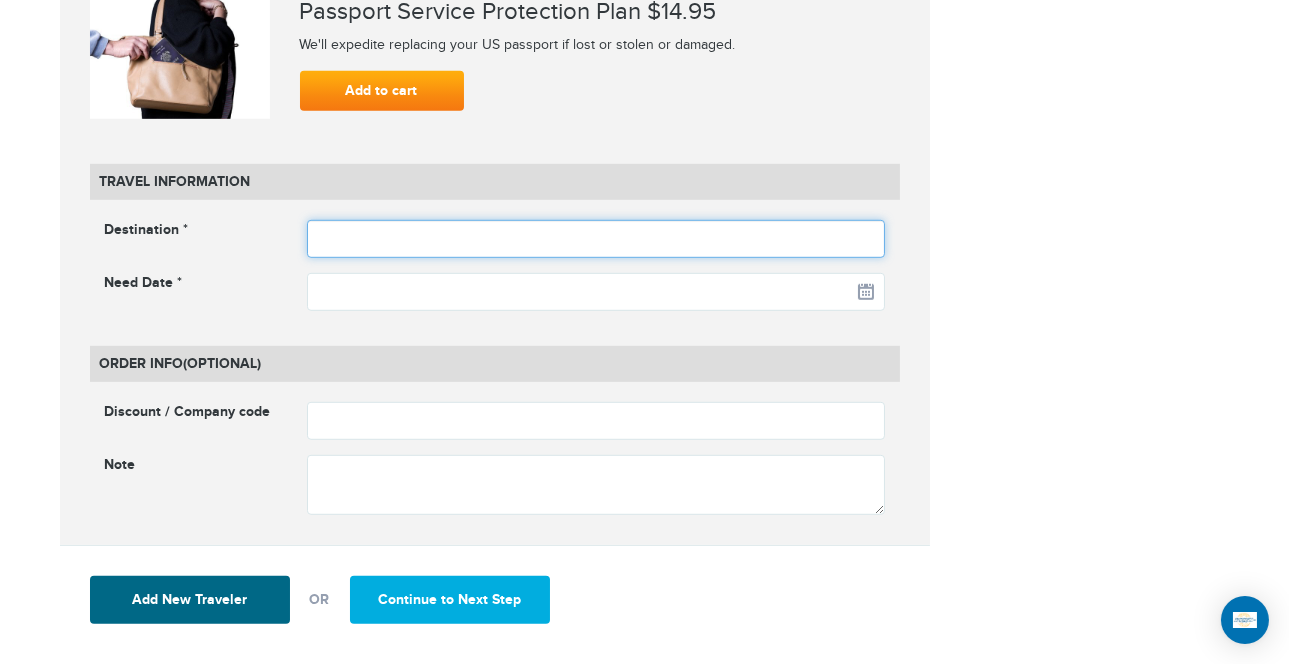 click at bounding box center [596, 239] 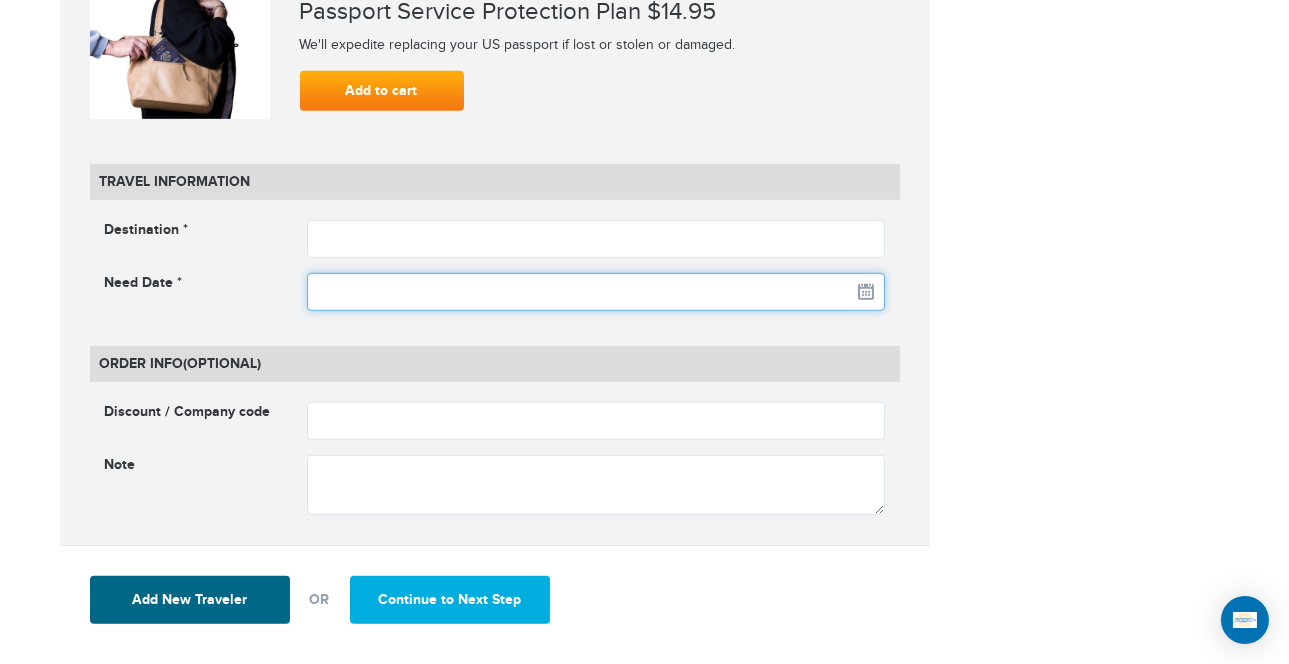 click on "720-902-3403
Passports & Visas.com
Hello, Lourisha Nottage
Passports
Passport Renewal
New Passport
Second Passport
Passport Name Change
Lost Passport
Child Passport
US Passport FAQ" at bounding box center (644, -2162) 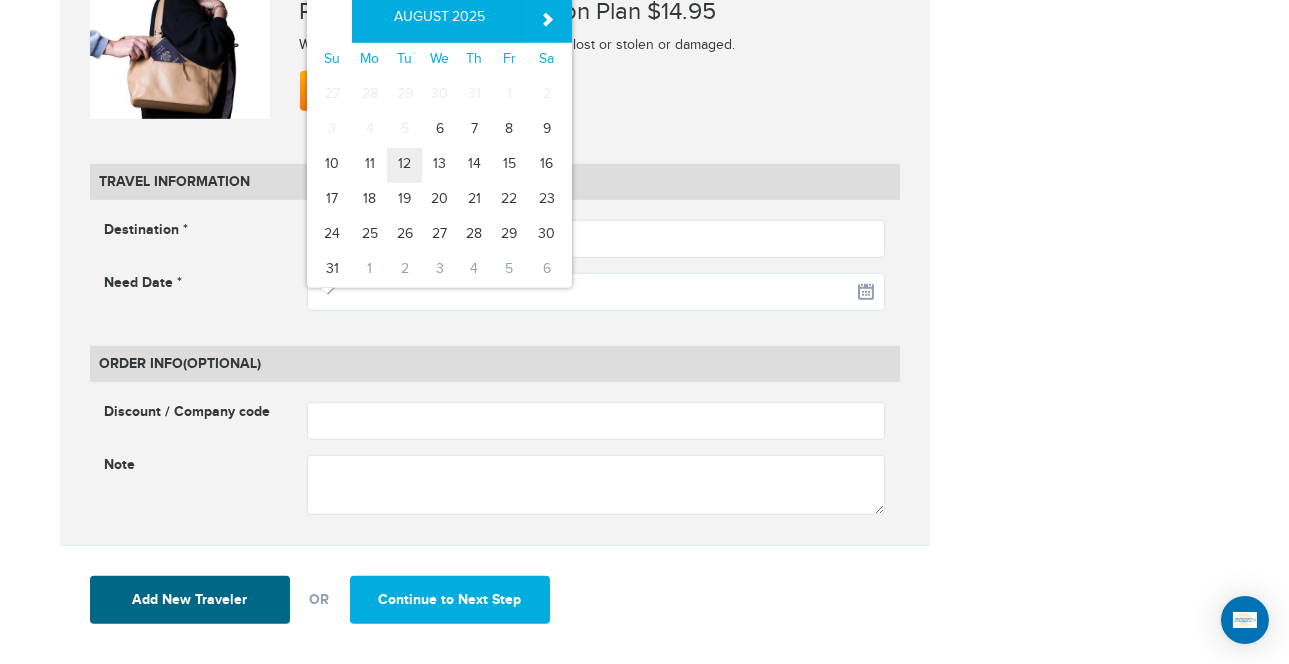 click on "12" at bounding box center [404, 165] 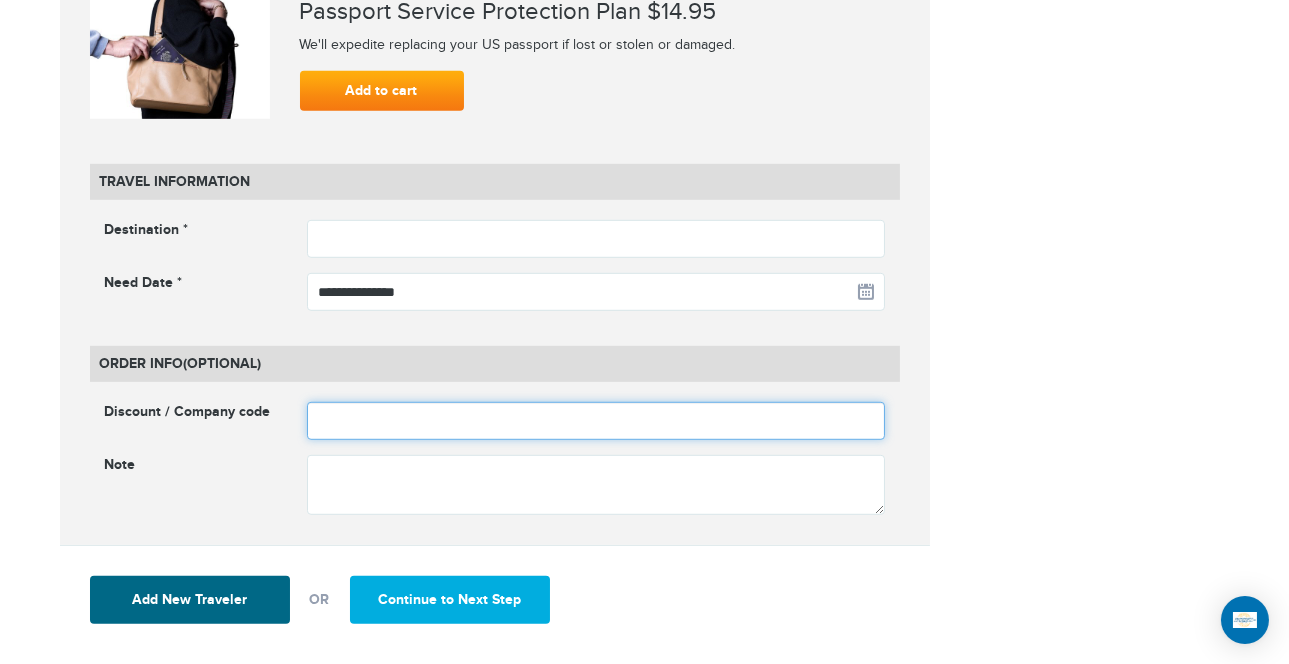 click at bounding box center [596, 421] 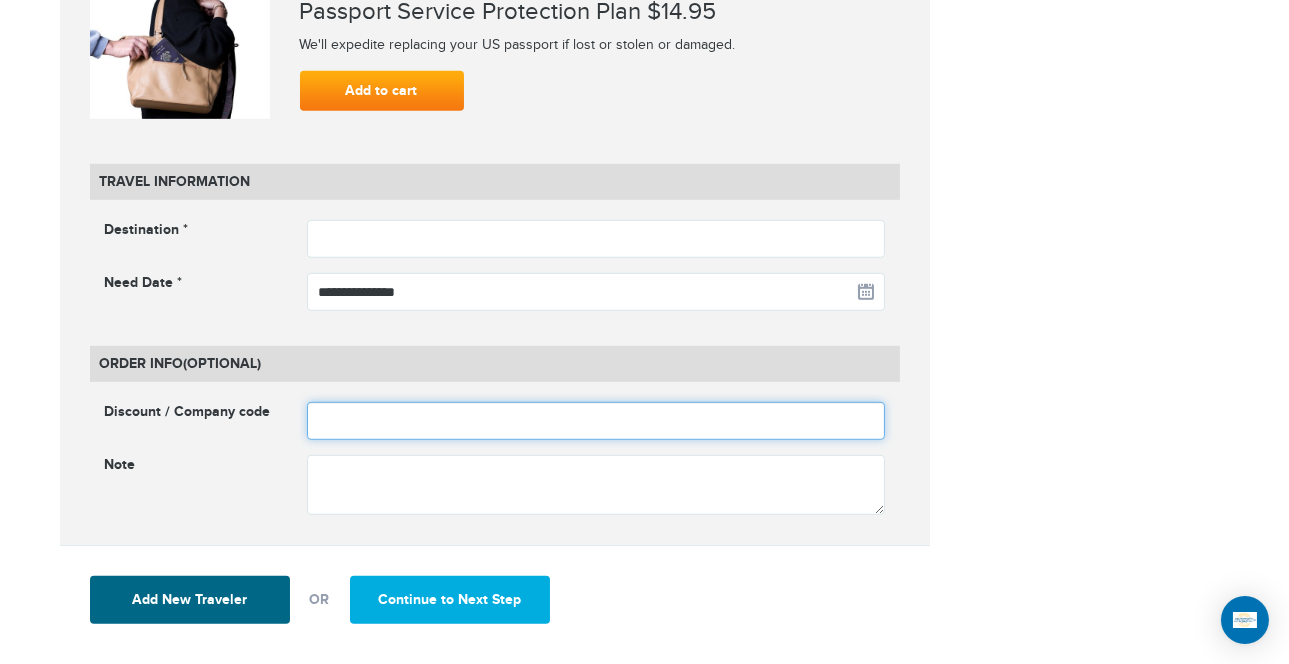 type on "********" 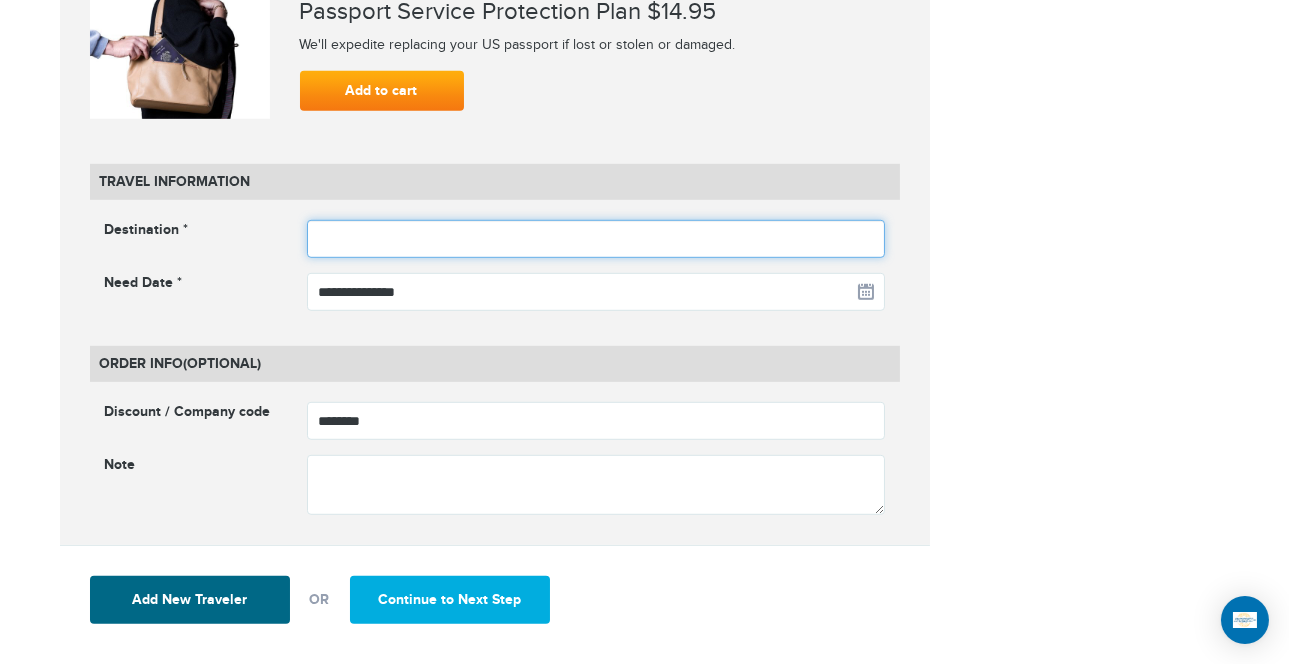 click at bounding box center [596, 239] 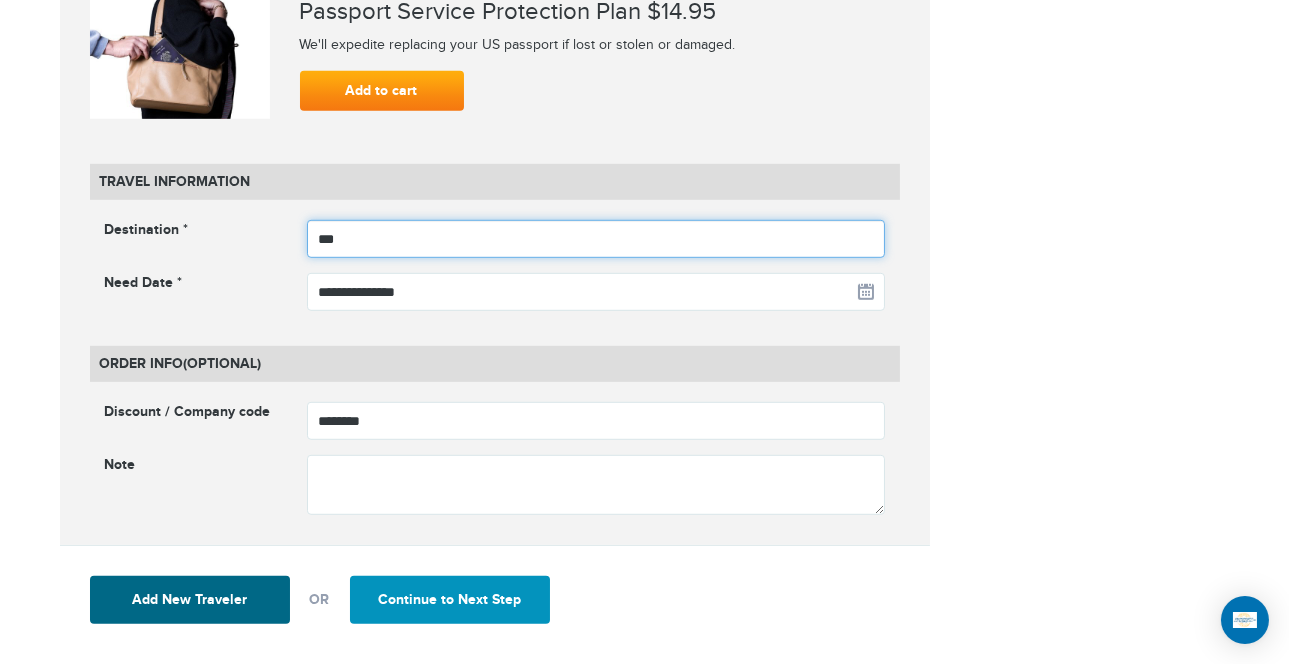 type on "***" 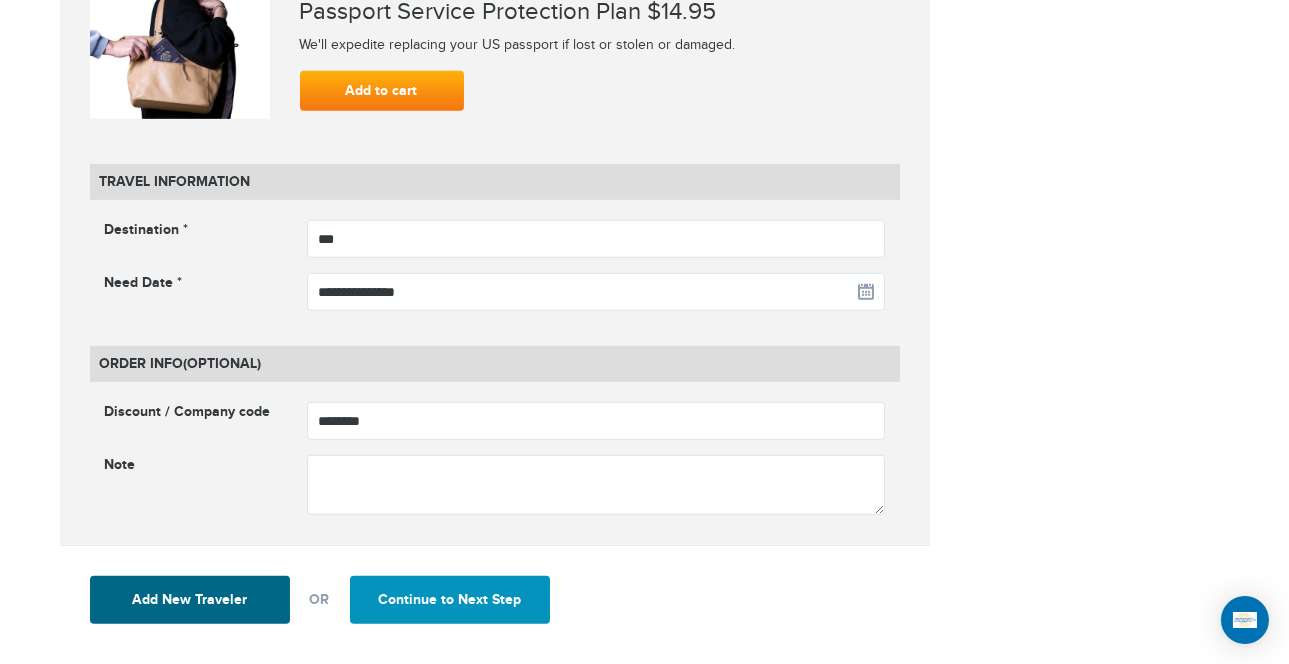 click on "Continue to Next Step" at bounding box center [450, 600] 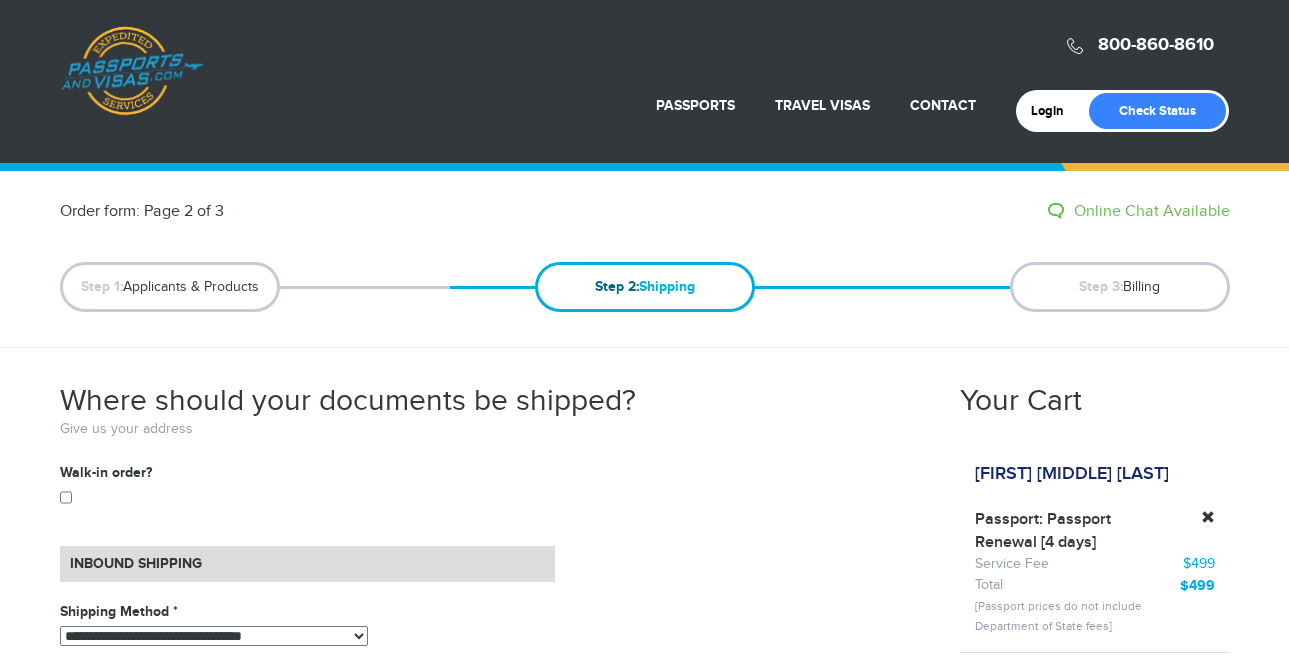 scroll, scrollTop: 0, scrollLeft: 0, axis: both 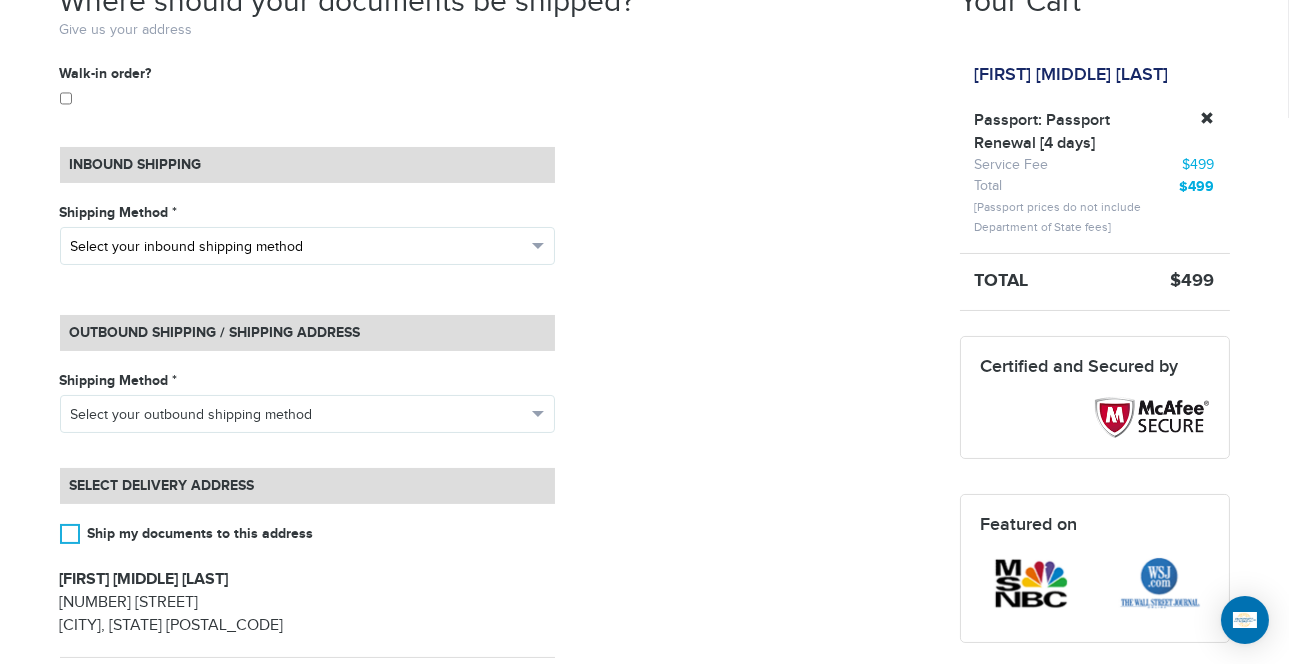 click on "Select your inbound shipping method" at bounding box center [298, 247] 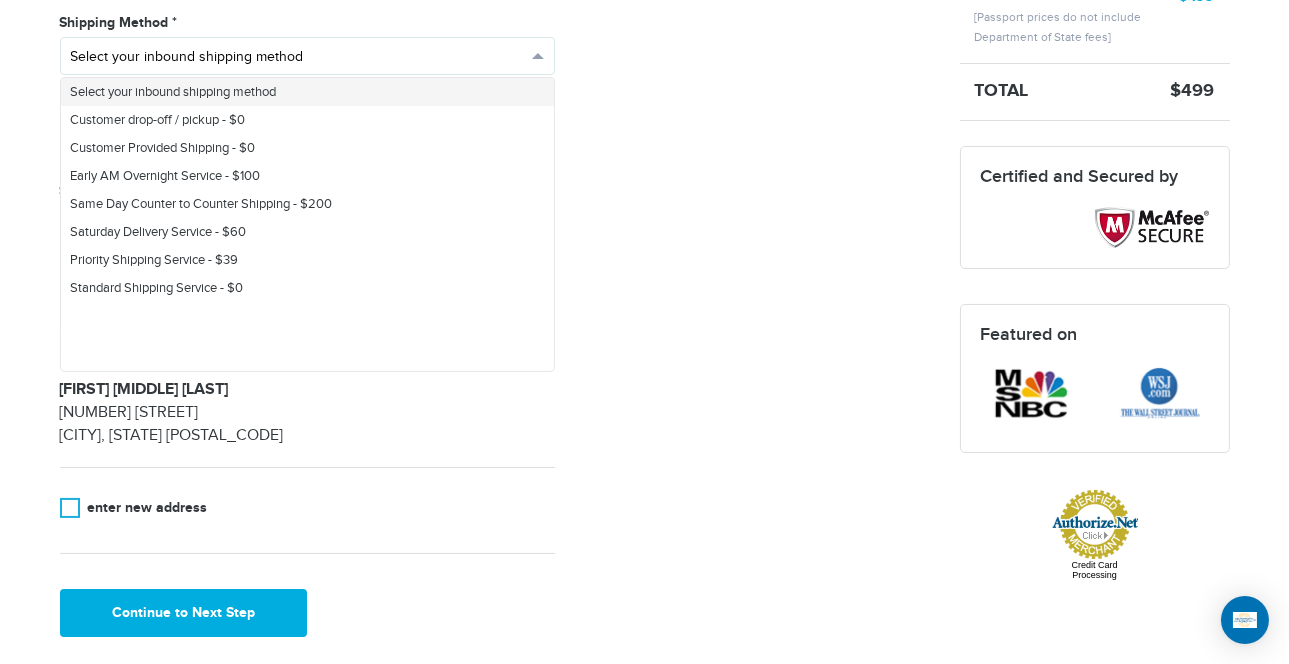 scroll, scrollTop: 582, scrollLeft: 0, axis: vertical 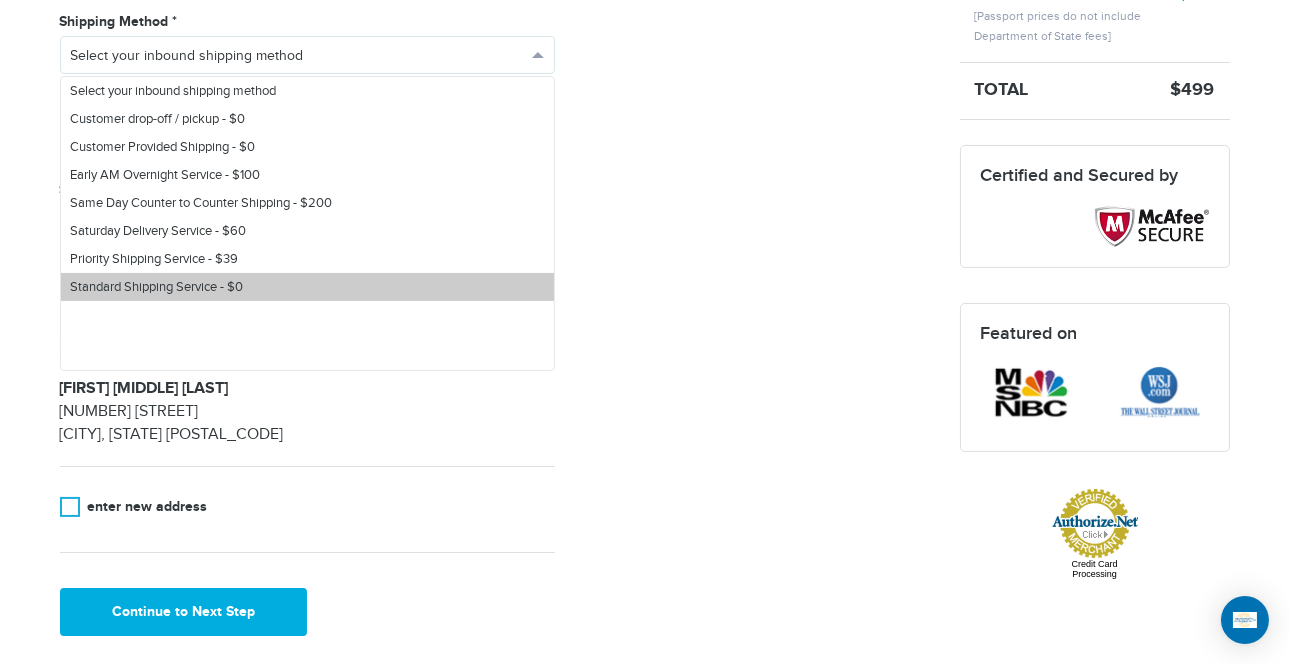 click on "Standard Shipping Service - $0" at bounding box center [307, 287] 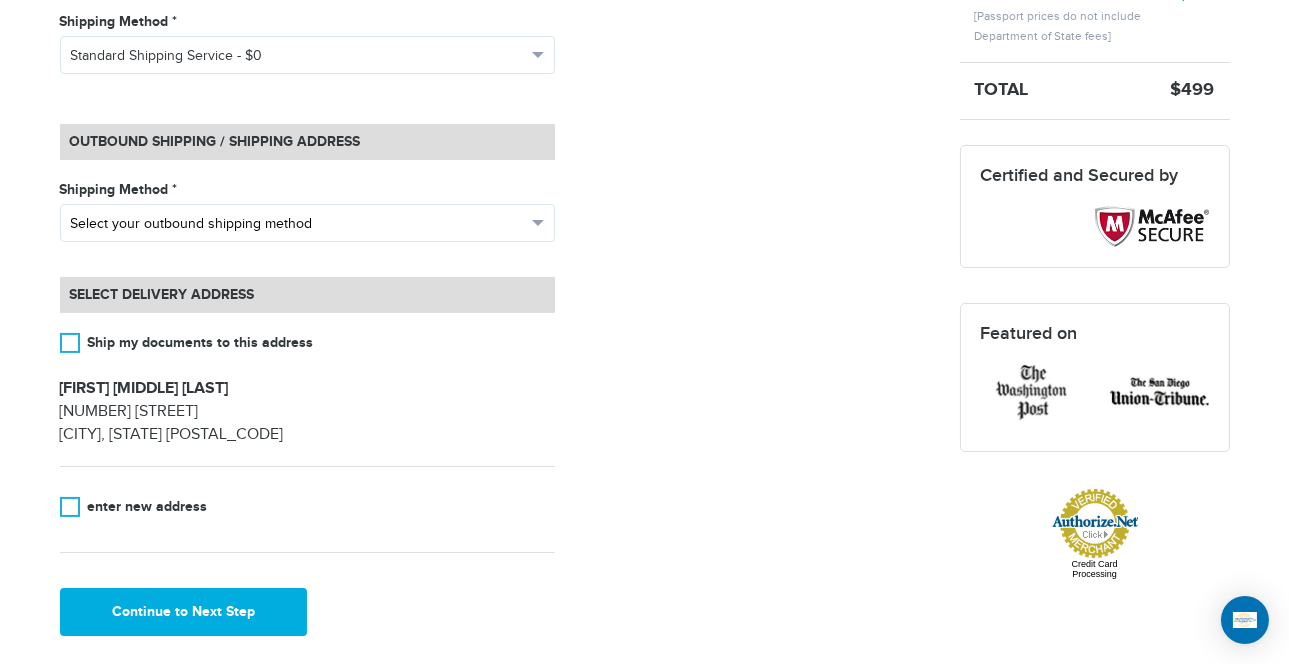 click on "Select your outbound shipping method" at bounding box center (298, 224) 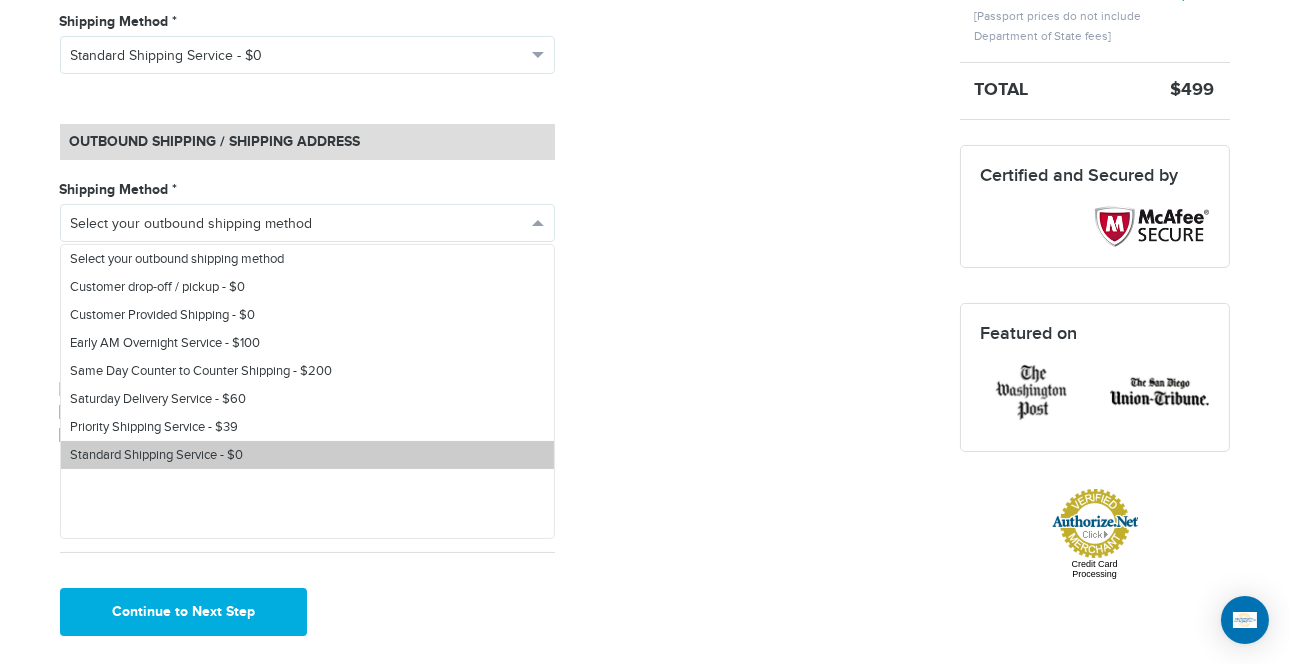 click on "Standard Shipping Service - $0" at bounding box center (157, 455) 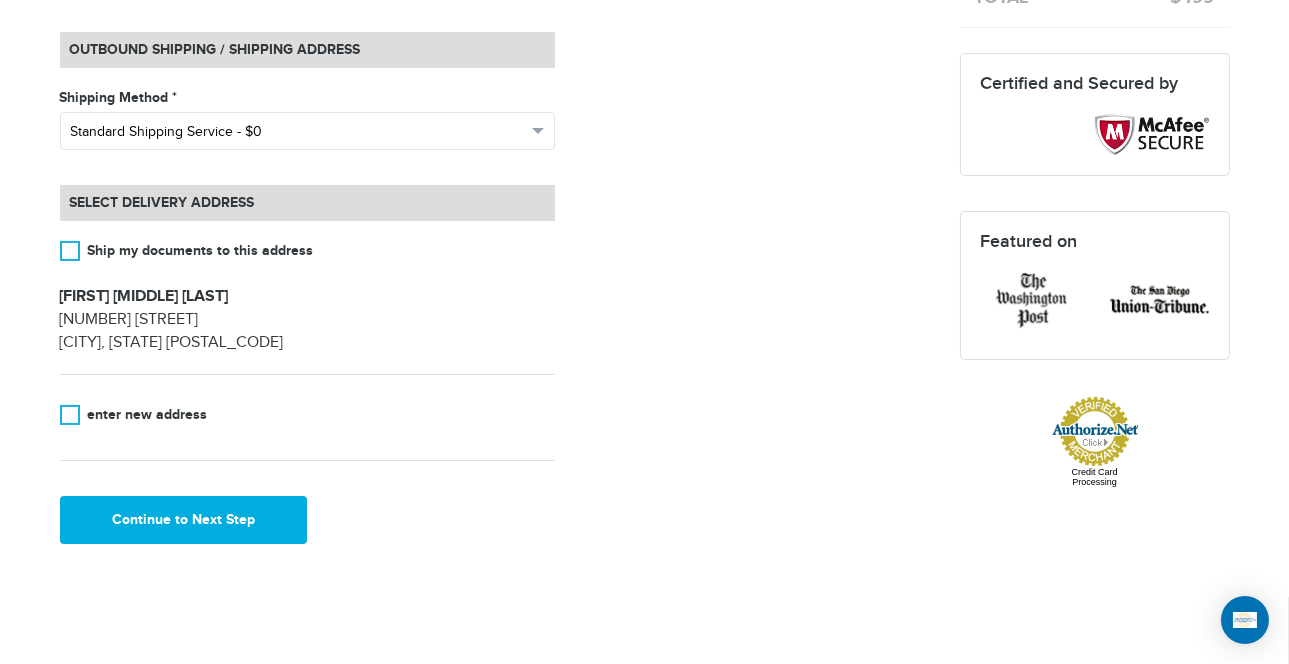 scroll, scrollTop: 793, scrollLeft: 0, axis: vertical 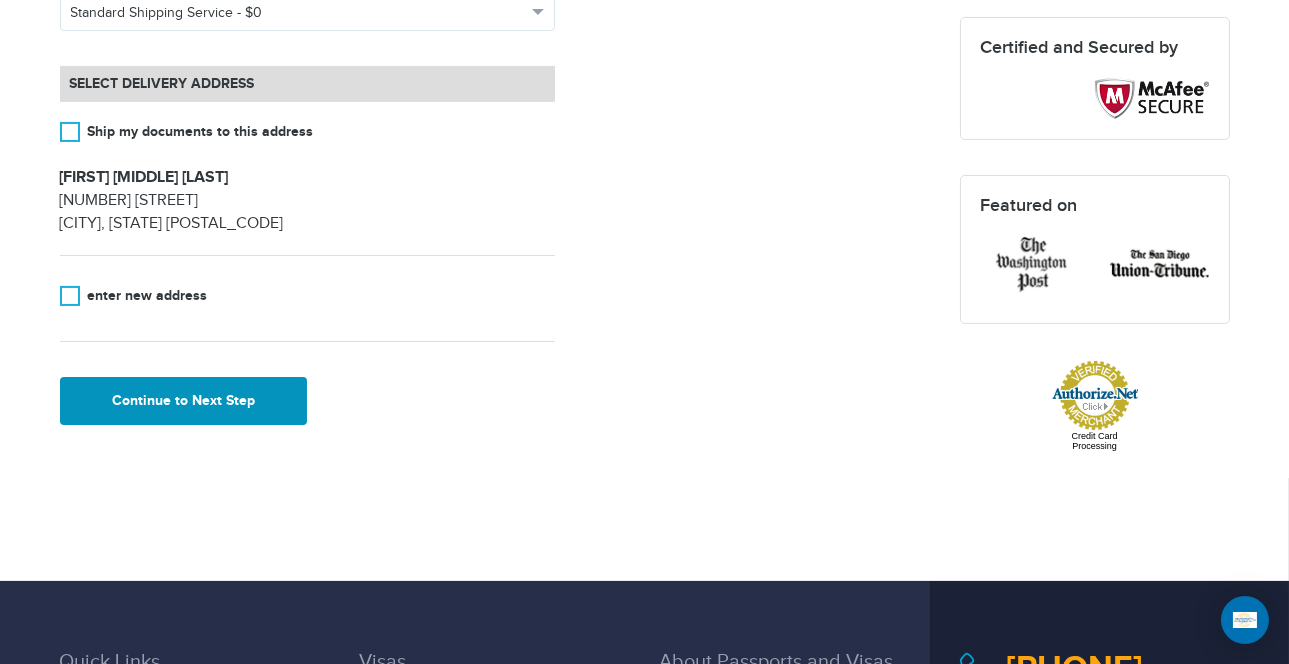 click on "Continue to Next Step" at bounding box center [184, 401] 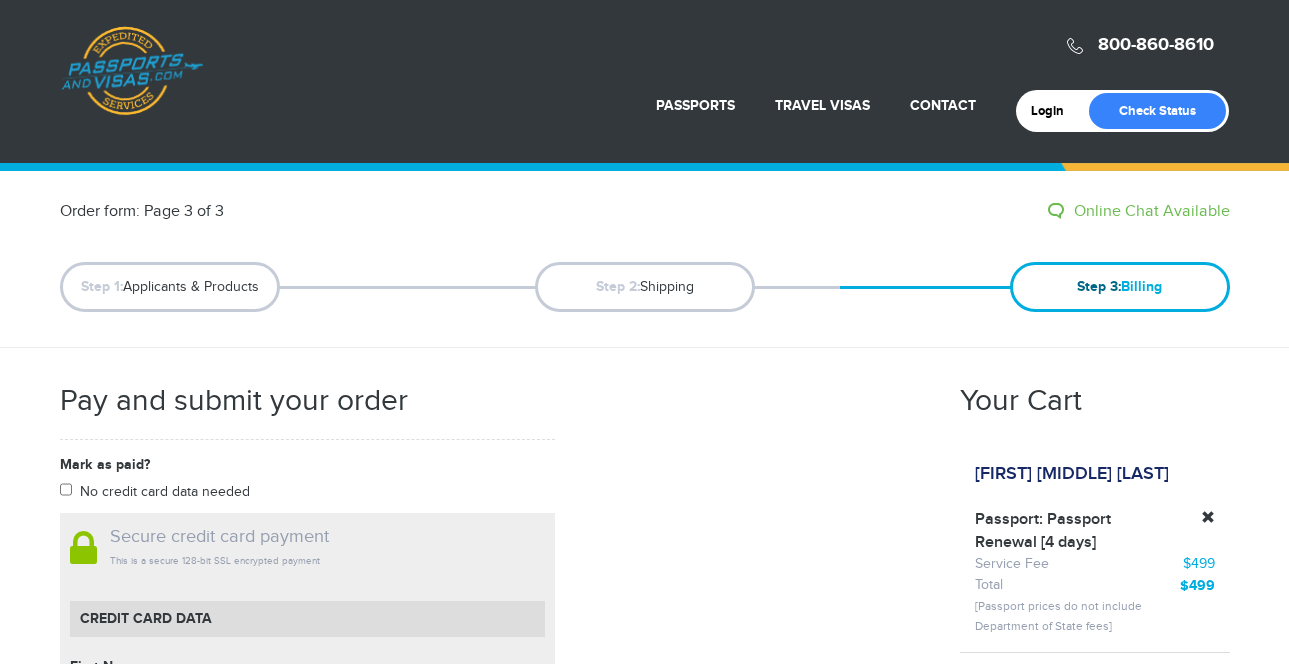 scroll, scrollTop: 0, scrollLeft: 0, axis: both 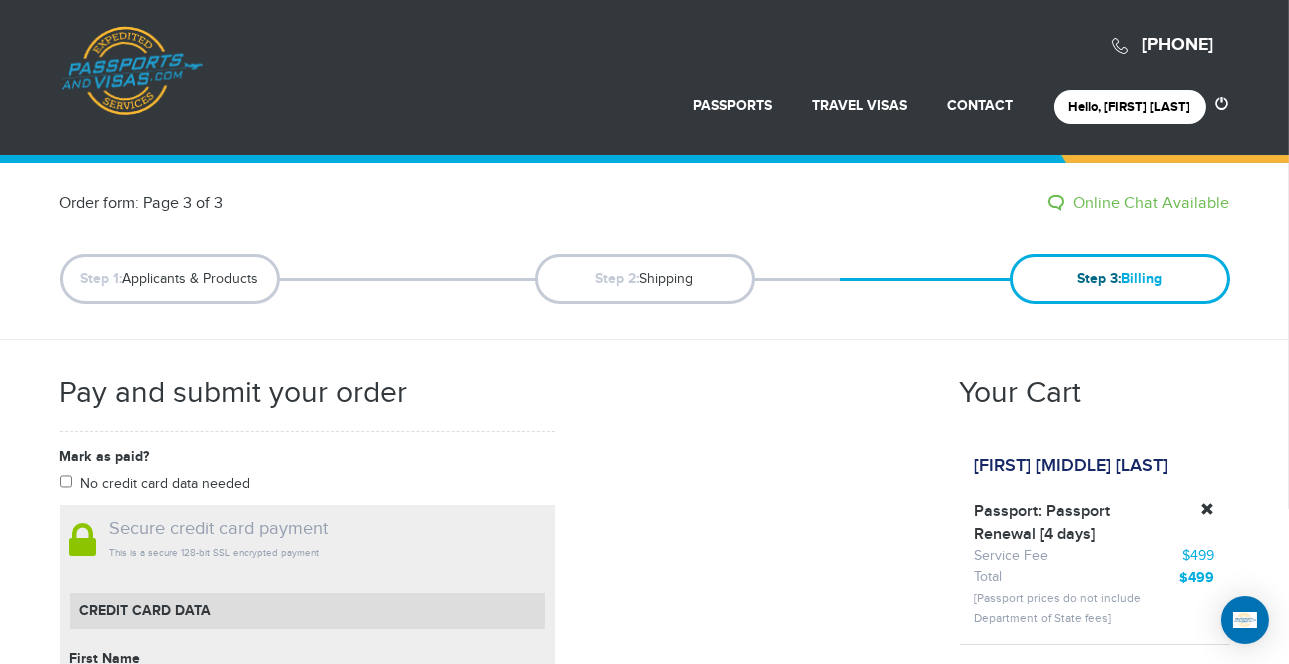 click on "Mark as paid?
No credit card data needed
Amount
*
Comment for manual payment
Secure credit card payment This is a secure 128-bit SSL encrypted payment
Credit Card data
First Name
First Name cannot be empty
Last Name
Last Name cannot be empty
Card Number
Card Number cannot be empty
Expiry Month
Select Month   Select Month January February" at bounding box center (495, 897) 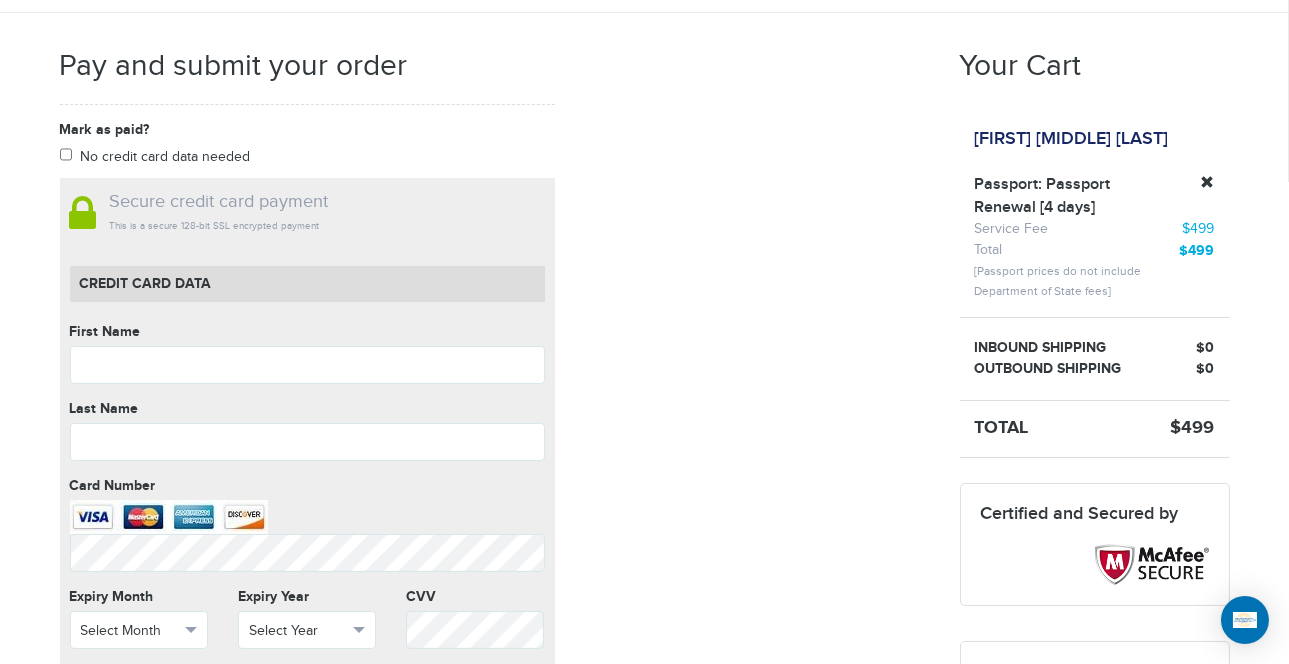 scroll, scrollTop: 290, scrollLeft: 0, axis: vertical 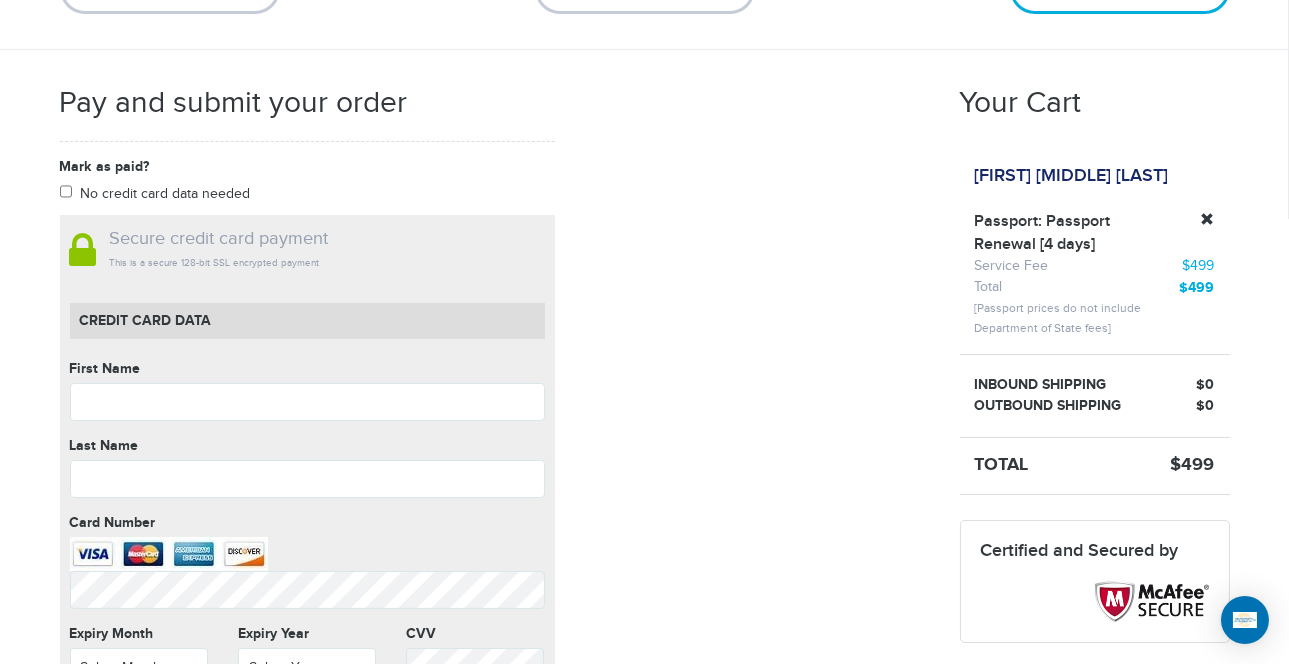 click on "[NAME] [MIDDLE] [NAME]" at bounding box center [1072, 176] 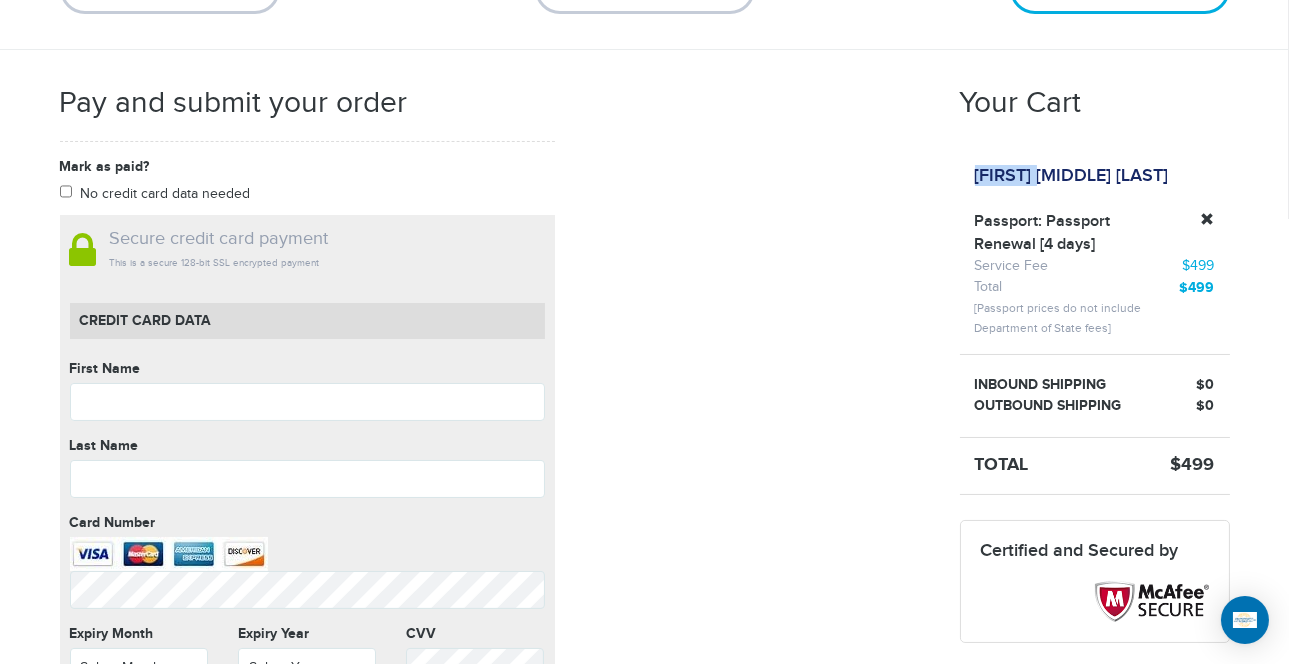 click on "[NAME] [MIDDLE] [NAME]" at bounding box center (1072, 176) 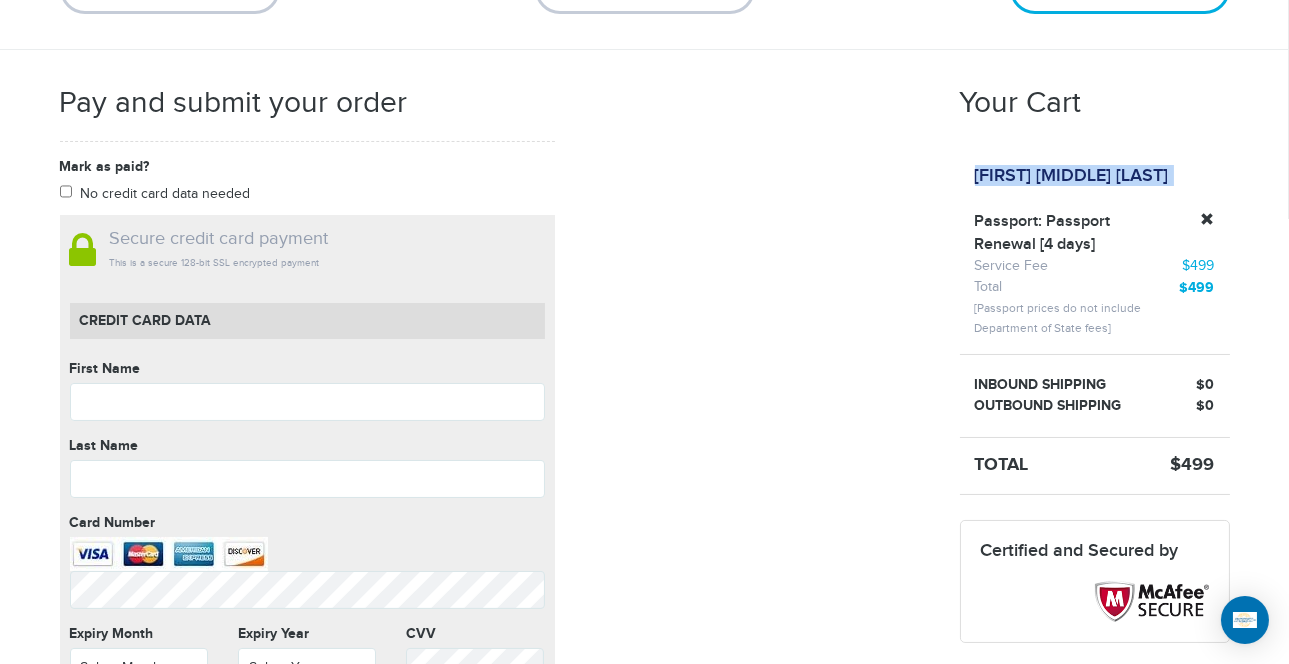 click on "[NAME] [MIDDLE] [NAME]" at bounding box center [1072, 176] 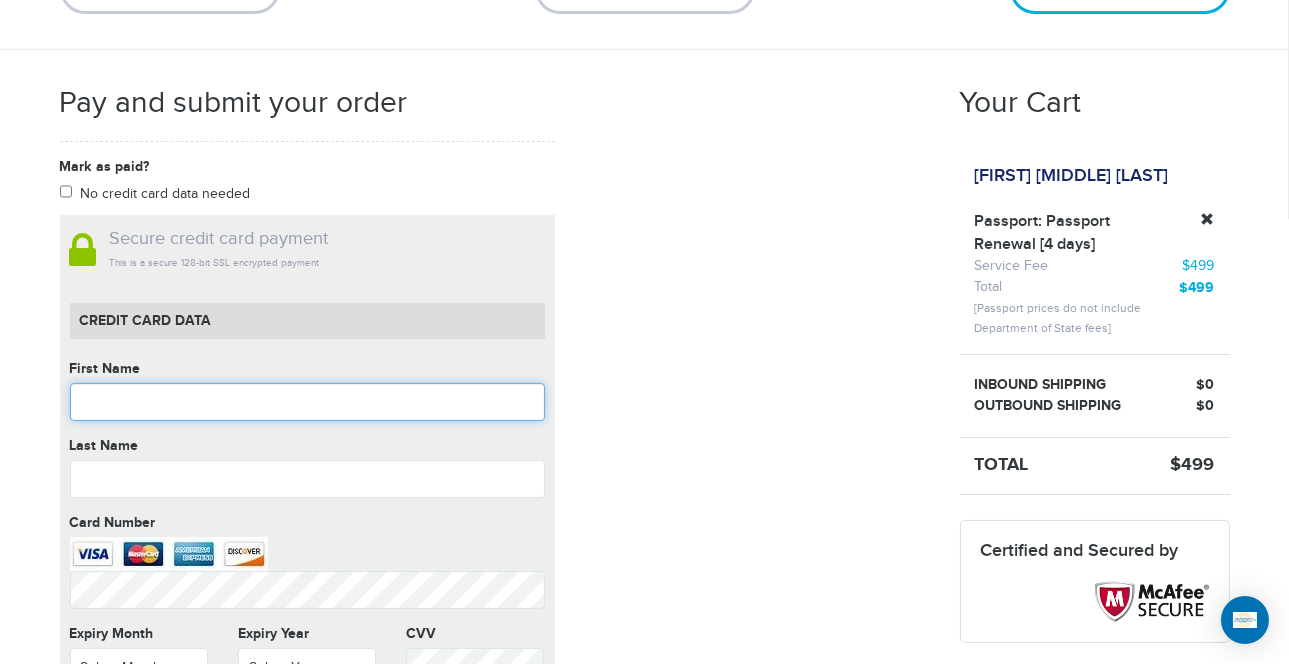 click at bounding box center [307, 402] 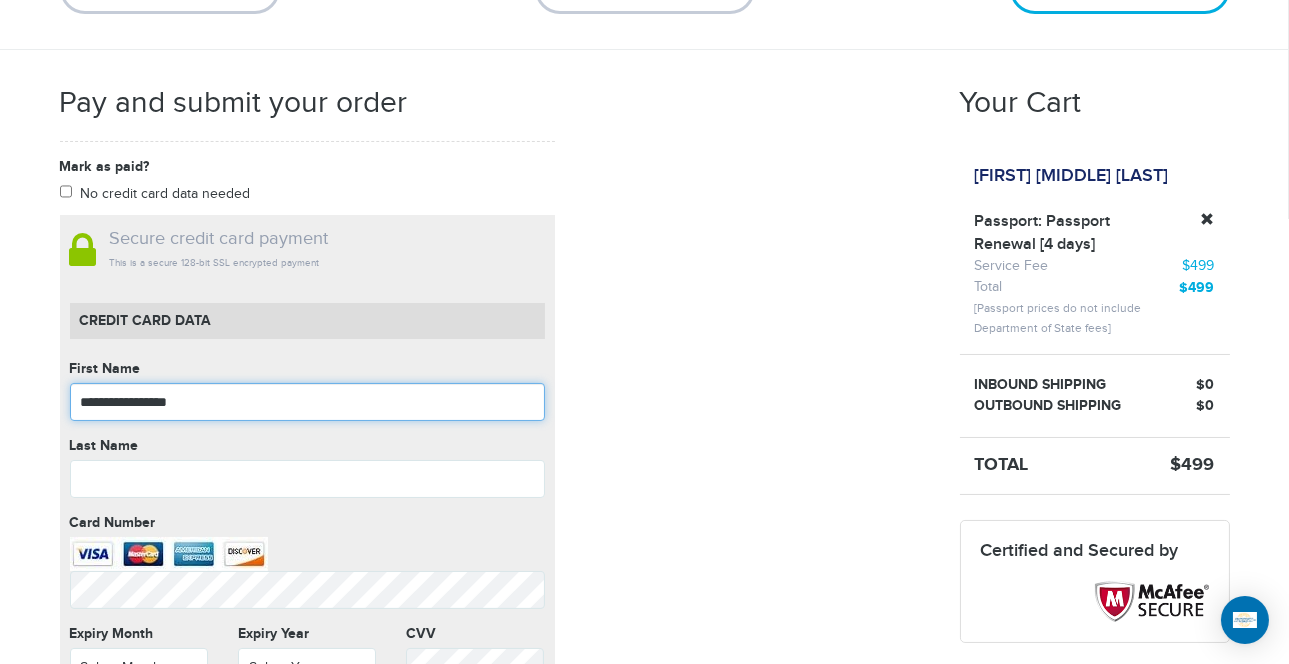 type on "**********" 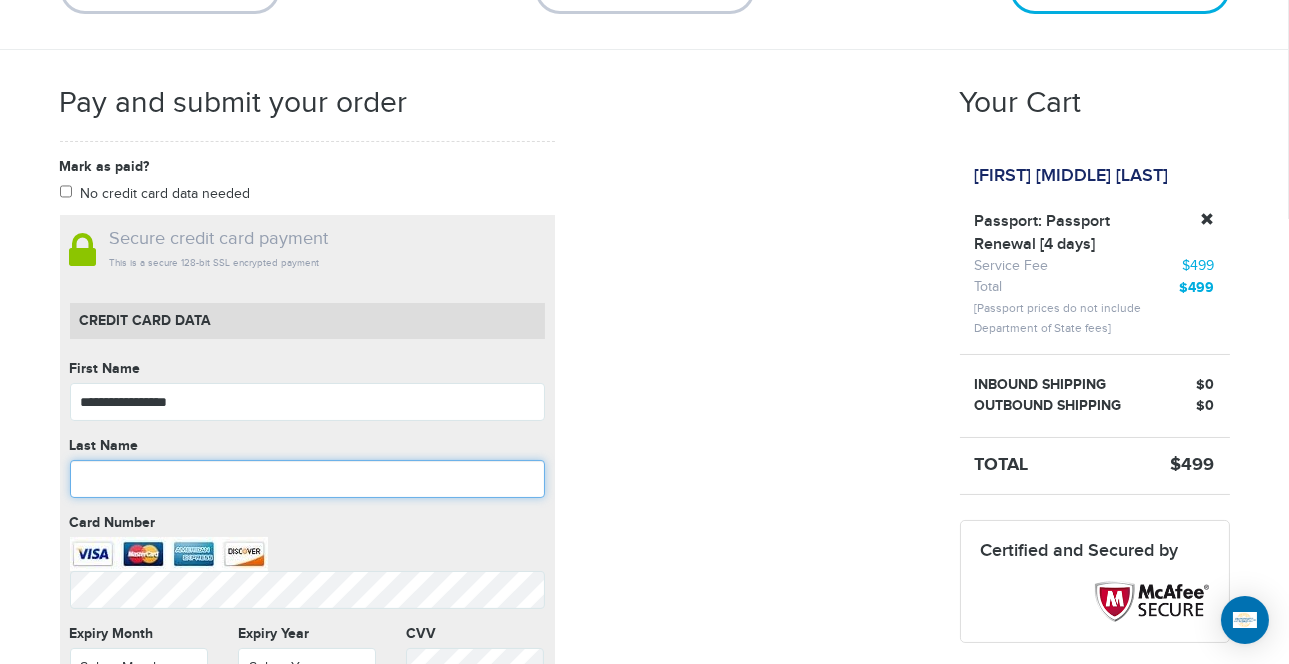 paste on "**********" 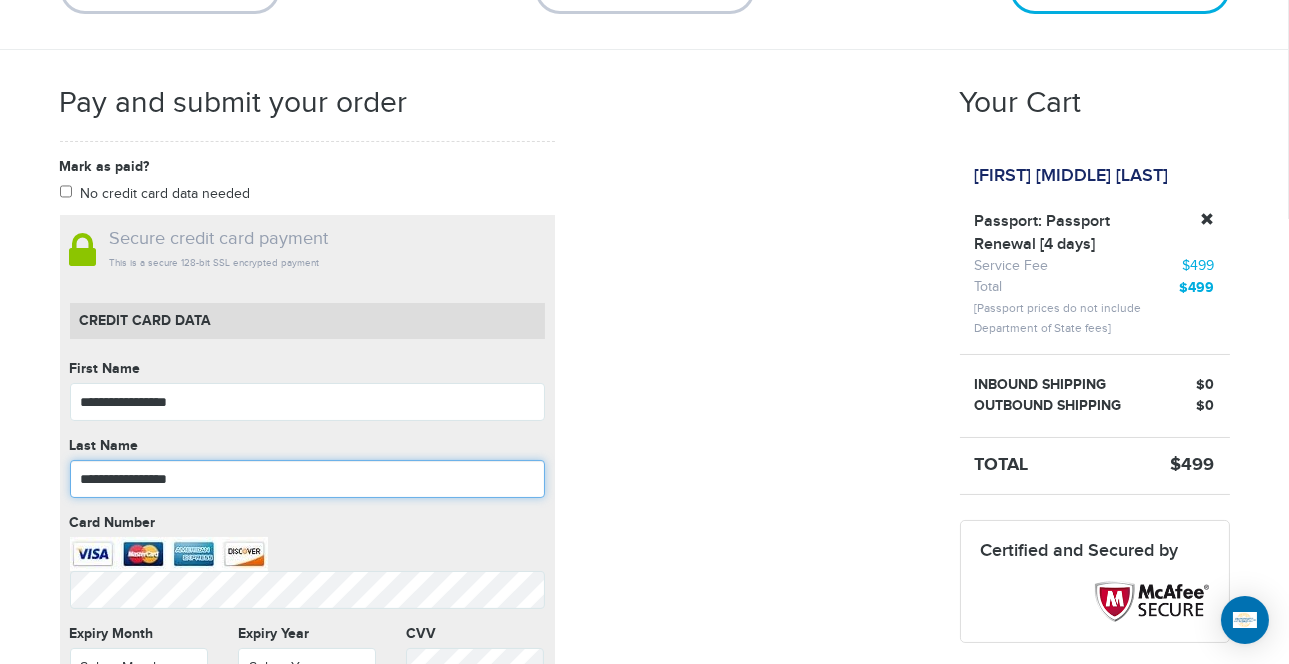 click on "**********" at bounding box center (307, 479) 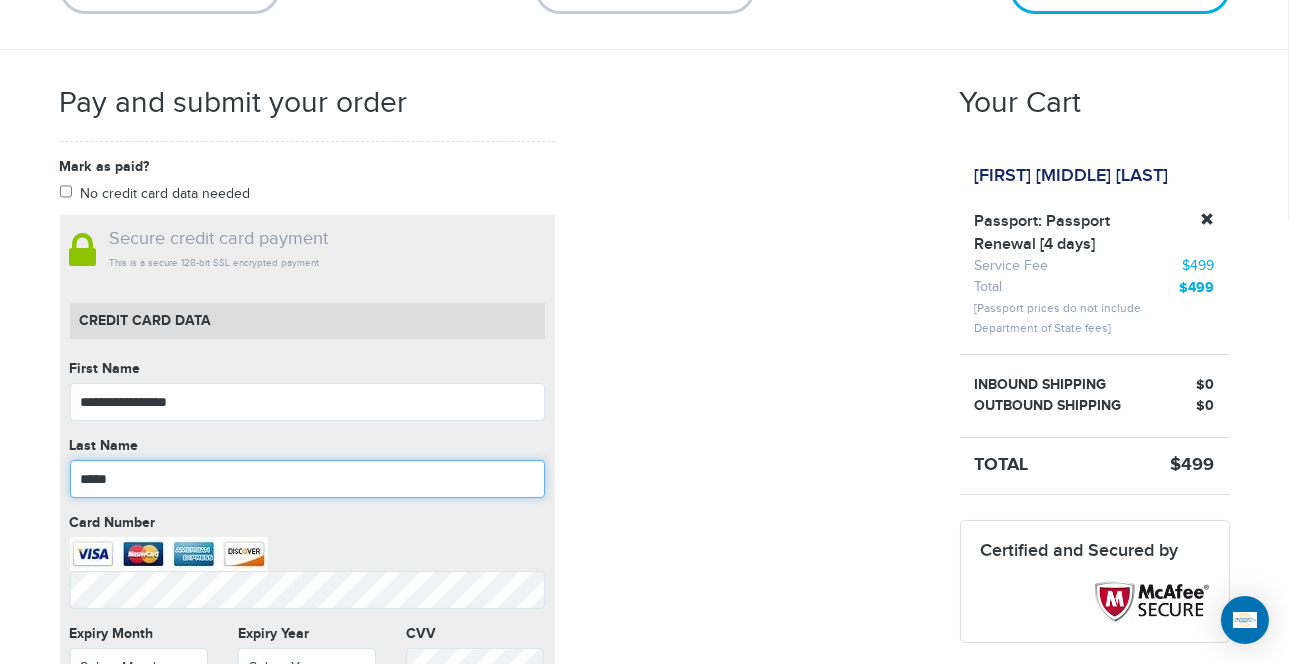 type on "*****" 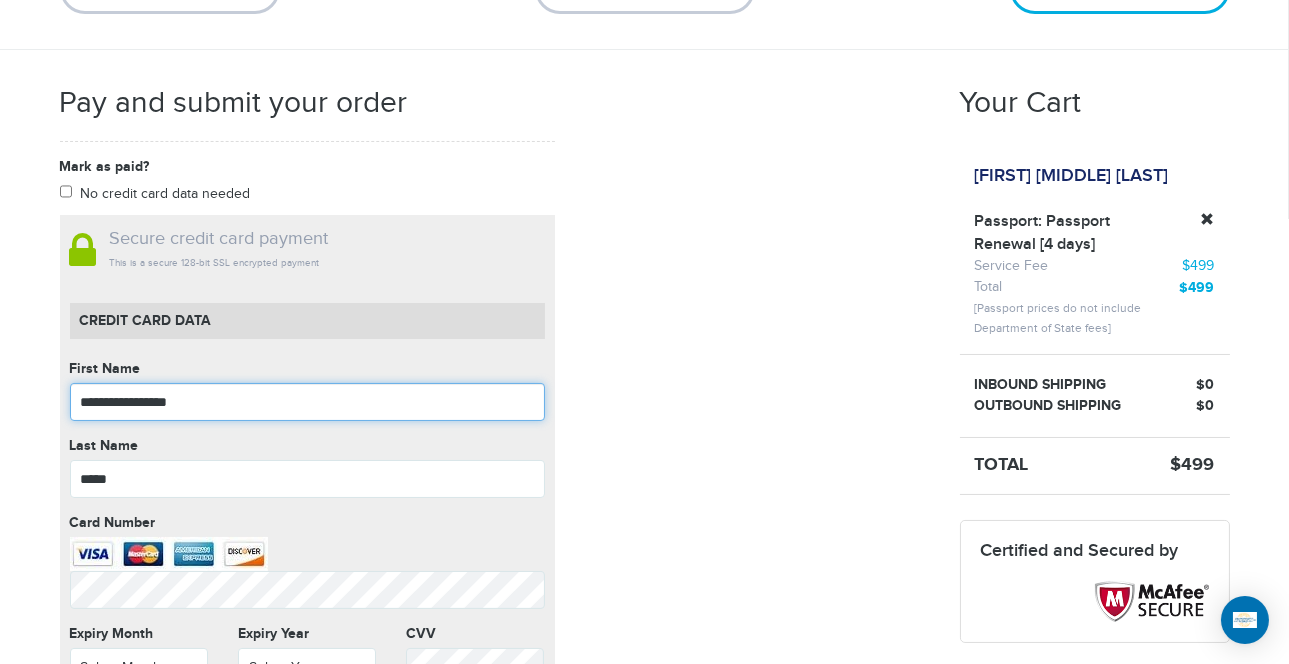 drag, startPoint x: 213, startPoint y: 400, endPoint x: 141, endPoint y: 399, distance: 72.00694 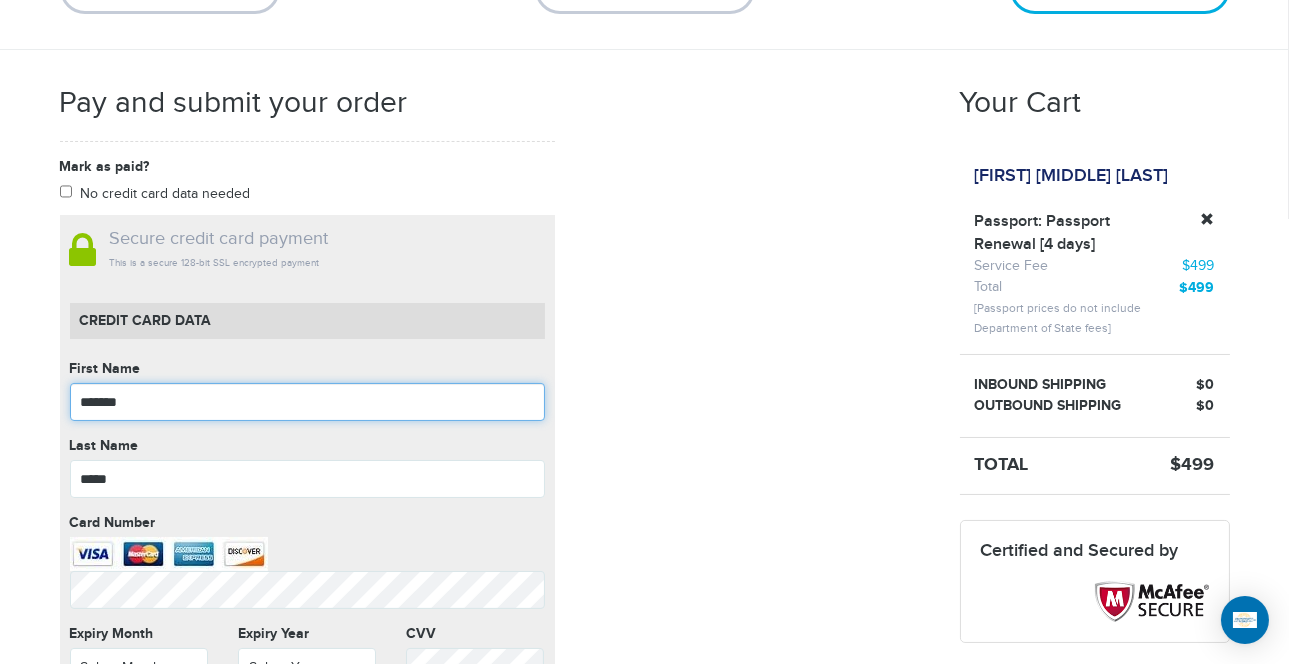 type on "*******" 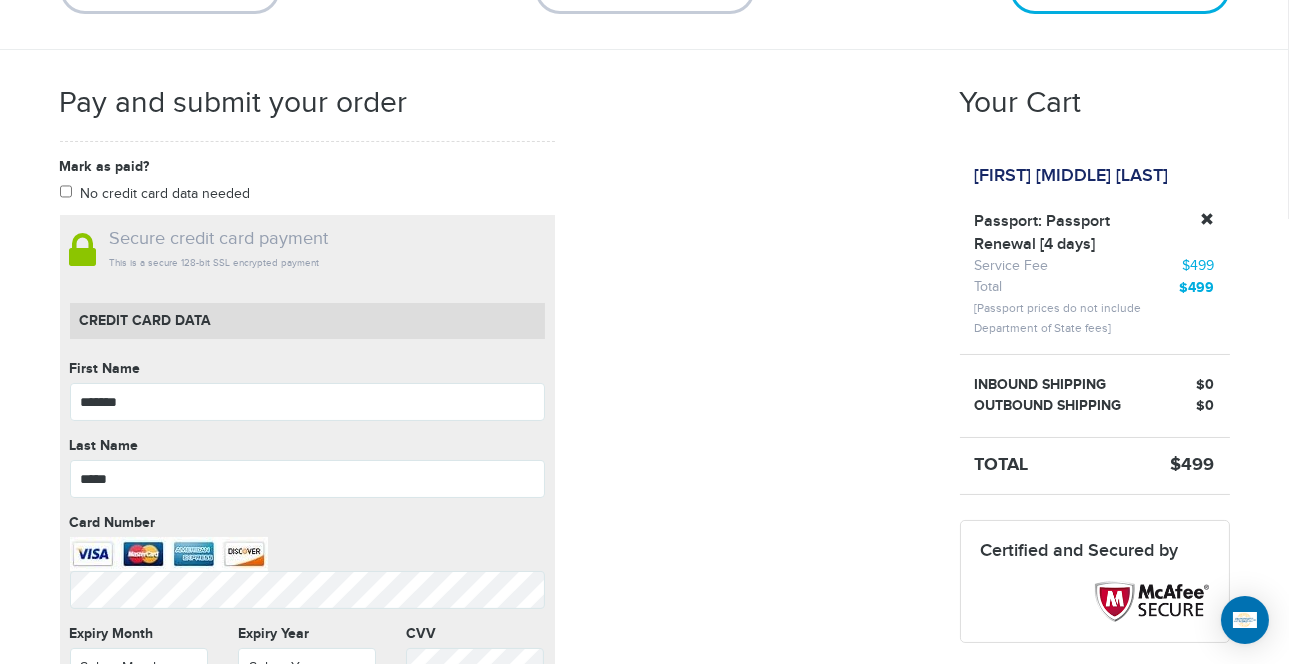 click on "Mark as paid?
No credit card data needed
Amount
*
Comment for manual payment
Secure credit card payment This is a secure 128-bit SSL encrypted payment
Credit Card data
First Name
*******
First Name cannot be empty
Last Name
*****
Last Name cannot be empty
Card Number
Card Number cannot be empty
Expiry Month
Select Month   Select Month" at bounding box center (495, 607) 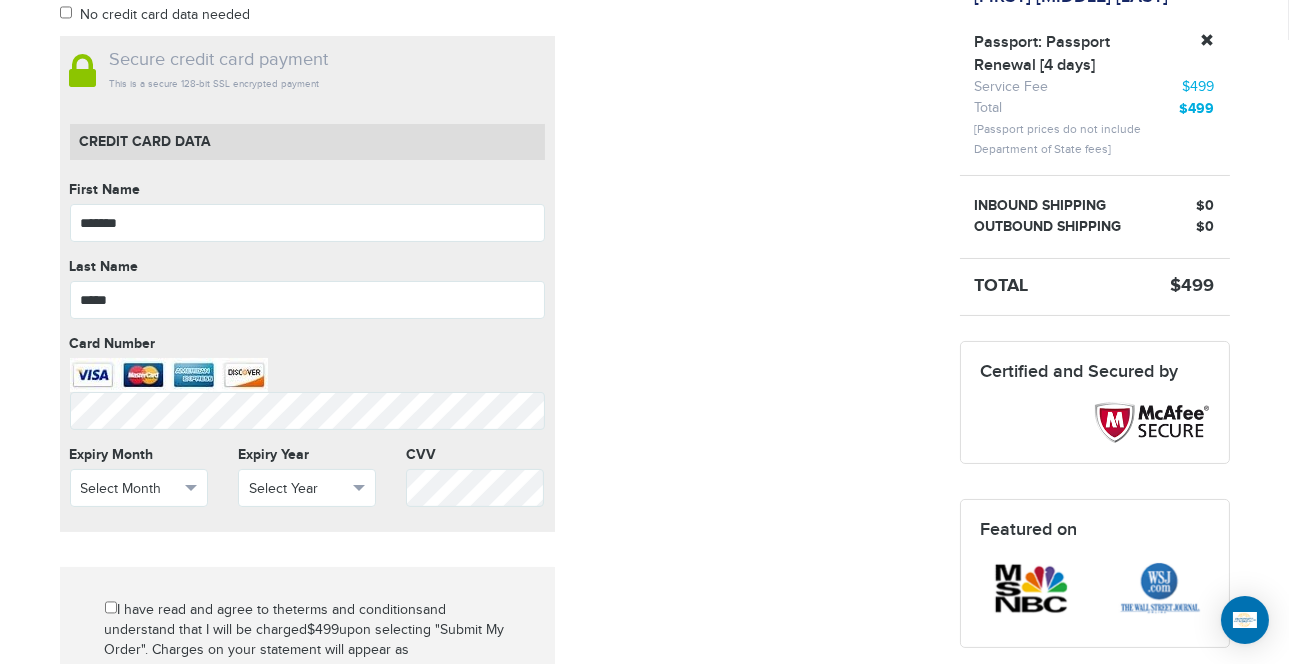 scroll, scrollTop: 472, scrollLeft: 0, axis: vertical 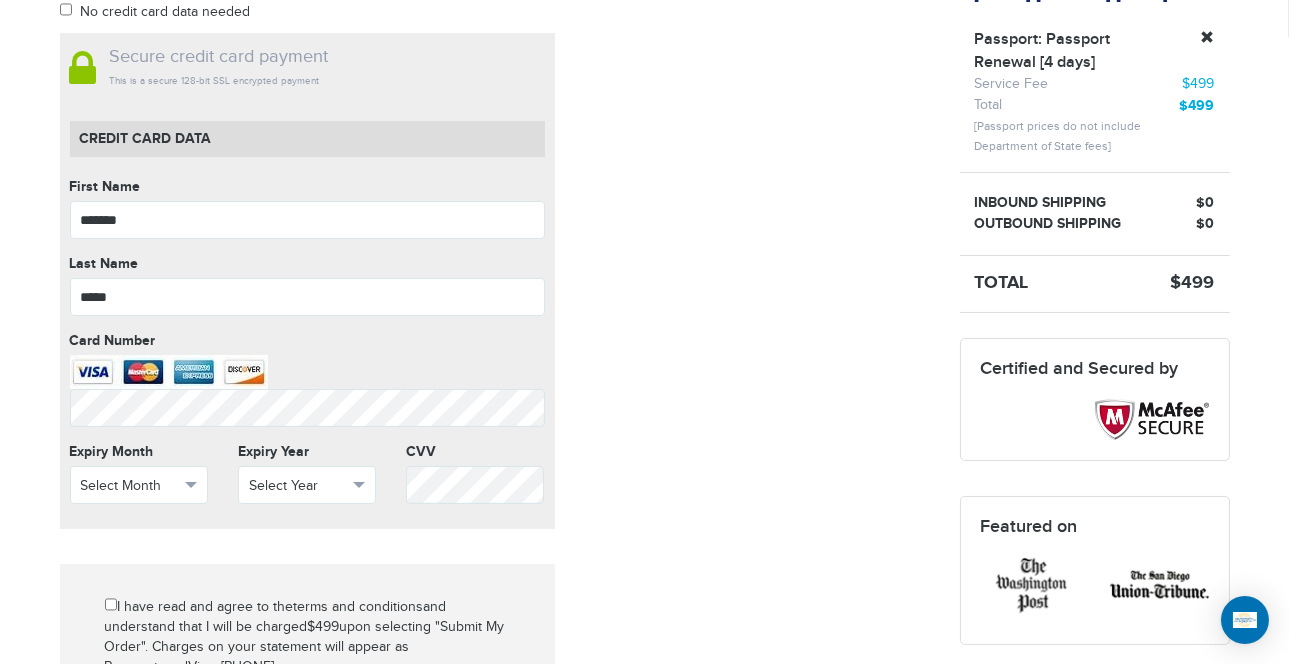 click on "720-902-3403
Passports & Visas.com
Hello, Lourisha Nottage
Passports
Passport Renewal
New Passport
Second Passport
Passport Name Change
Lost Passport
Child Passport
About" at bounding box center [644, 560] 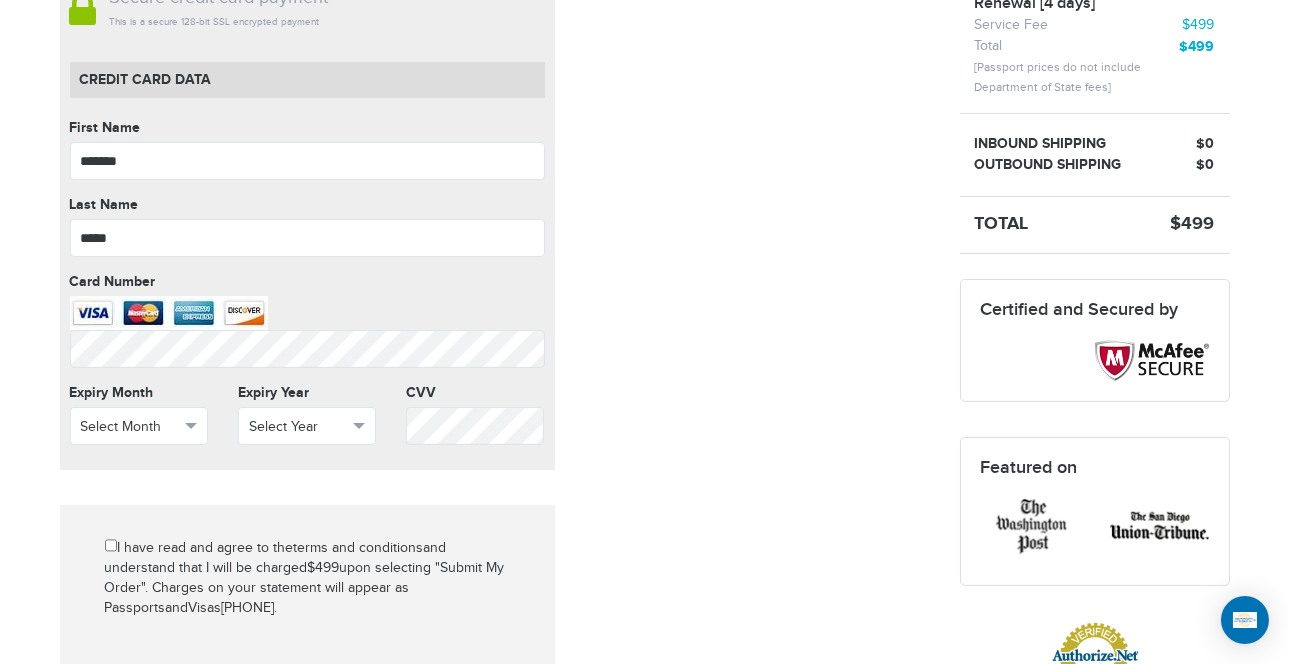 scroll, scrollTop: 532, scrollLeft: 0, axis: vertical 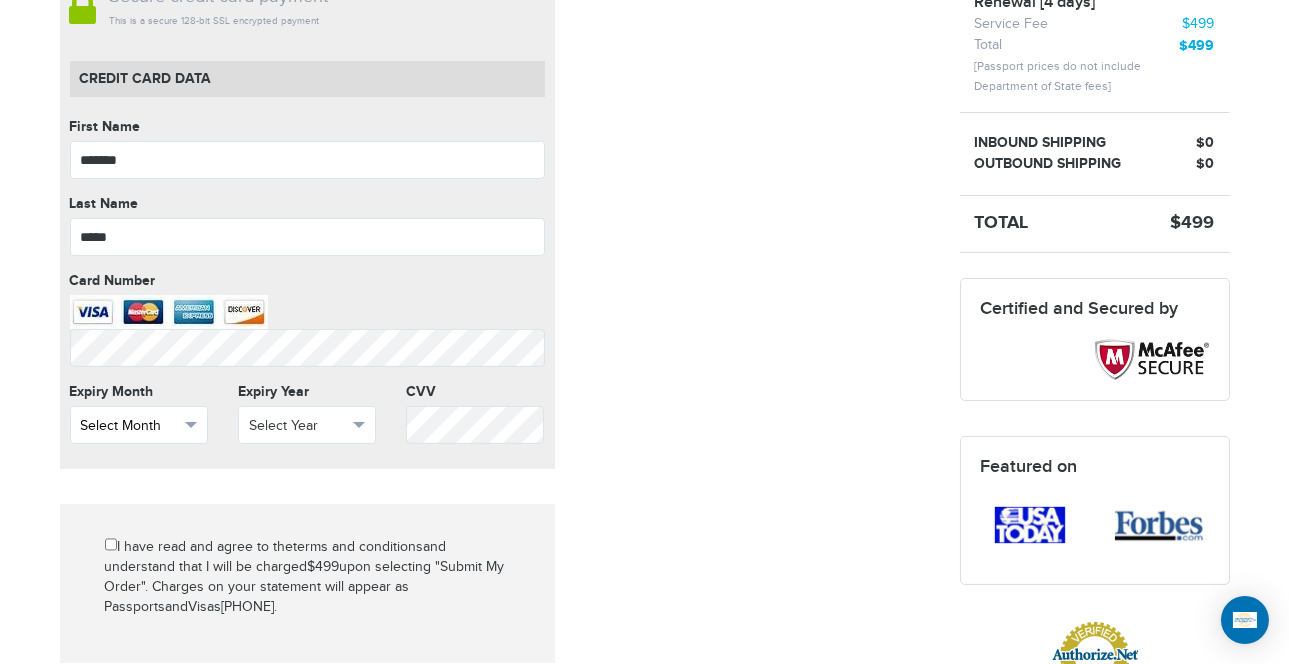 click on "Select Month" at bounding box center (139, 425) 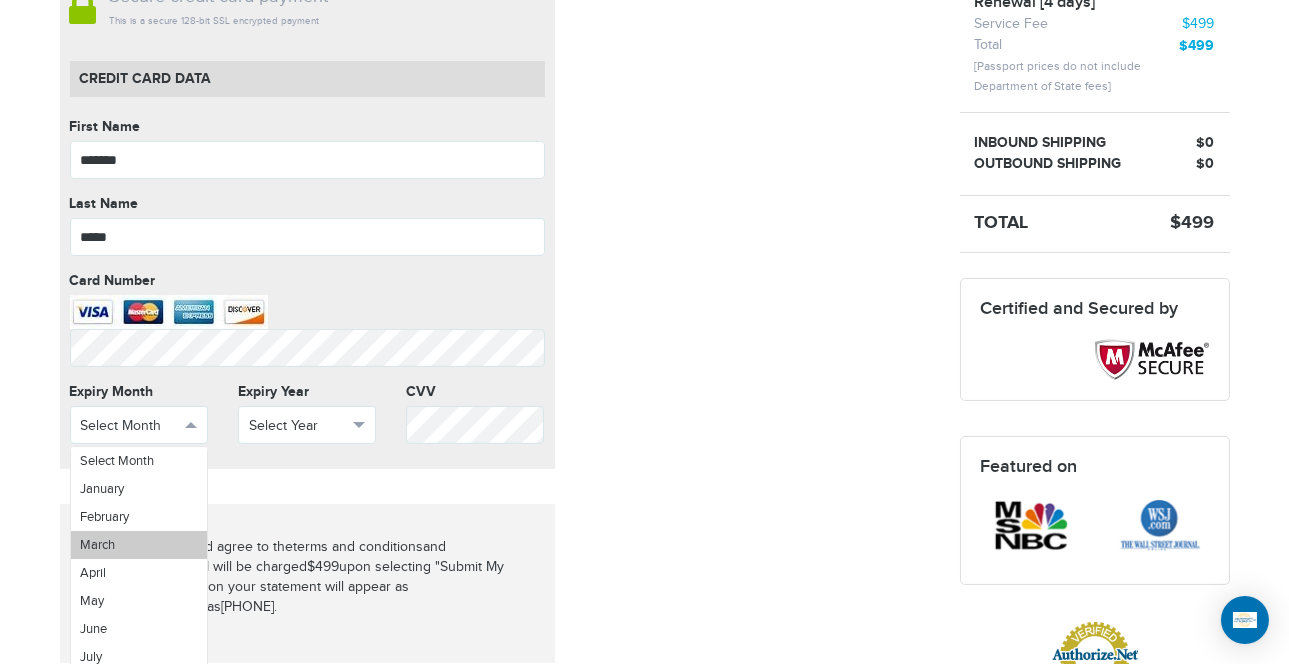 click on "March" at bounding box center (98, 545) 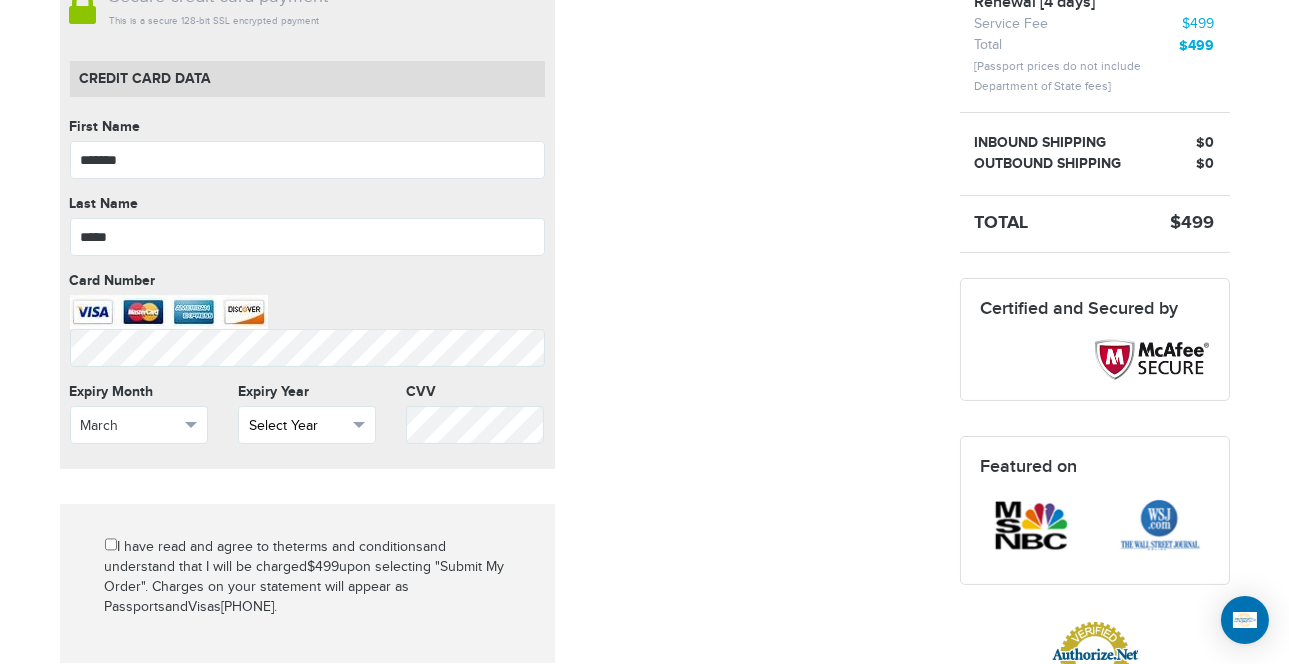 click on "Select Year" at bounding box center (307, 425) 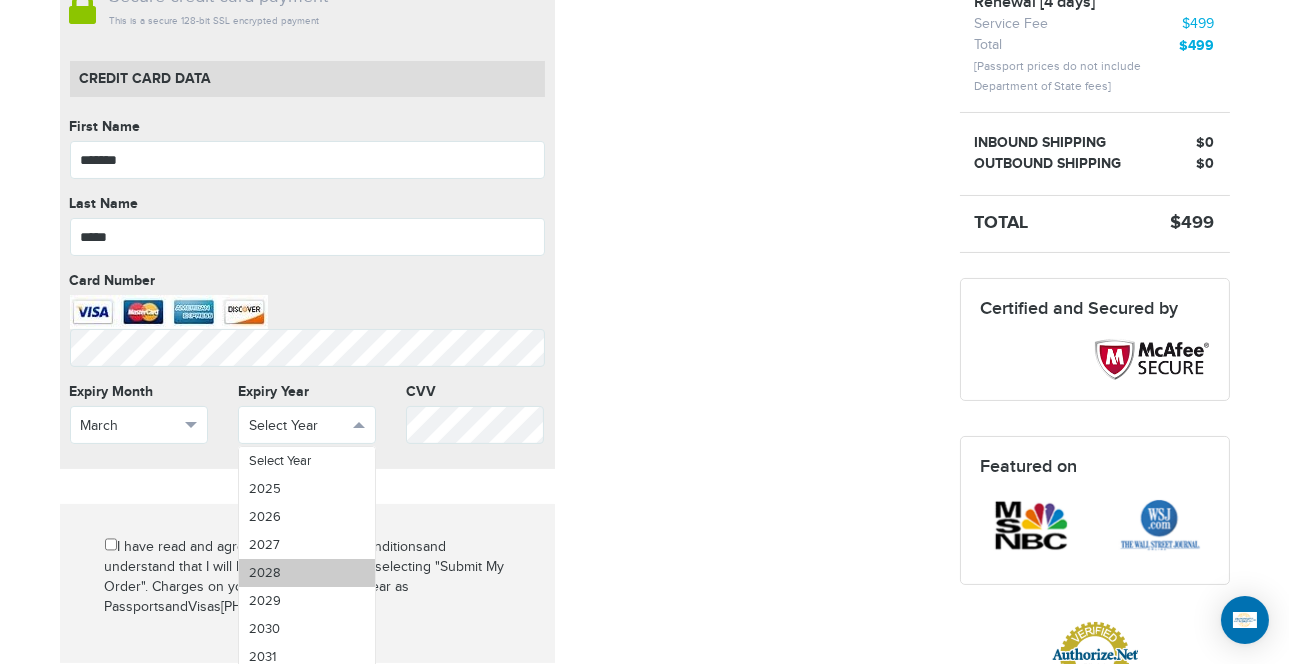 click on "2028" at bounding box center (265, 573) 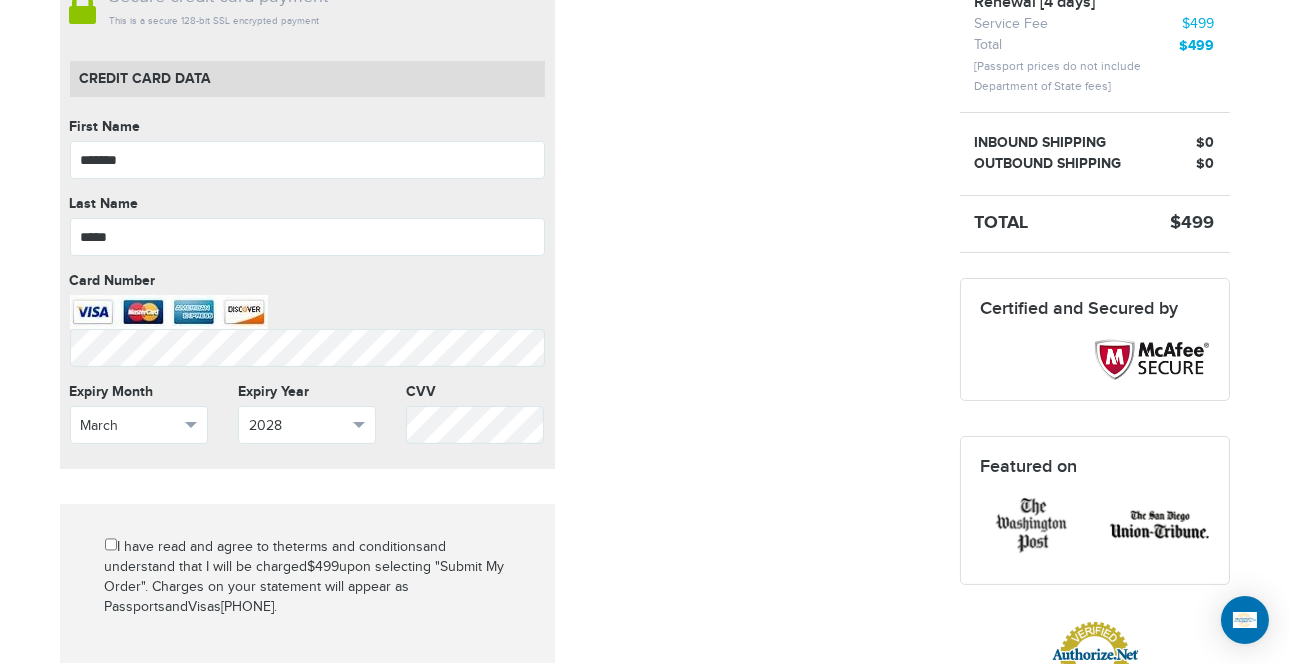 click on "Mark as paid?
No credit card data needed
Amount
*
Comment for manual payment
Secure credit card payment This is a secure 128-bit SSL encrypted payment
Credit Card data
First Name
*******
First Name cannot be empty
Last Name
*****
Last Name cannot be empty
Card Number
Card Number cannot be empty
Expiry Month
March   Select Month January" at bounding box center [495, 365] 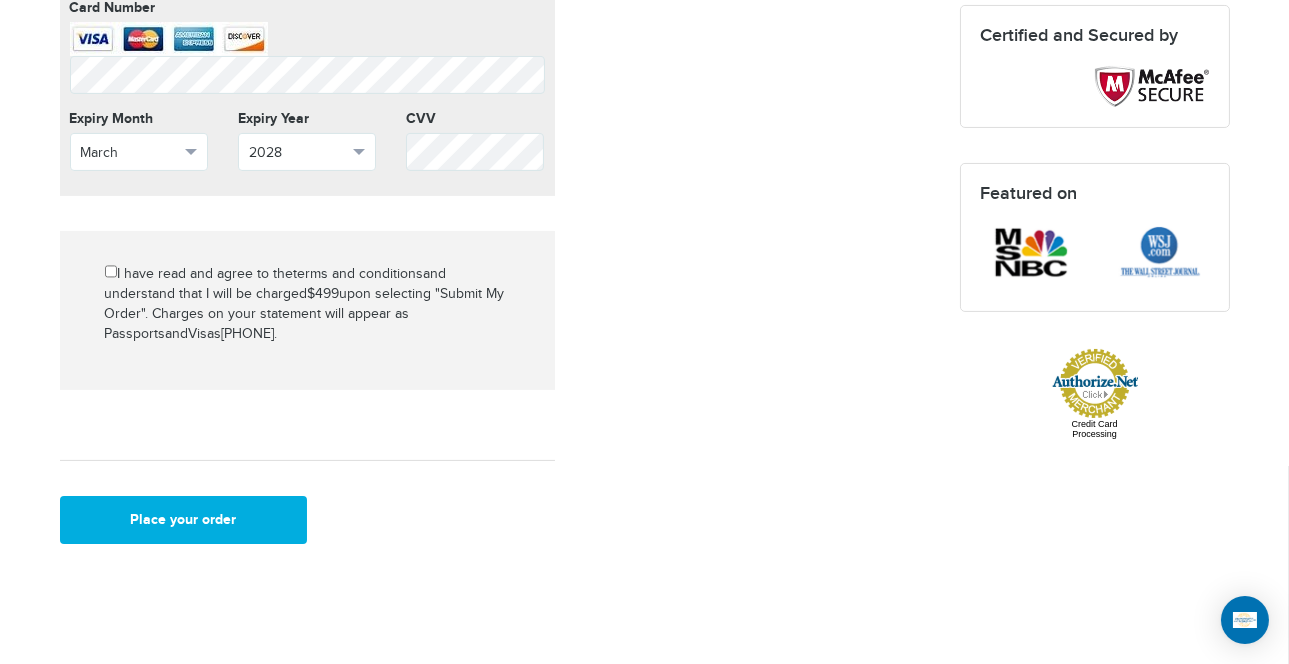 scroll, scrollTop: 821, scrollLeft: 0, axis: vertical 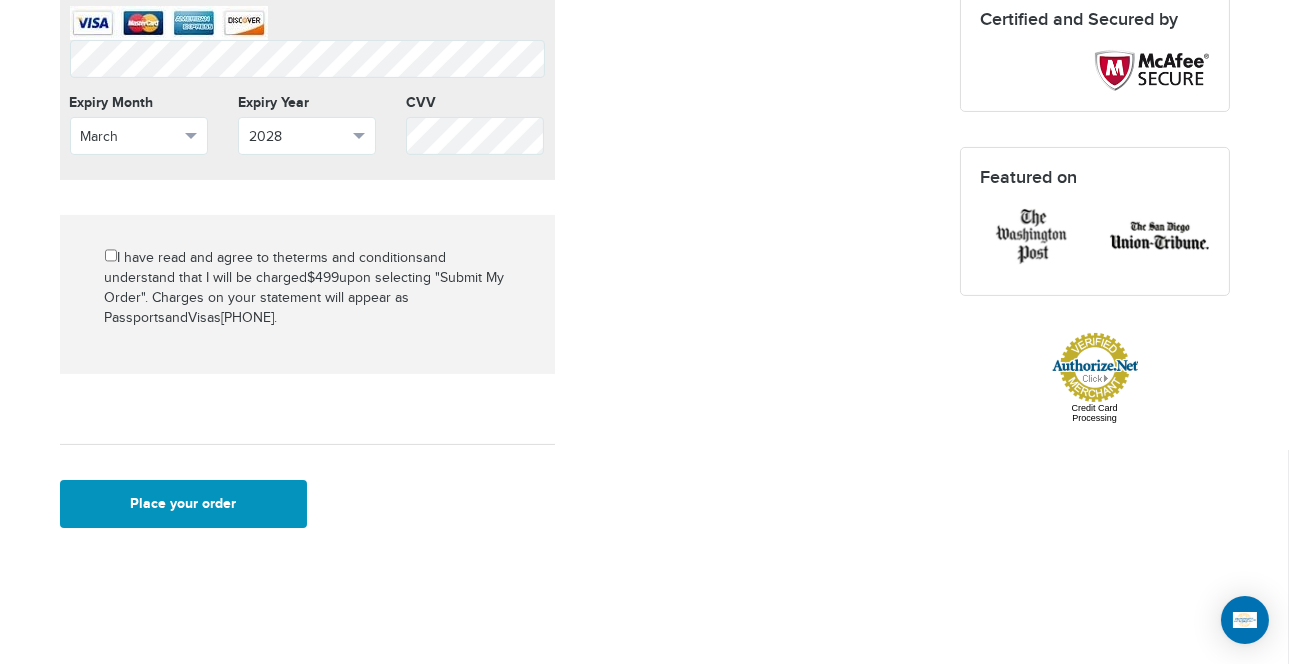click on "Place your order" at bounding box center [184, 504] 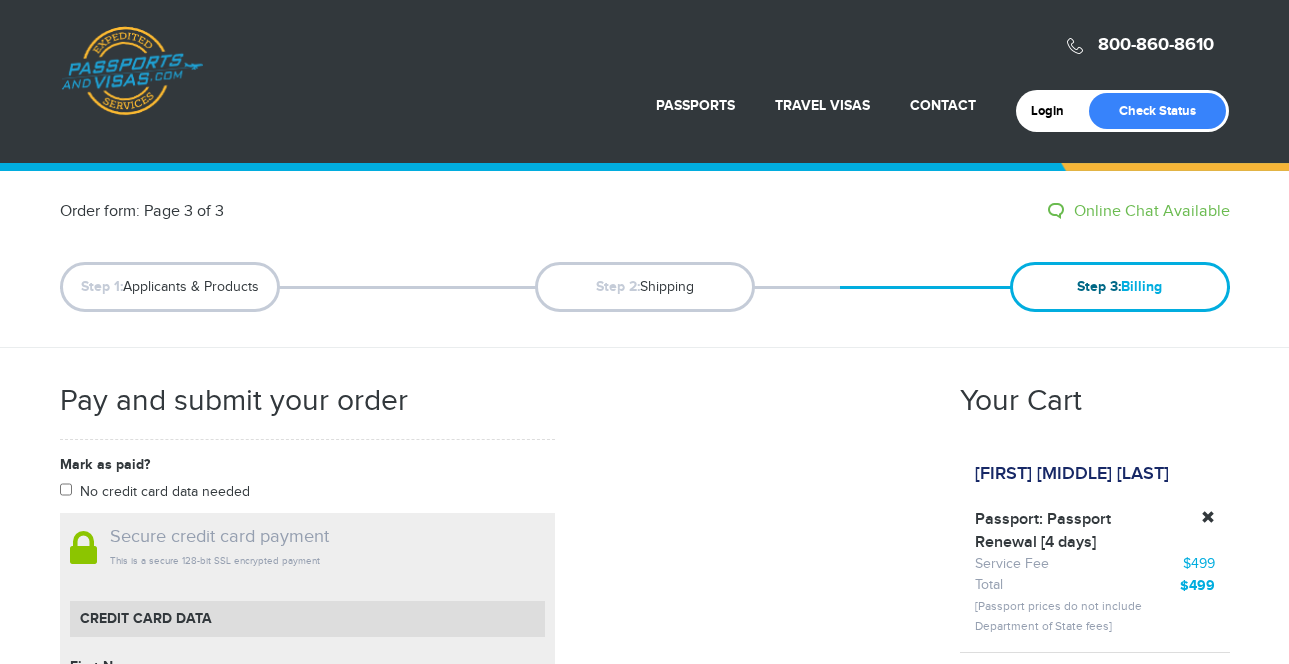scroll, scrollTop: 829, scrollLeft: 0, axis: vertical 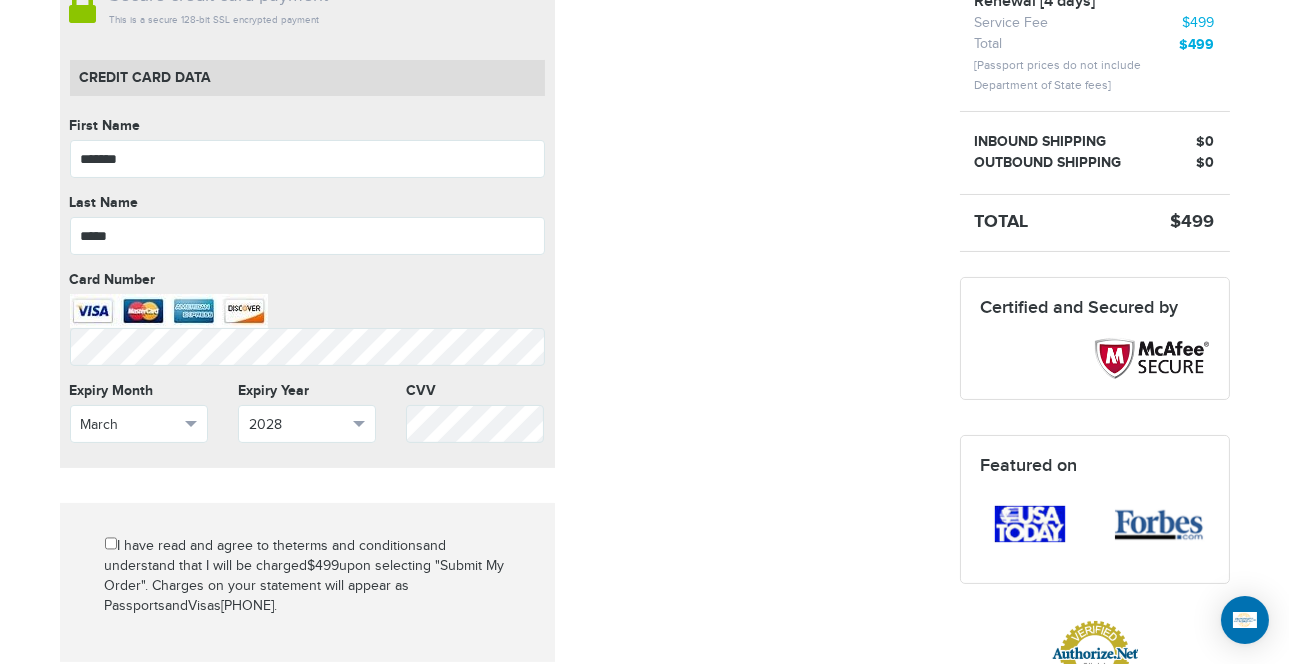 click on "Mark as paid?
No credit card data needed
Amount
*
Comment for manual payment
Secure credit card payment This is a secure 128-bit SSL encrypted payment
Credit Card data
First Name
*******
First Name cannot be empty
Last Name
*****
Last Name cannot be empty
Card Number
Card Number cannot be empty
Expiry Month
March   Select Month January" at bounding box center [495, 364] 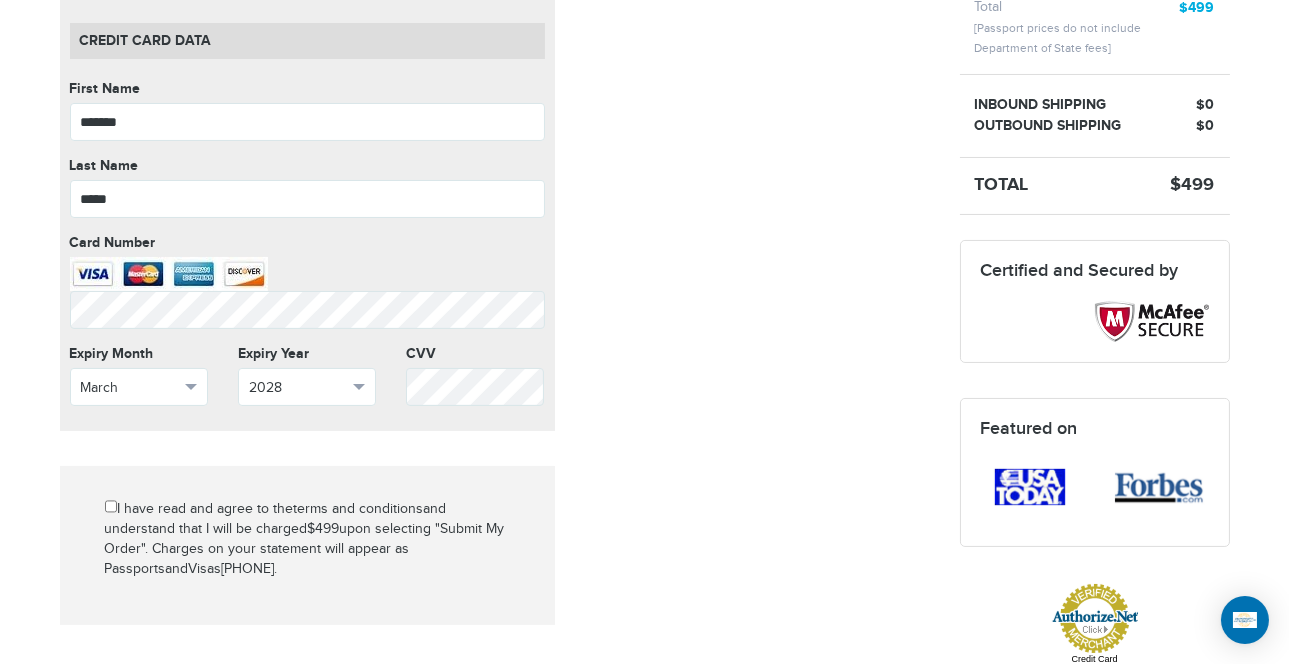 click on "Mark as paid?
No credit card data needed
Amount
*
Comment for manual payment
Secure credit card payment This is a secure 128-bit SSL encrypted payment
Credit Card data
First Name
*******
First Name cannot be empty
Last Name
*****
Last Name cannot be empty
Card Number
Card Number cannot be empty
Expiry Month
March   Select Month January" at bounding box center [495, 327] 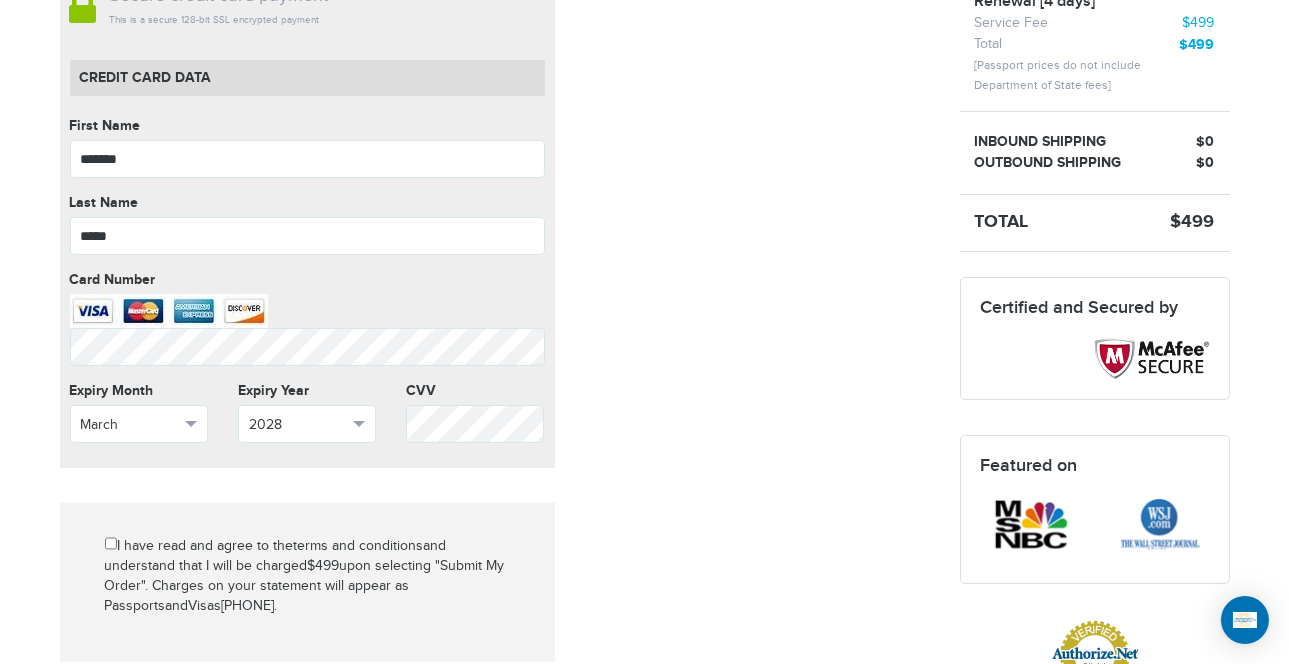 scroll, scrollTop: 570, scrollLeft: 0, axis: vertical 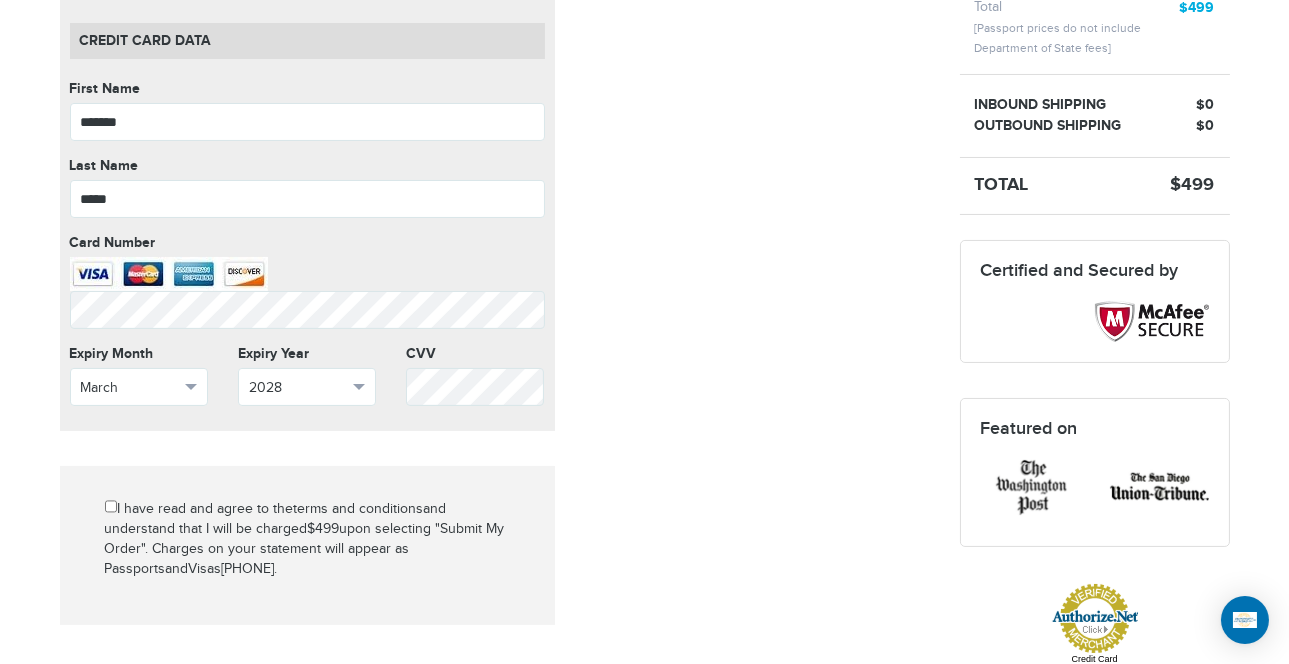 click on "Mark as paid?
No credit card data needed
Amount
*
Comment for manual payment
Secure credit card payment This is a secure 128-bit SSL encrypted payment
Credit Card data
First Name
*******
First Name cannot be empty
Last Name
*****
Last Name cannot be empty
Card Number
Card Number cannot be empty
Expiry Month
March   Select Month January" at bounding box center [495, 327] 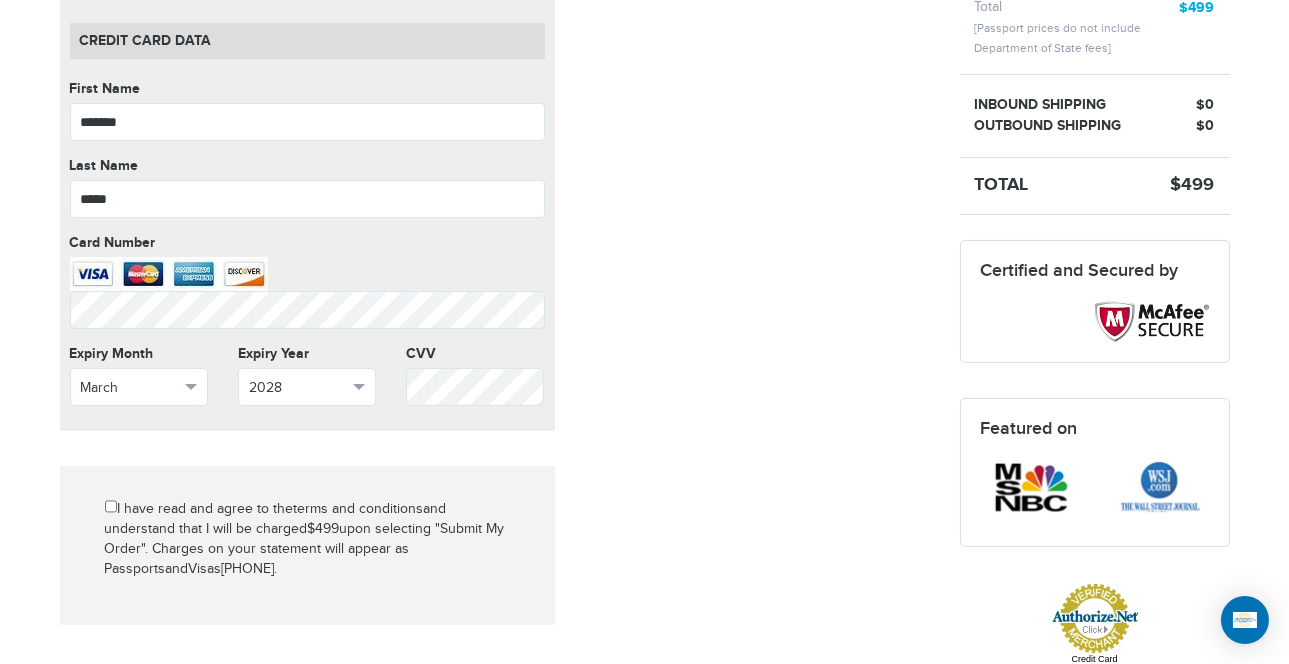 click on "Mark as paid?
No credit card data needed
Amount
*
Comment for manual payment
Secure credit card payment This is a secure 128-bit SSL encrypted payment
Credit Card data
First Name
*******
First Name cannot be empty
Last Name
*****
Last Name cannot be empty
Card Number
Card Number cannot be empty
Expiry Month
March   Select Month January" at bounding box center [495, 327] 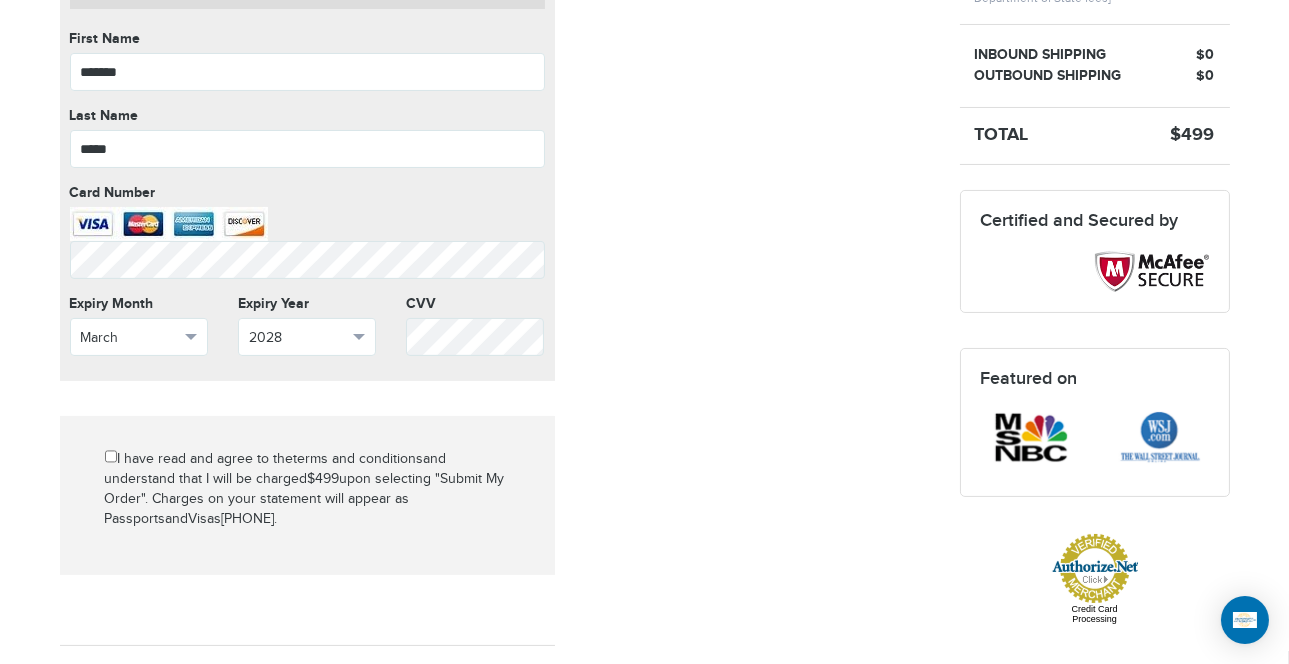 scroll, scrollTop: 642, scrollLeft: 0, axis: vertical 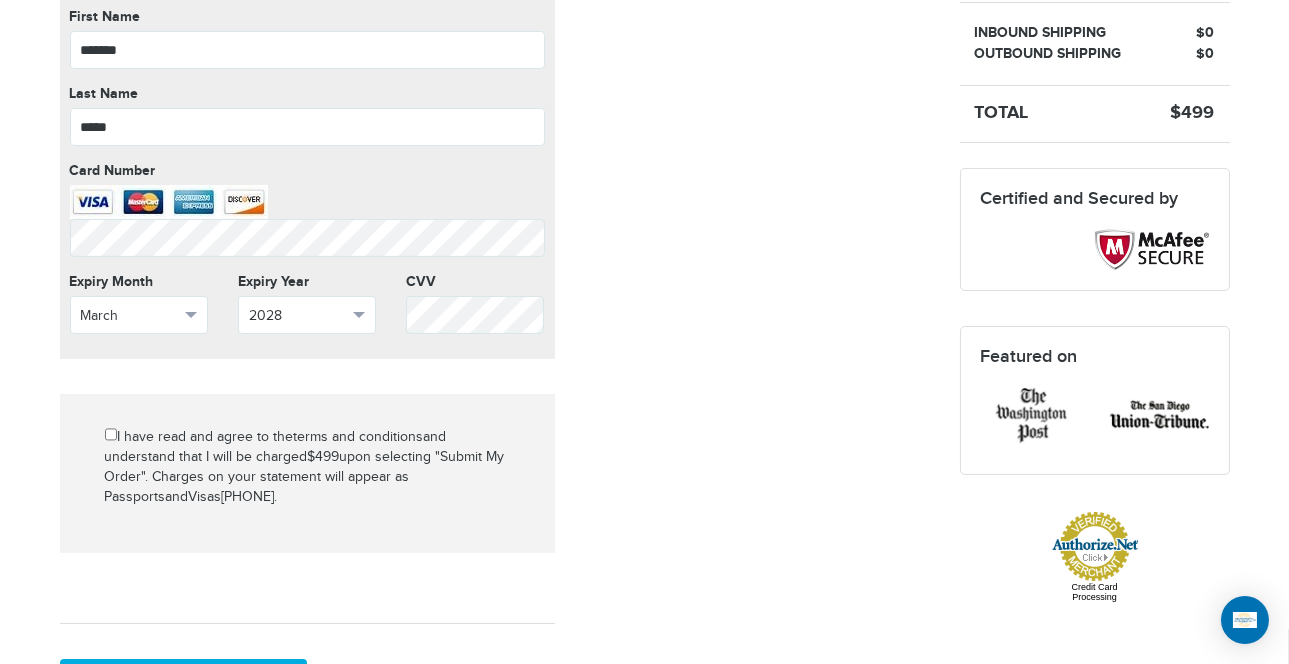 click on "Mark as paid?
No credit card data needed
Amount
*
Comment for manual payment
Secure credit card payment This is a secure 128-bit SSL encrypted payment
Credit Card data
First Name
*******
First Name cannot be empty
Last Name
*****
Last Name cannot be empty
Card Number
Card Number cannot be empty
Expiry Month
March   Select Month January" at bounding box center [495, 255] 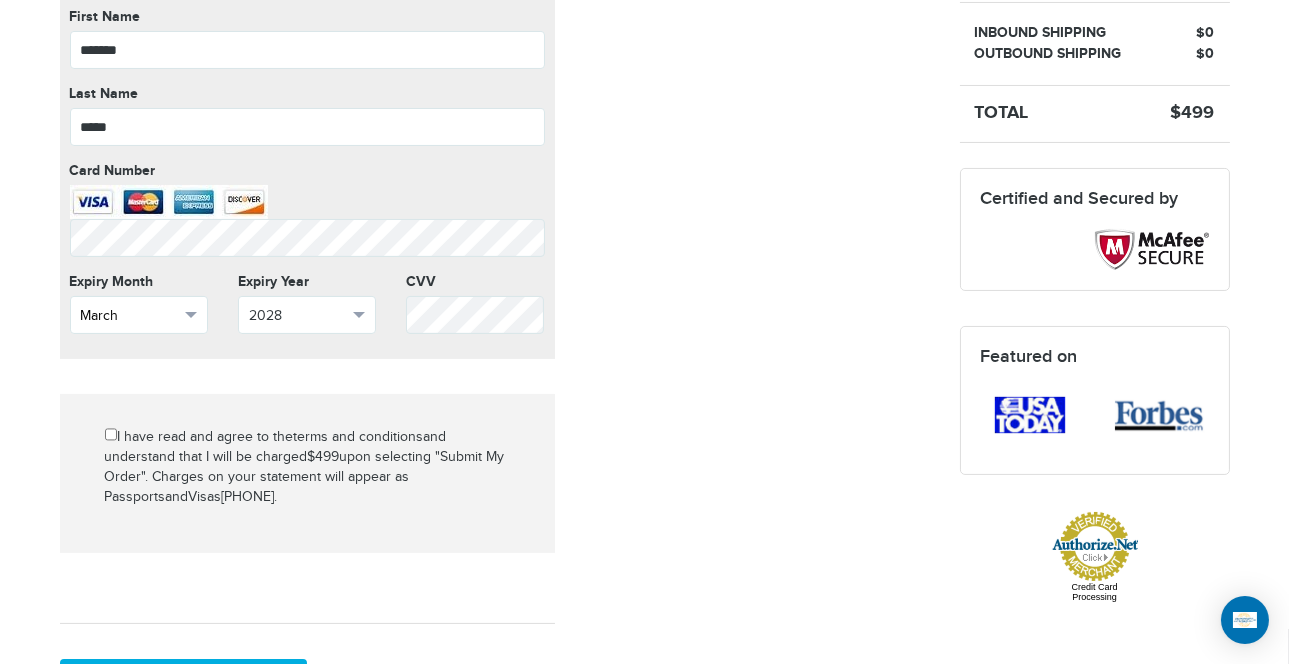 click on "March" at bounding box center (130, 316) 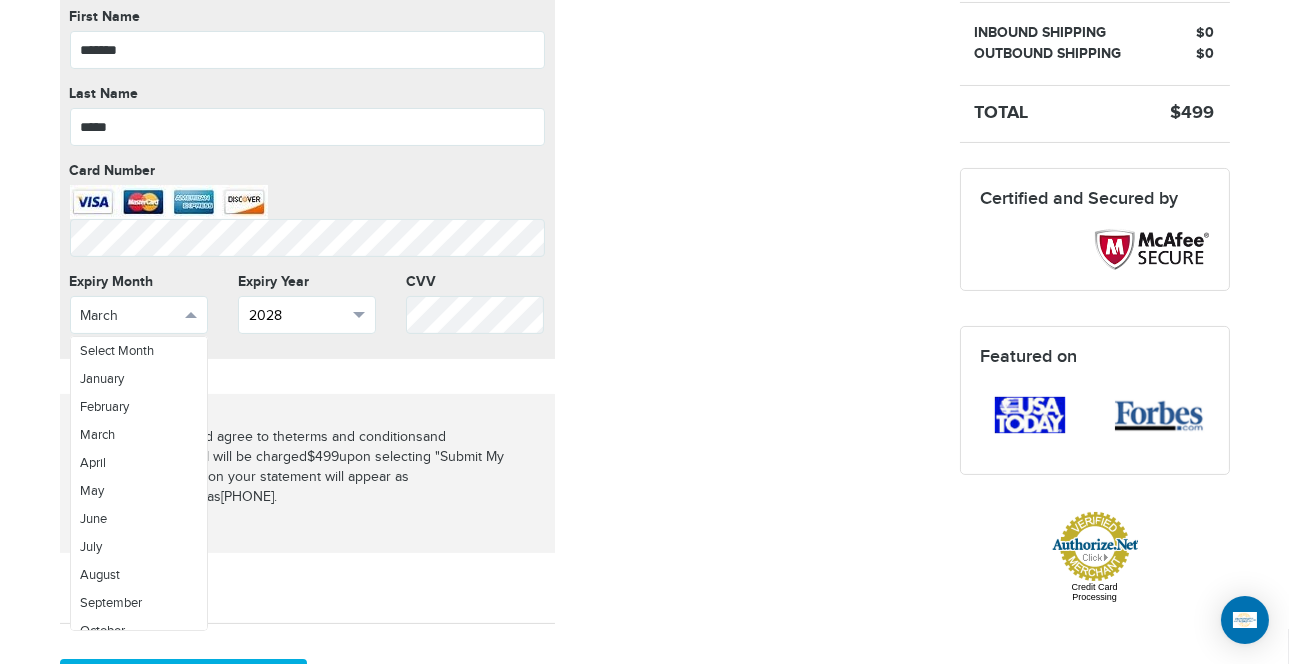 click on "2028" at bounding box center (307, 315) 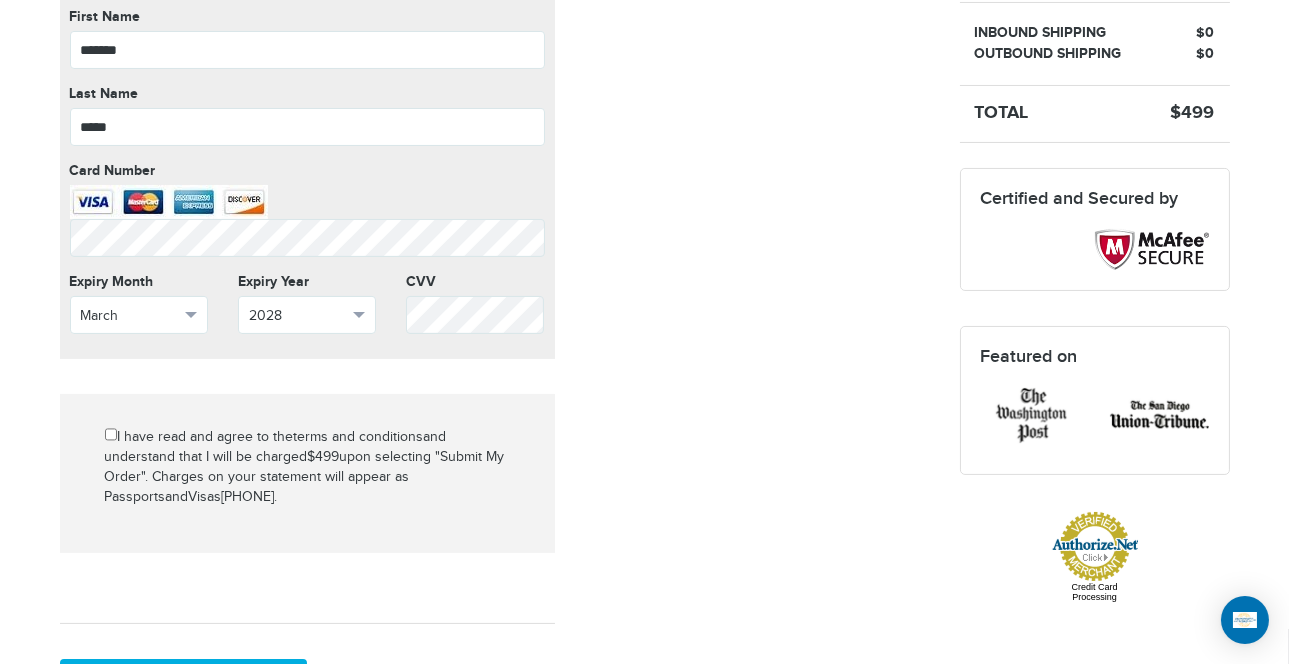click on "Mark as paid?
No credit card data needed
Amount
*
Comment for manual payment
Secure credit card payment This is a secure 128-bit SSL encrypted payment
Credit Card data
First Name
*******
First Name cannot be empty
Last Name
*****
Last Name cannot be empty
Card Number
Card Number cannot be empty
Expiry Month
March   Select Month January" at bounding box center [495, 255] 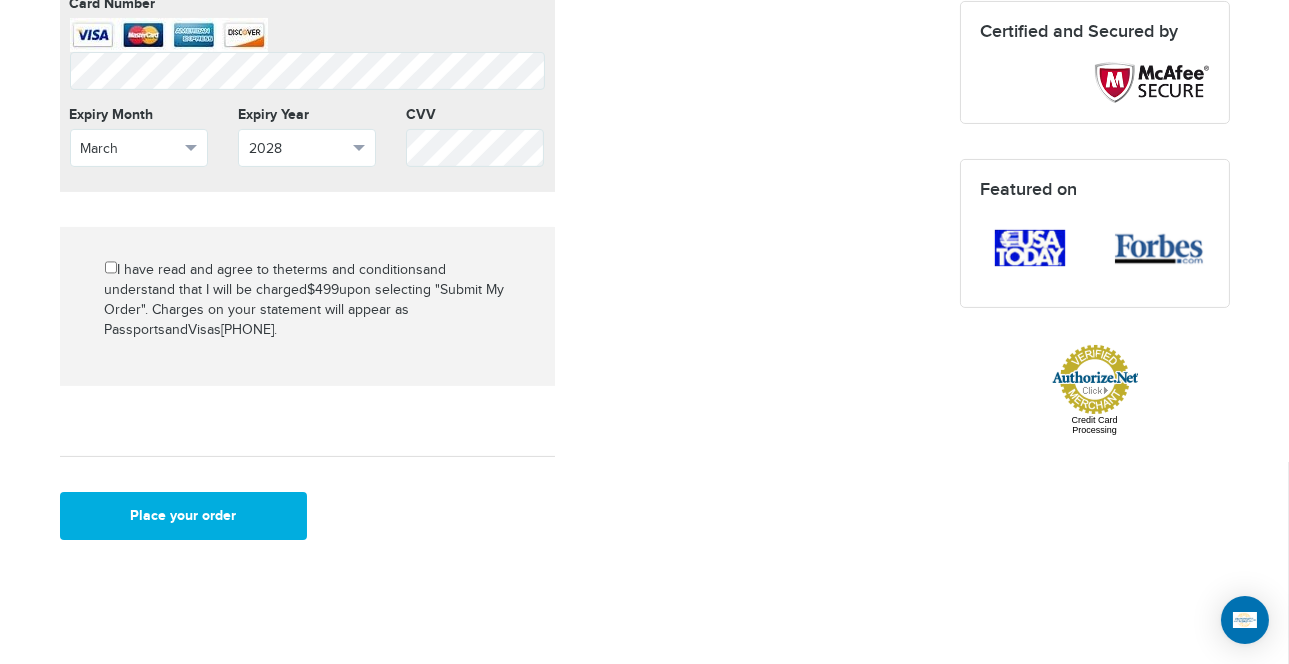 scroll, scrollTop: 860, scrollLeft: 0, axis: vertical 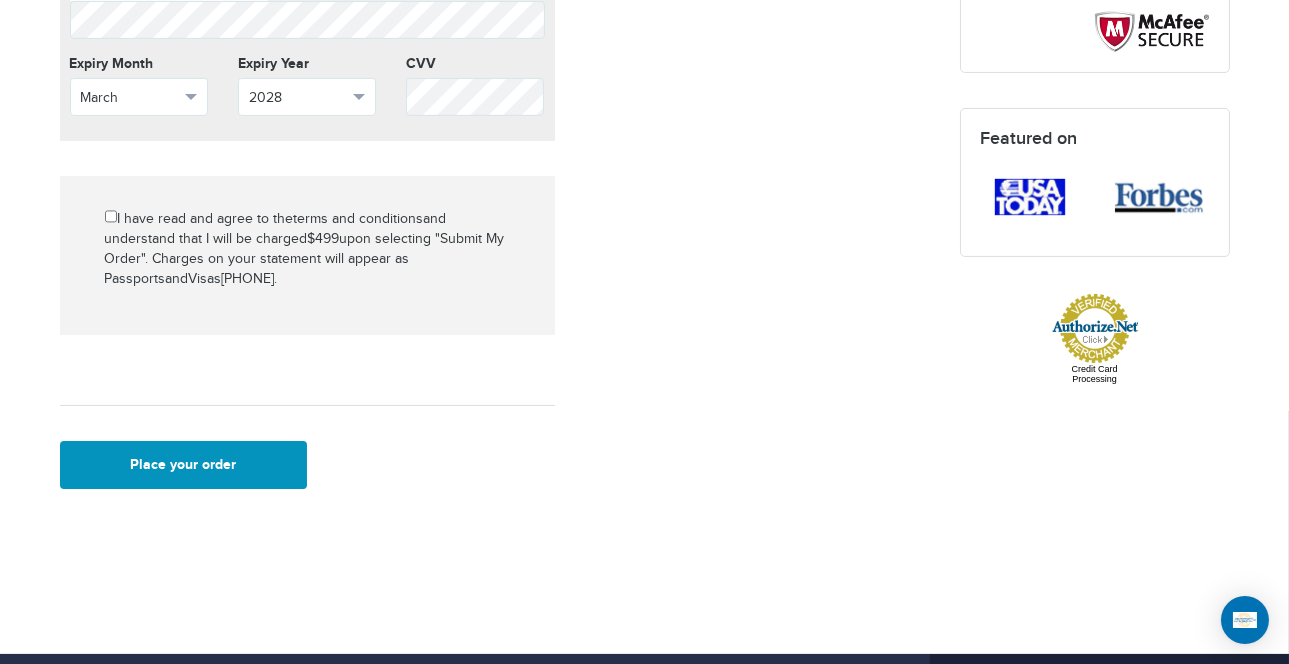 click on "Place your order" at bounding box center (184, 465) 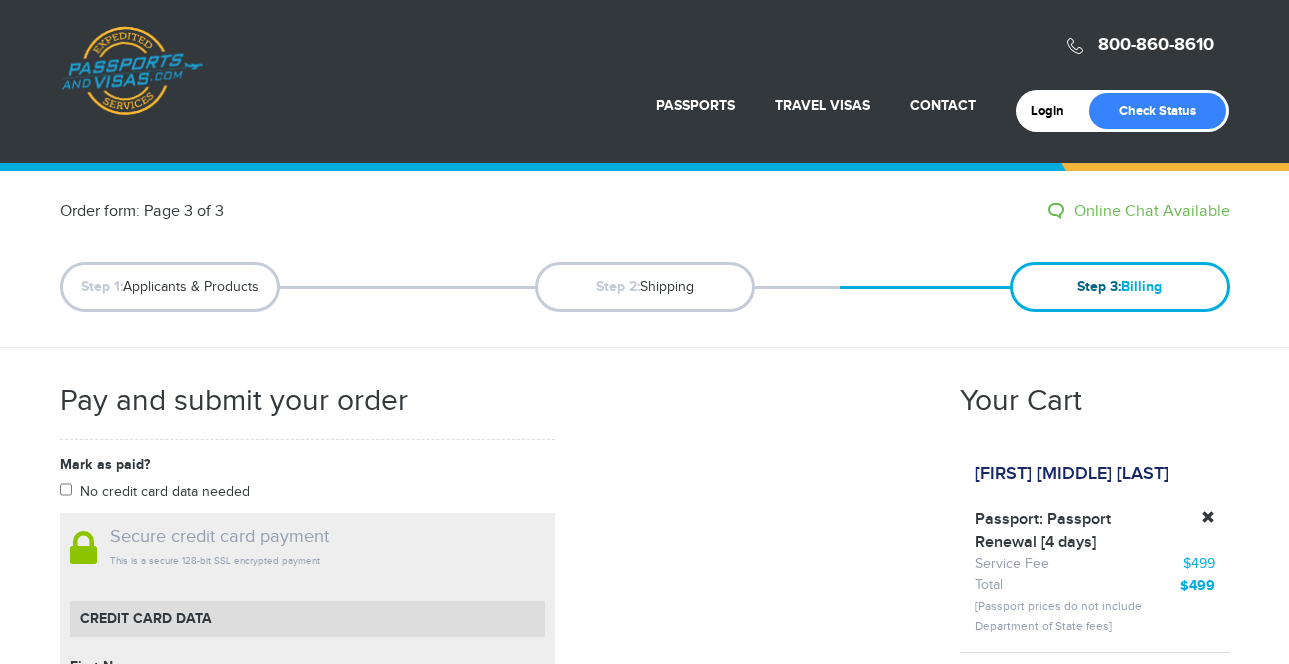 scroll, scrollTop: 878, scrollLeft: 0, axis: vertical 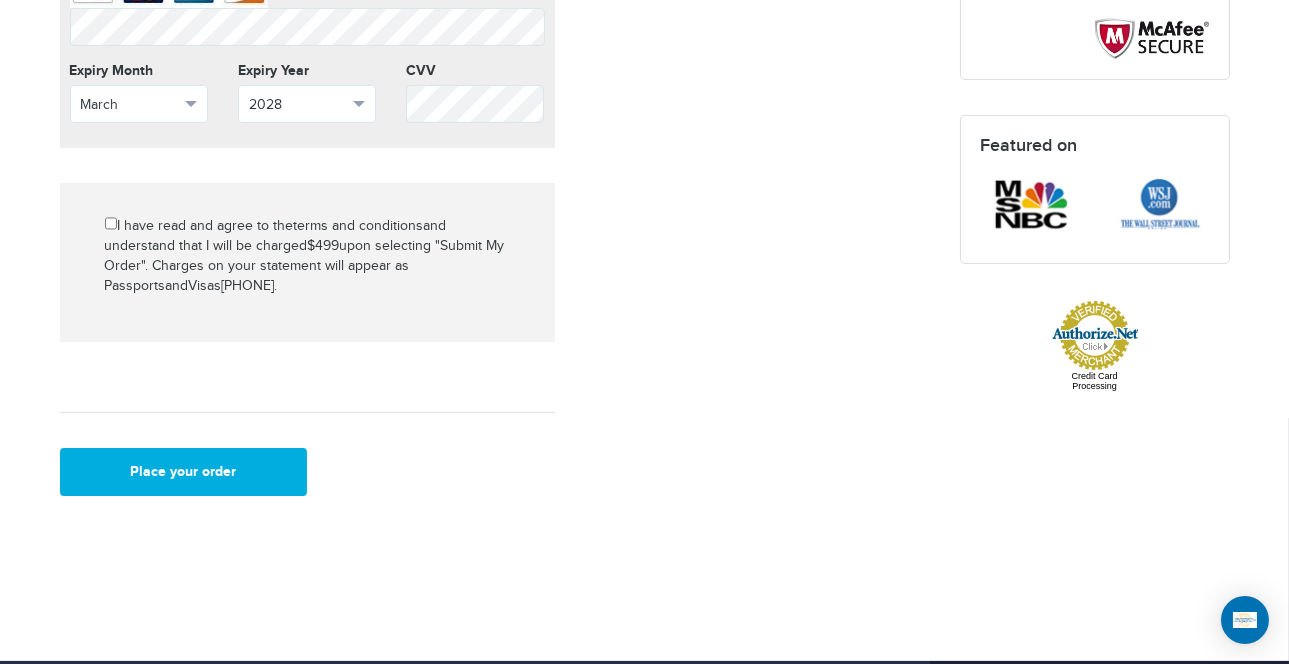 click on "Mark as paid?
No credit card data needed
Amount
*
Comment for manual payment
Secure credit card payment This is a secure 128-bit SSL encrypted payment
Credit Card data
First Name
*******
First Name cannot be empty
Last Name
*****
Last Name cannot be empty
Card Number
Card Number cannot be empty
Expiry Month
March   Select Month January" at bounding box center (495, 44) 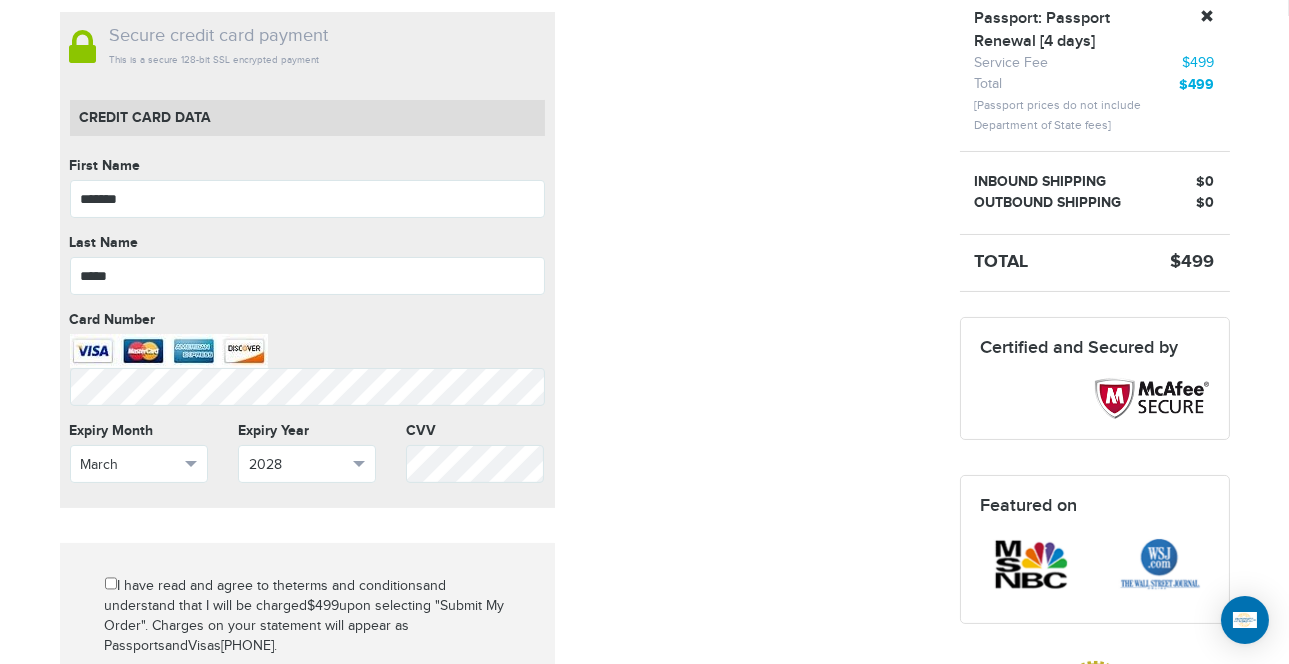 scroll, scrollTop: 490, scrollLeft: 0, axis: vertical 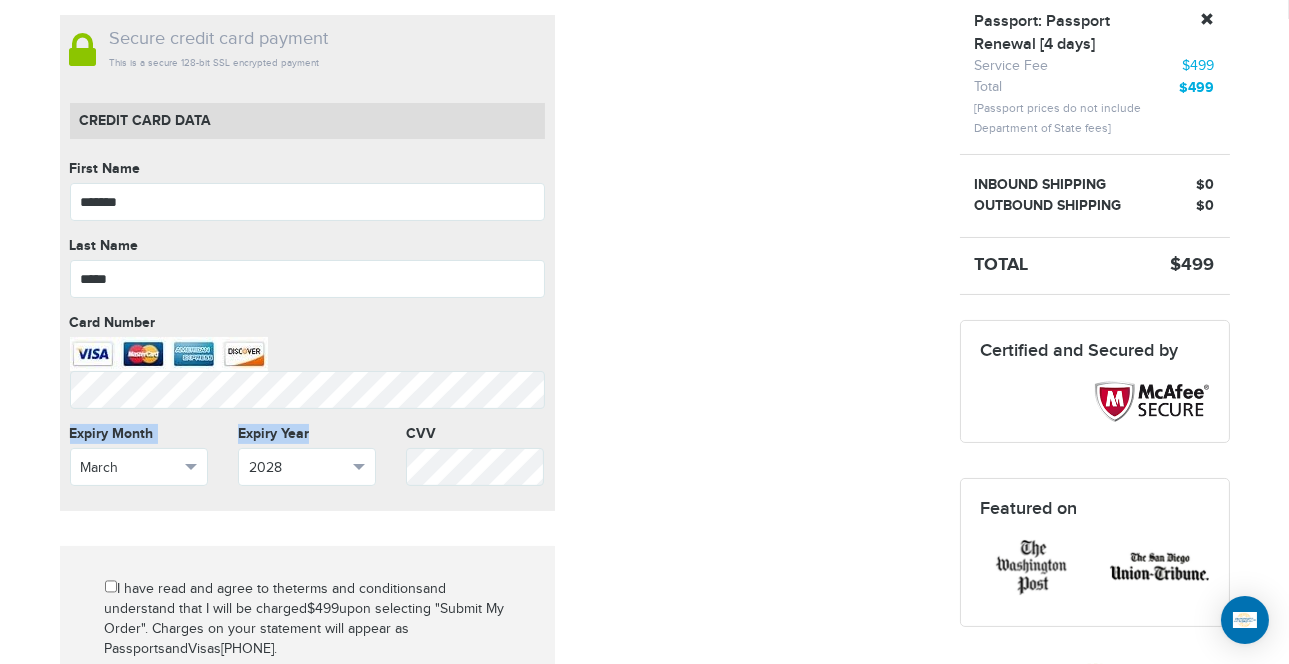click on "Secure credit card payment This is a secure 128-bit SSL encrypted payment
Credit Card data
First Name
*******
First Name cannot be empty
Last Name
*****
Last Name cannot be empty
Card Number
Card Number cannot be empty
Expiry Month
March   Select Month January February March April May June July August September October November December
Expiry Year
2028   Select Year 2025 2026 2027 2028 2029 2030 2031 2032 2033 2034 2035
CVV
CVV cannot be empty" at bounding box center [307, 263] 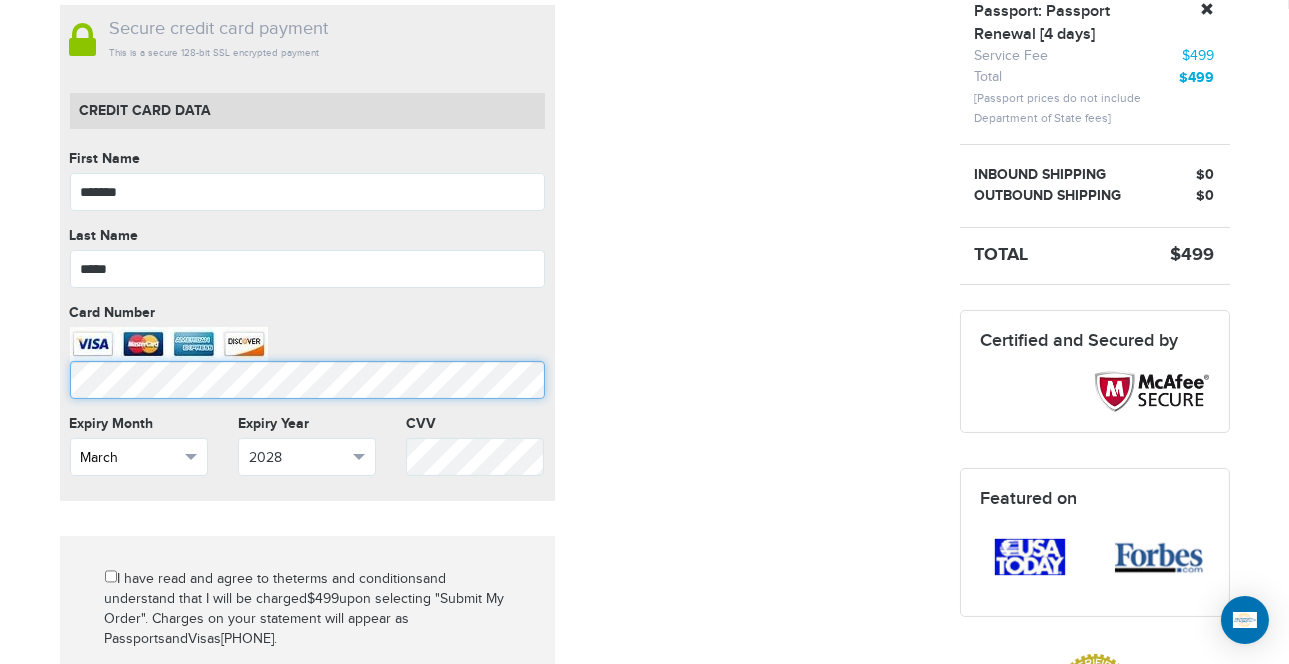 scroll, scrollTop: 500, scrollLeft: 0, axis: vertical 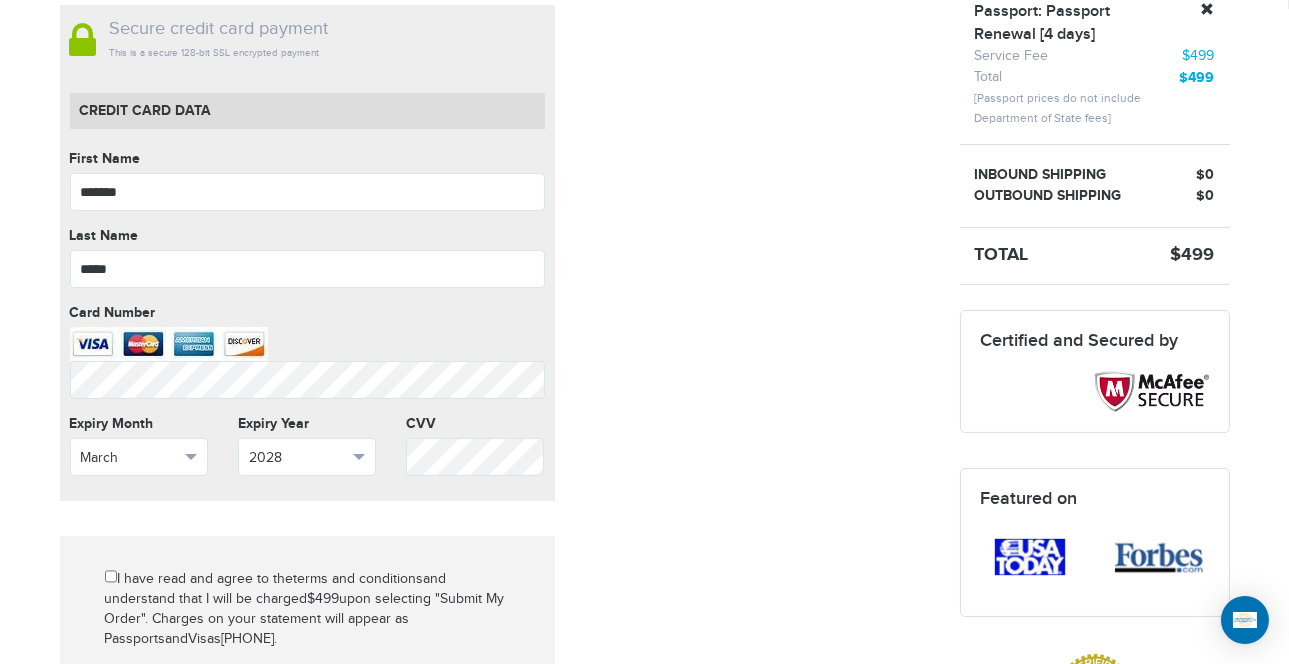 click on "Mark as paid?
No credit card data needed
Amount
*
Comment for manual payment
Secure credit card payment This is a secure 128-bit SSL encrypted payment
Credit Card data
First Name
*******
First Name cannot be empty
Last Name
*****
Last Name cannot be empty
Card Number
Card Number cannot be empty
Expiry Month
March   Select Month January" at bounding box center [495, 397] 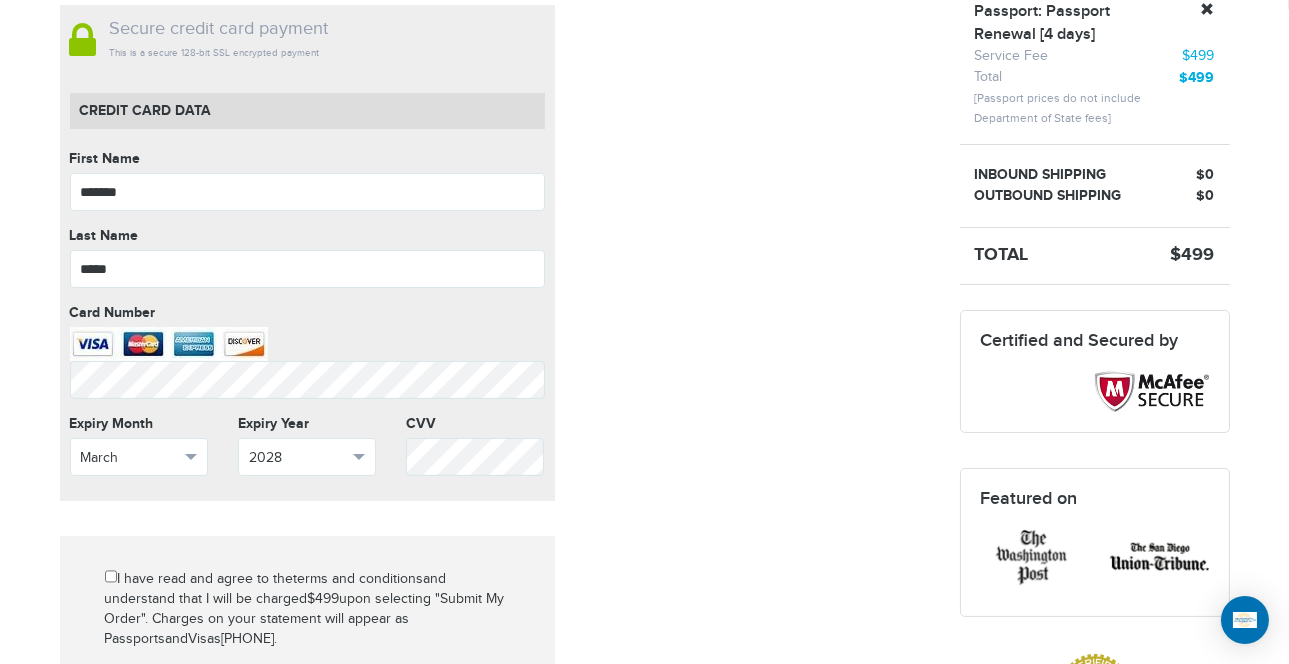 click on "Mark as paid?
No credit card data needed
Amount
*
Comment for manual payment
Secure credit card payment This is a secure 128-bit SSL encrypted payment
Credit Card data
First Name
*******
First Name cannot be empty
Last Name
*****
Last Name cannot be empty
Card Number
Card Number cannot be empty
Expiry Month
March   Select Month January" at bounding box center [495, 397] 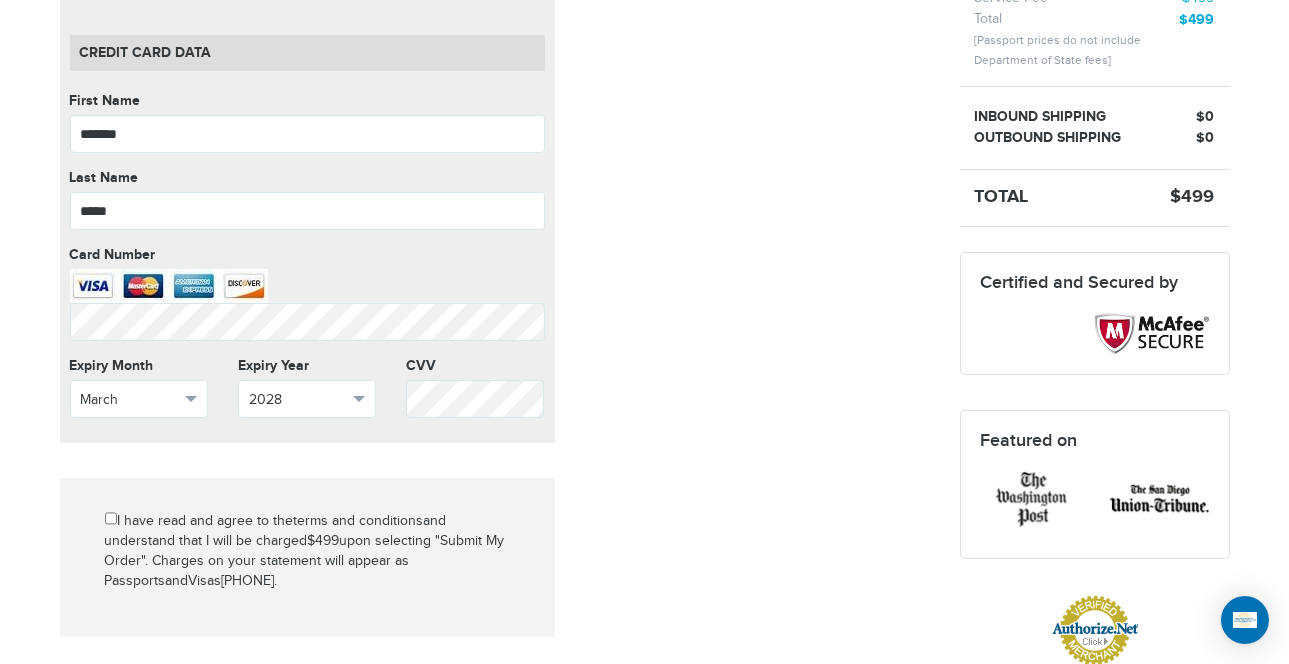 scroll, scrollTop: 610, scrollLeft: 0, axis: vertical 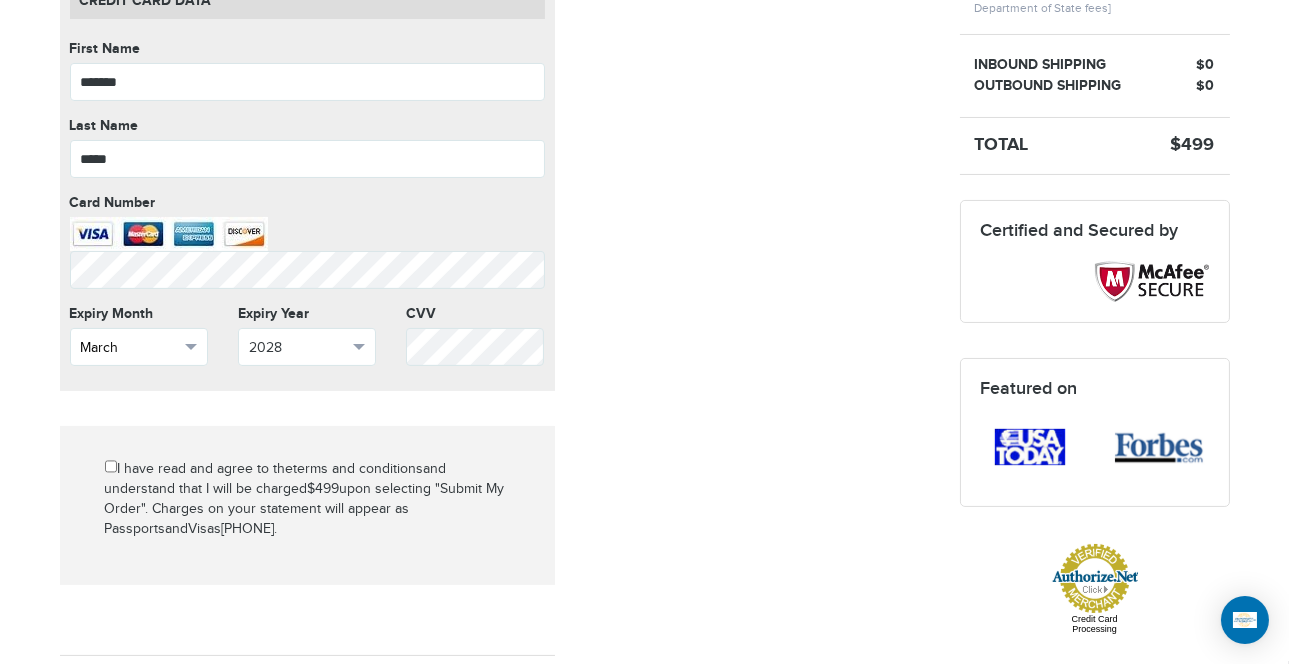 click on "March" at bounding box center [139, 347] 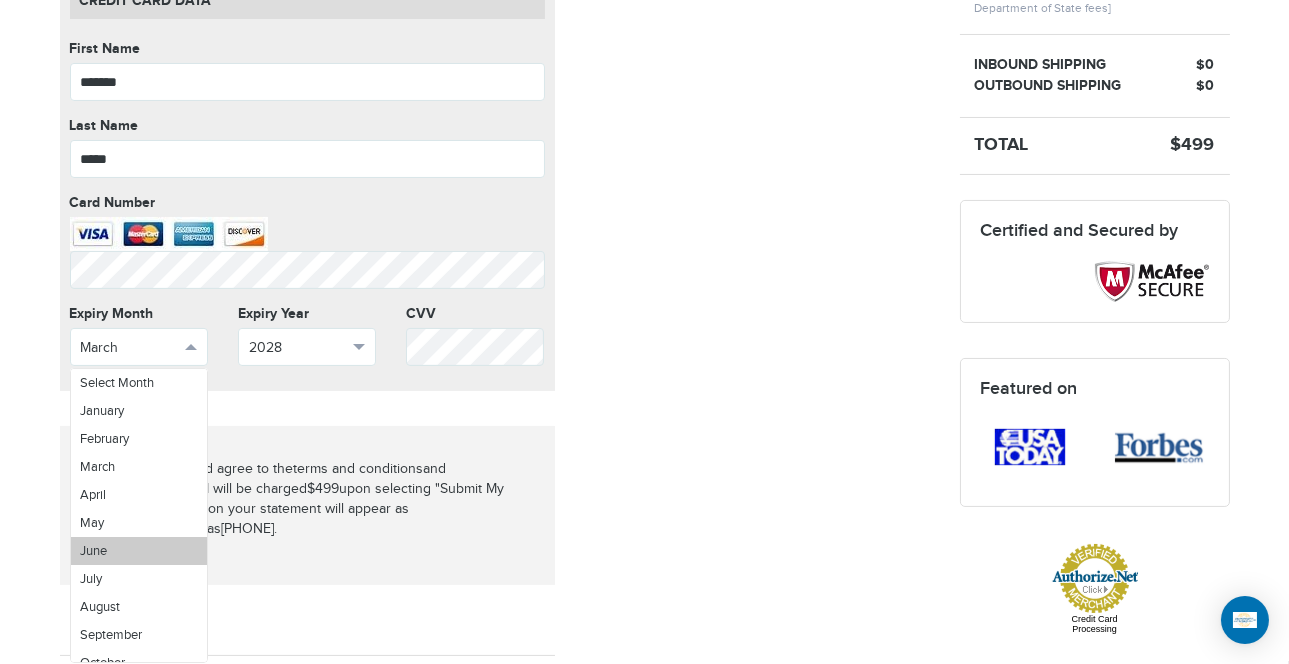 click on "June" at bounding box center [139, 551] 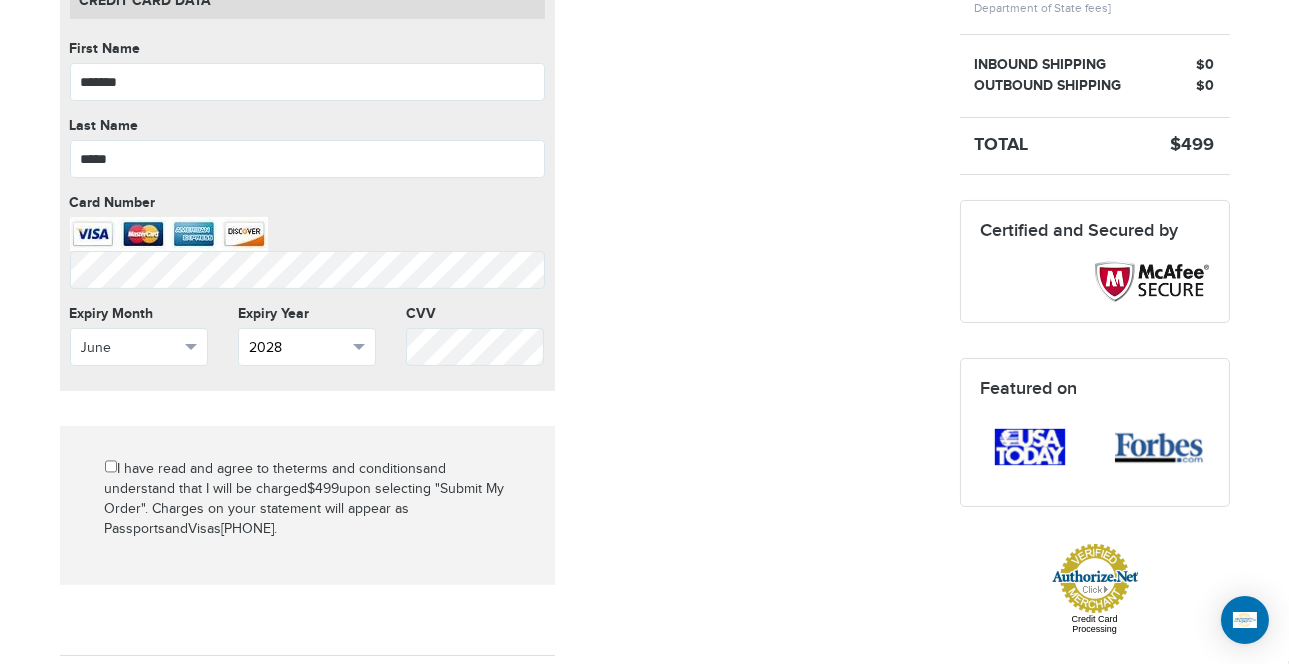 click on "2028" at bounding box center [298, 348] 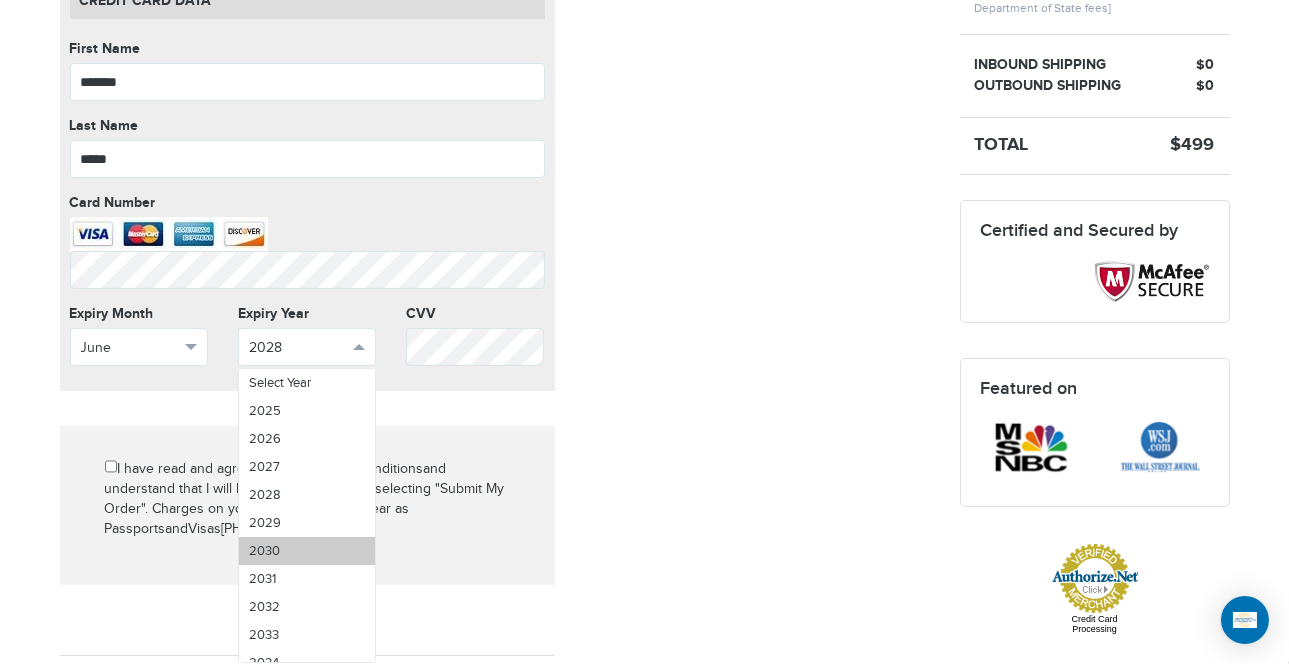 click on "2030" at bounding box center (307, 551) 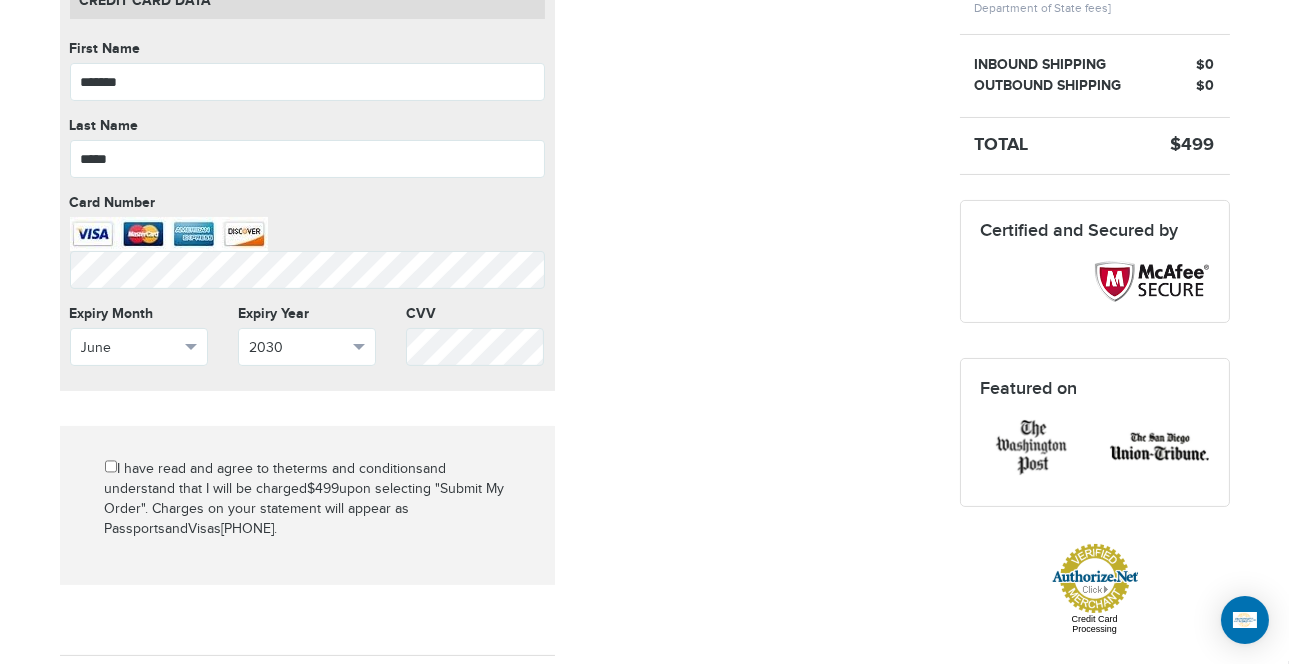 click on "Mark as paid?
No credit card data needed
Amount
*
Comment for manual payment
Secure credit card payment This is a secure 128-bit SSL encrypted payment
Credit Card data
First Name
*******
First Name cannot be empty
Last Name
*****
Last Name cannot be empty
Card Number
Card Number cannot be empty
Expiry Month
June   Select Month January" at bounding box center (495, 287) 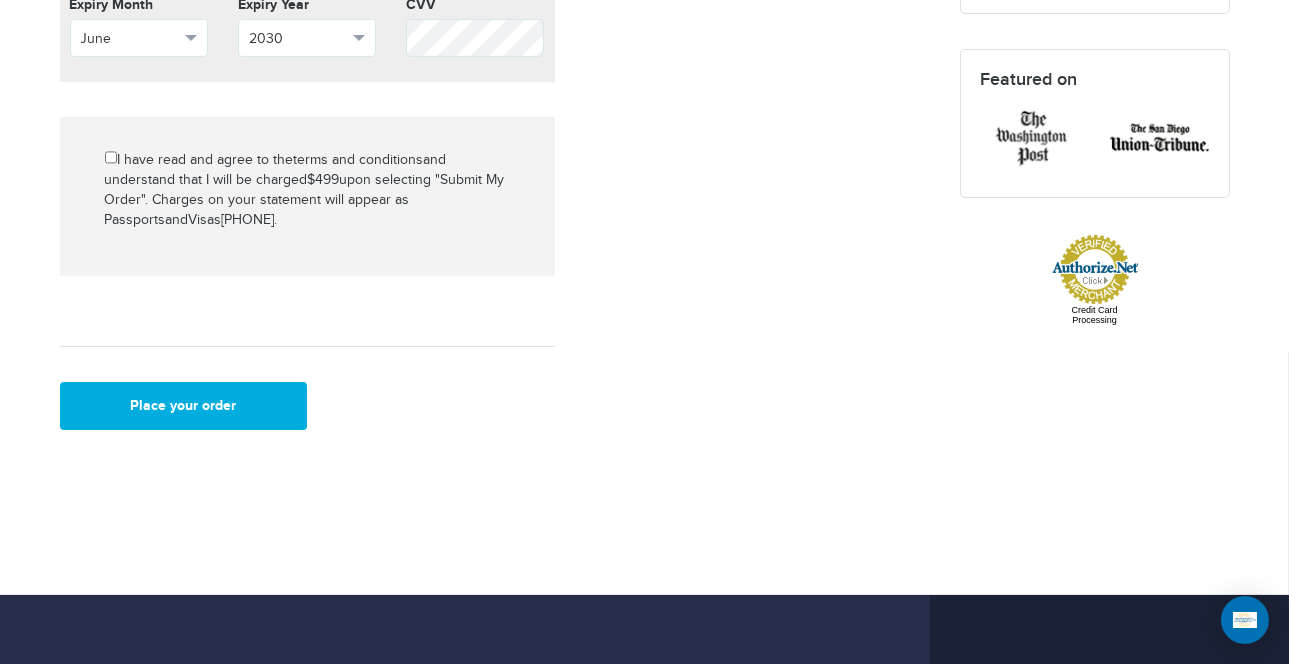 scroll, scrollTop: 973, scrollLeft: 0, axis: vertical 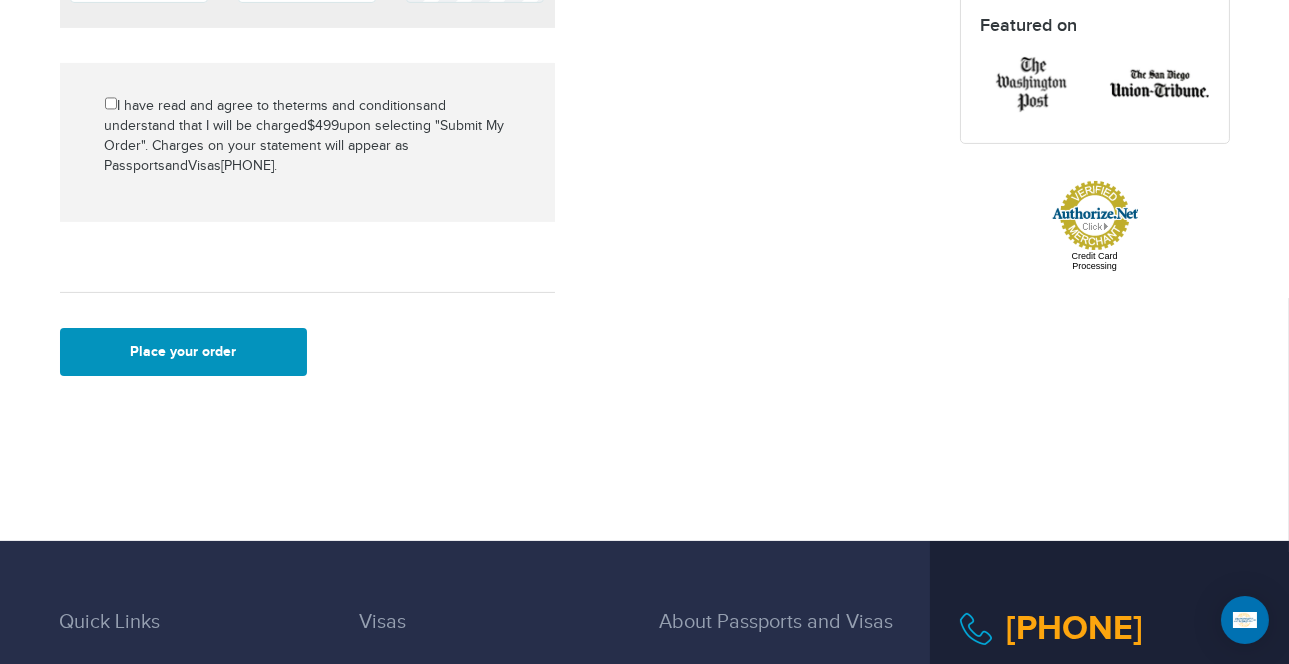 click on "Place your order" at bounding box center [184, 352] 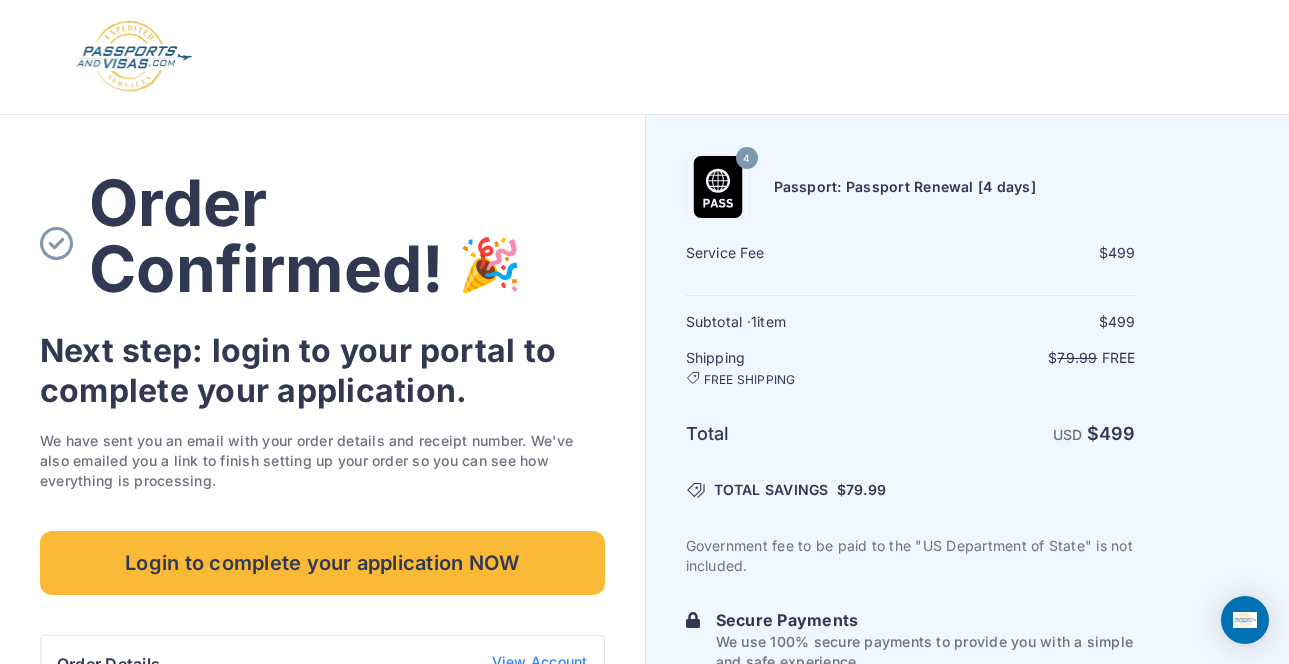 scroll, scrollTop: 0, scrollLeft: 0, axis: both 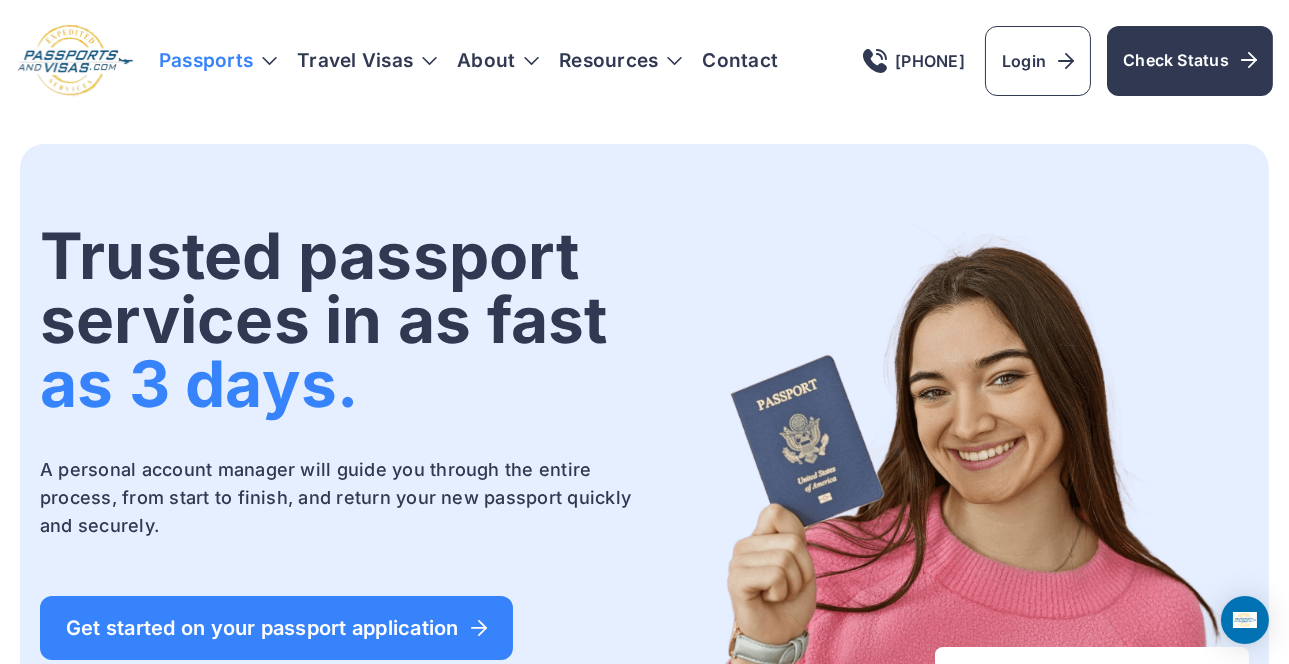 click on "Passports" at bounding box center (218, 61) 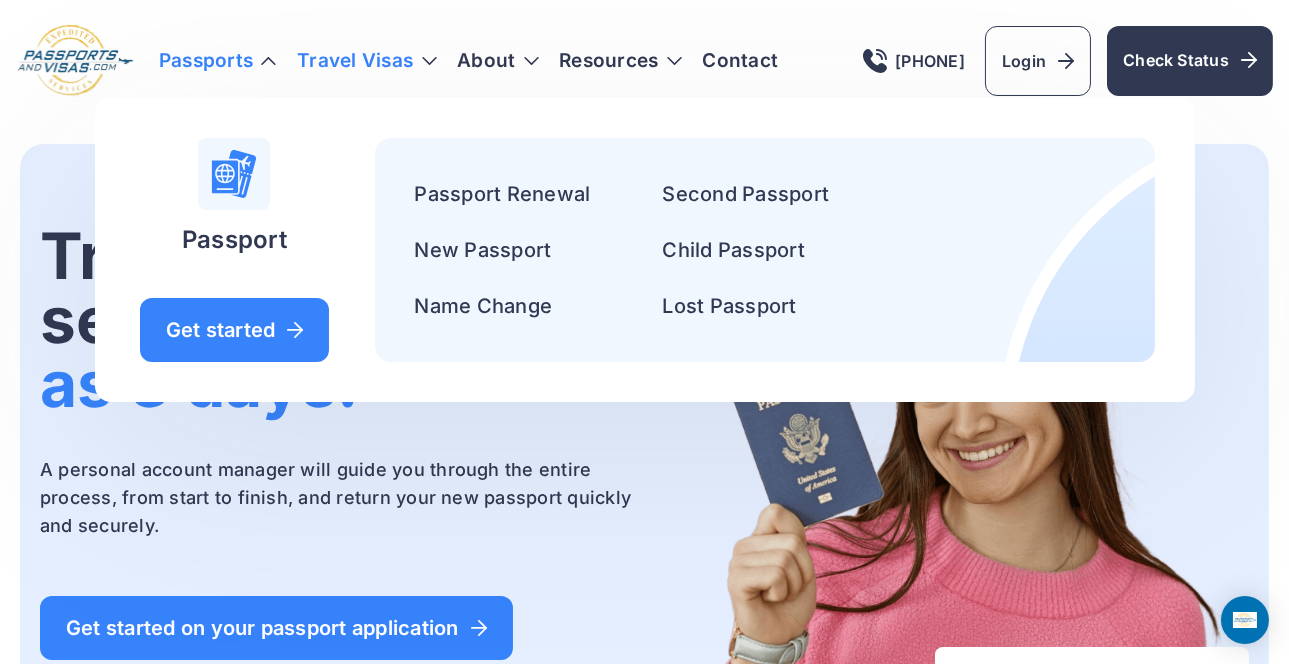 click on "Travel Visas" at bounding box center (367, 61) 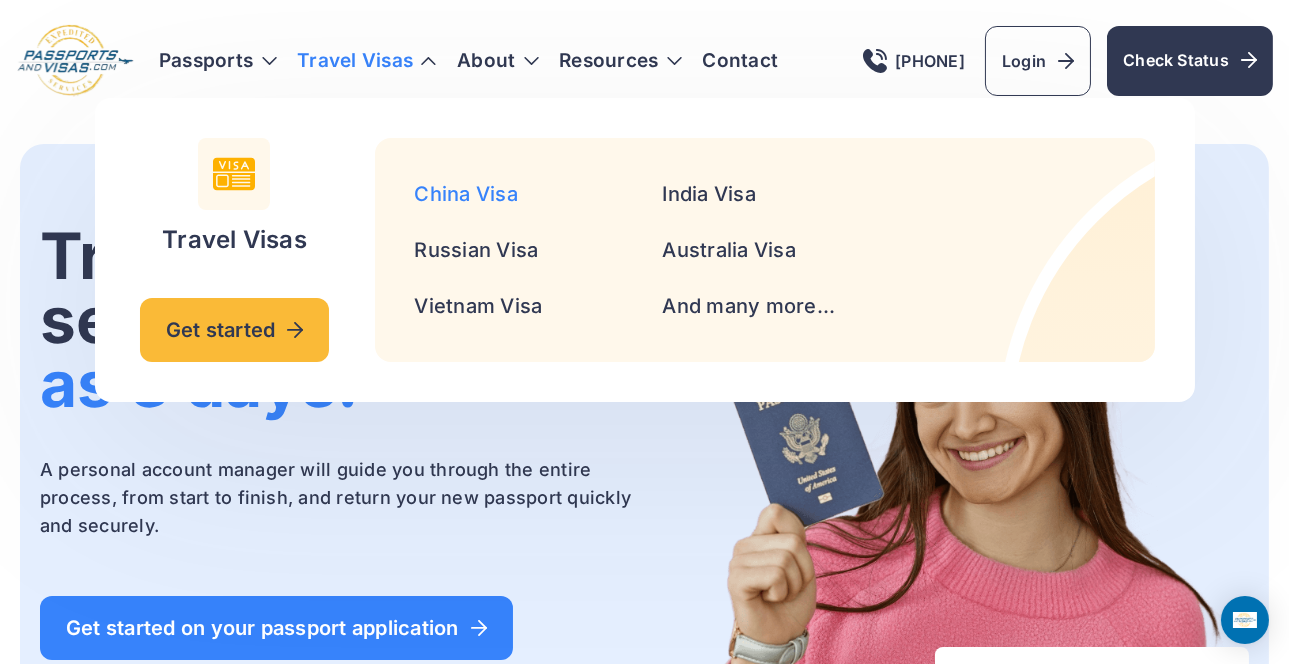 click on "China Visa" at bounding box center [466, 194] 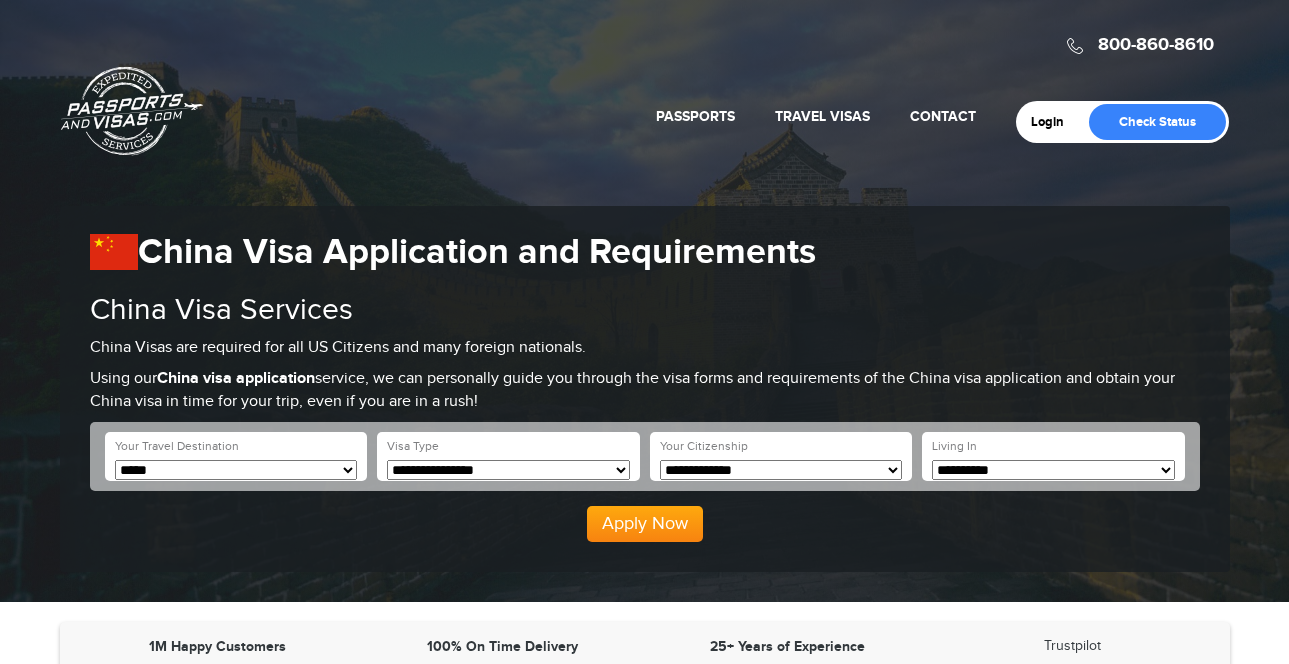 scroll, scrollTop: 0, scrollLeft: 0, axis: both 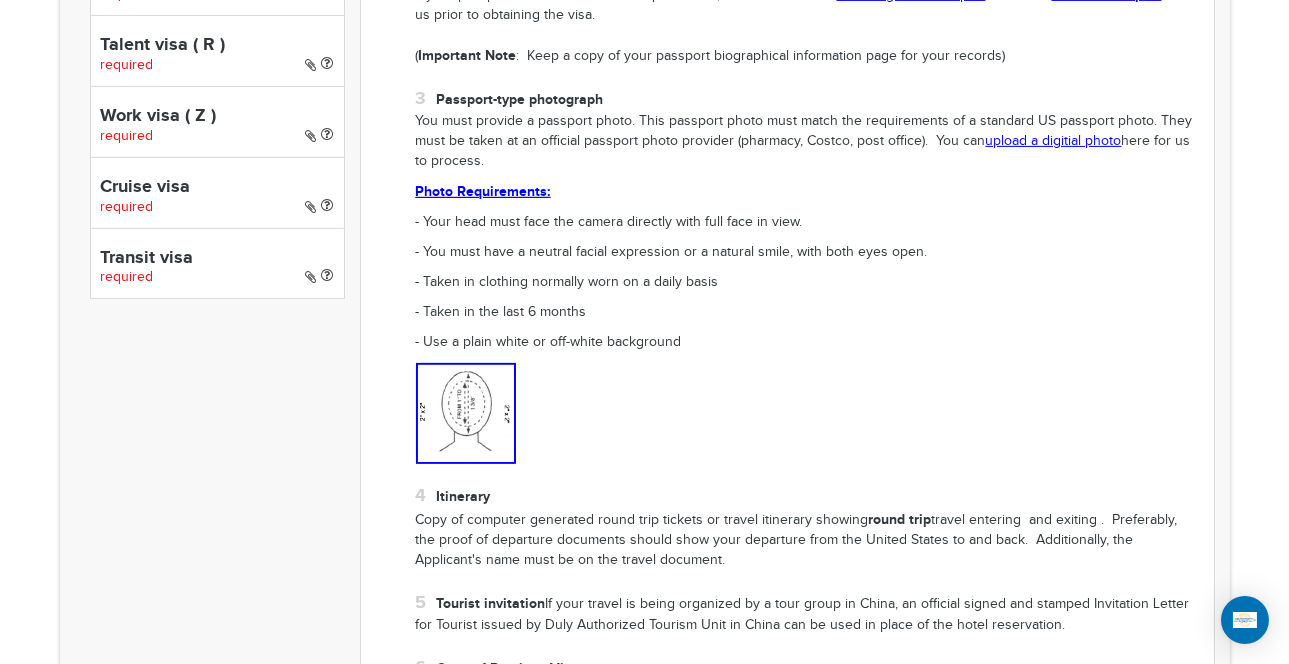 click on "Passport-type photograph  You must provide a passport photo. This passport photo must match the requirements of a standard US passport photo. They must be taken at an official passport photo provider (pharmacy, Costco, post office).  You can  upload a digitial photo  here for us to process.
Photo Requirements:
- Your head must face the camera directly with full face in view.
- You must have a neutral facial expression or a natural smile, with both eyes open.
- Taken in clothing normally worn on a daily basis
- Taken in the last 6 months
- Use a plain white or off-white background" at bounding box center [807, 276] 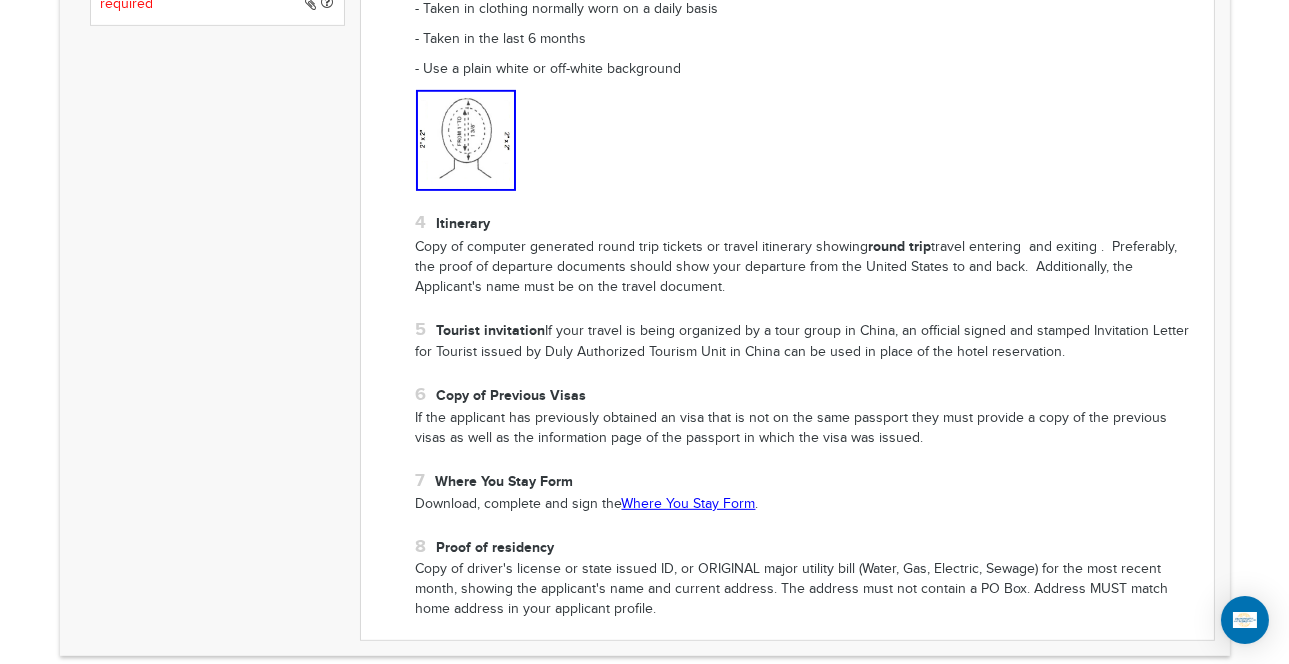 scroll, scrollTop: 1697, scrollLeft: 0, axis: vertical 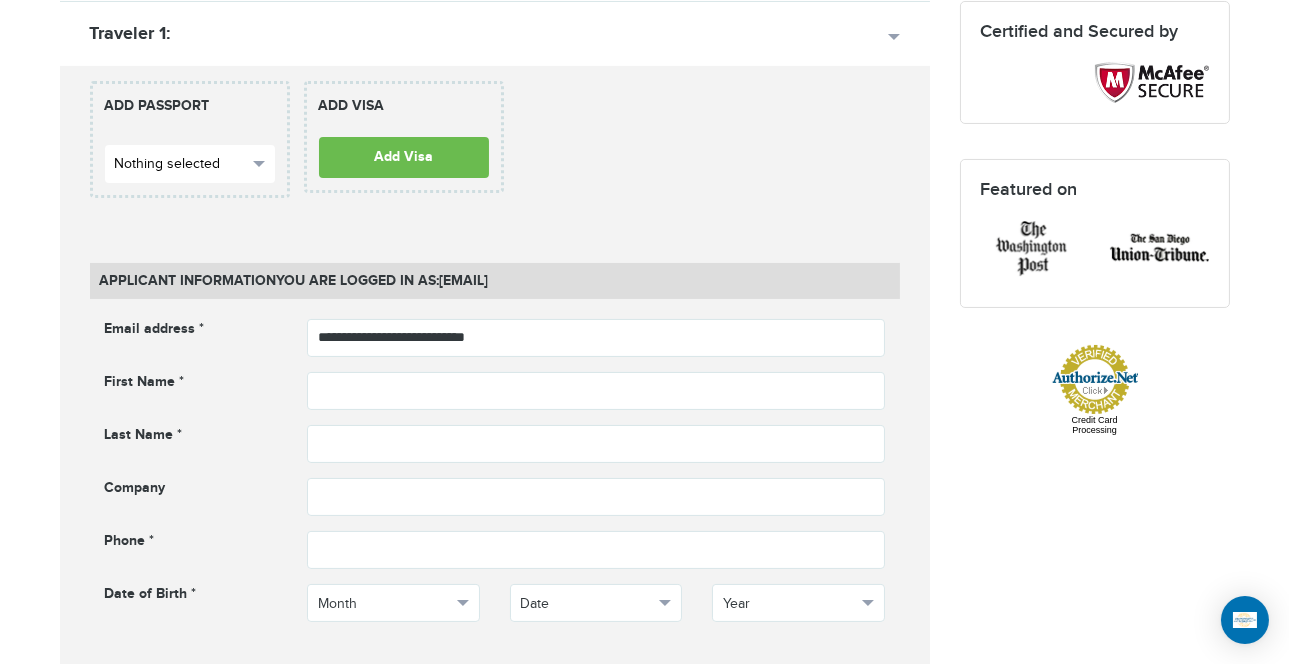 click on "Nothing selected" at bounding box center (190, 164) 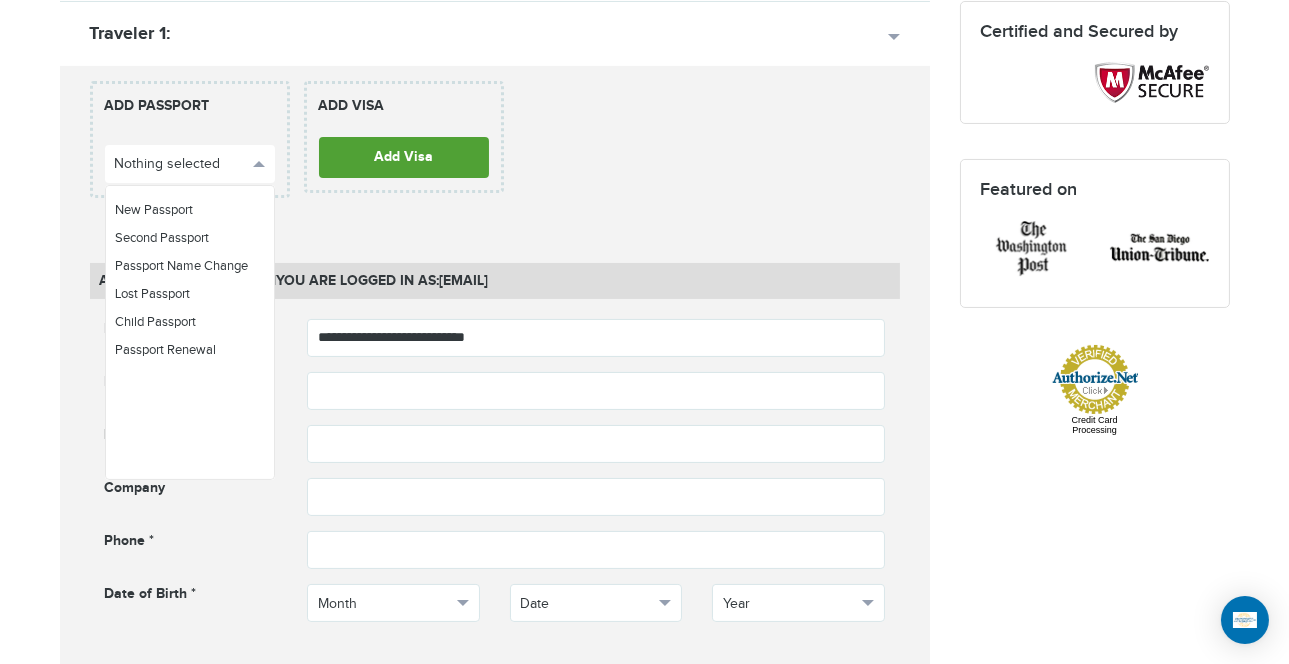 click on "Add Visa" at bounding box center [404, 157] 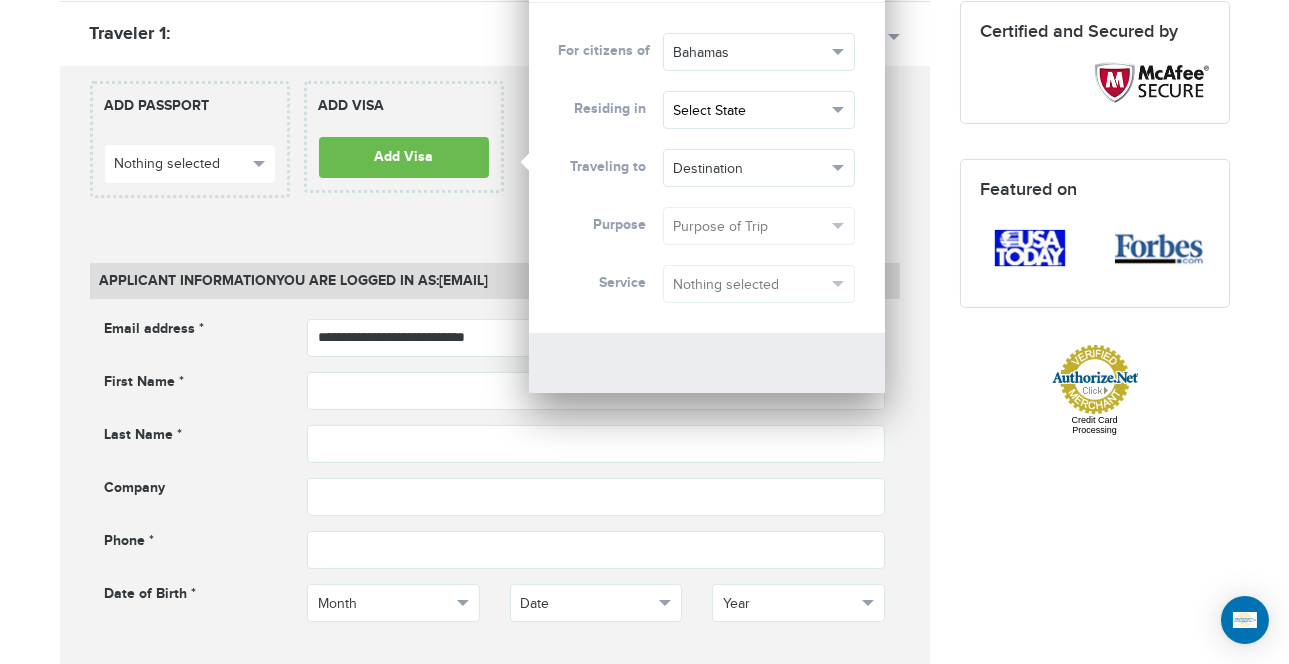 click on "Select State" at bounding box center [759, 110] 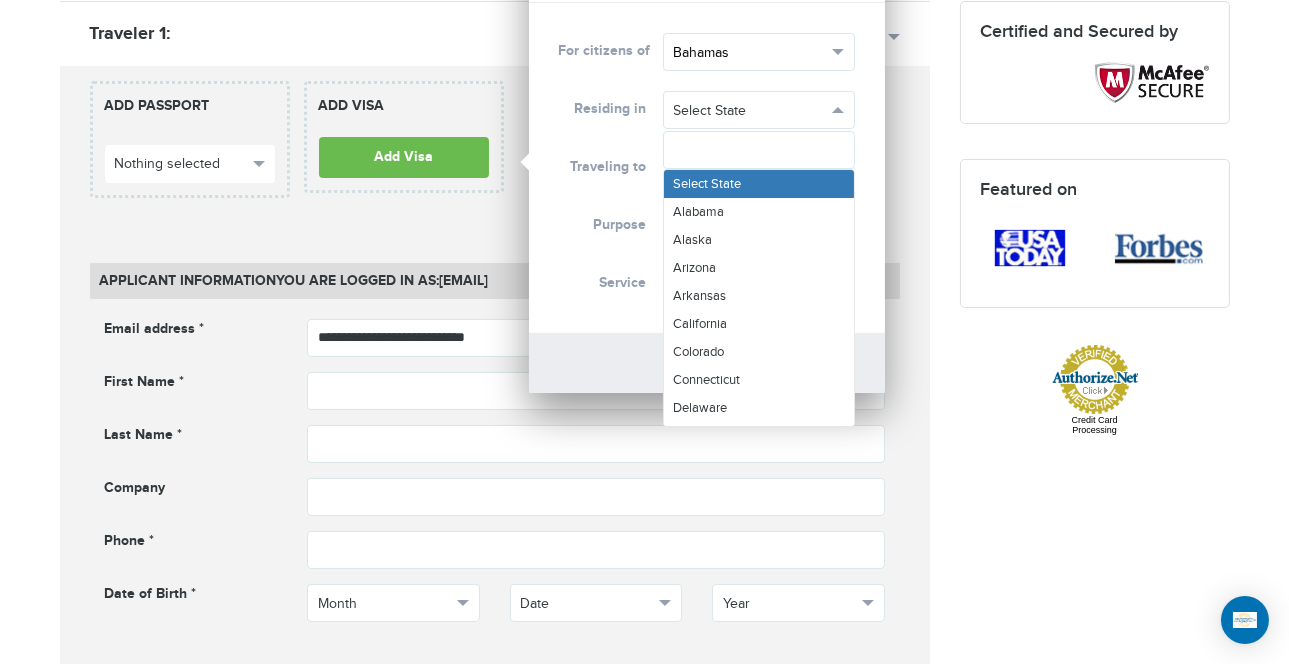 click on "Bahamas" at bounding box center [759, 52] 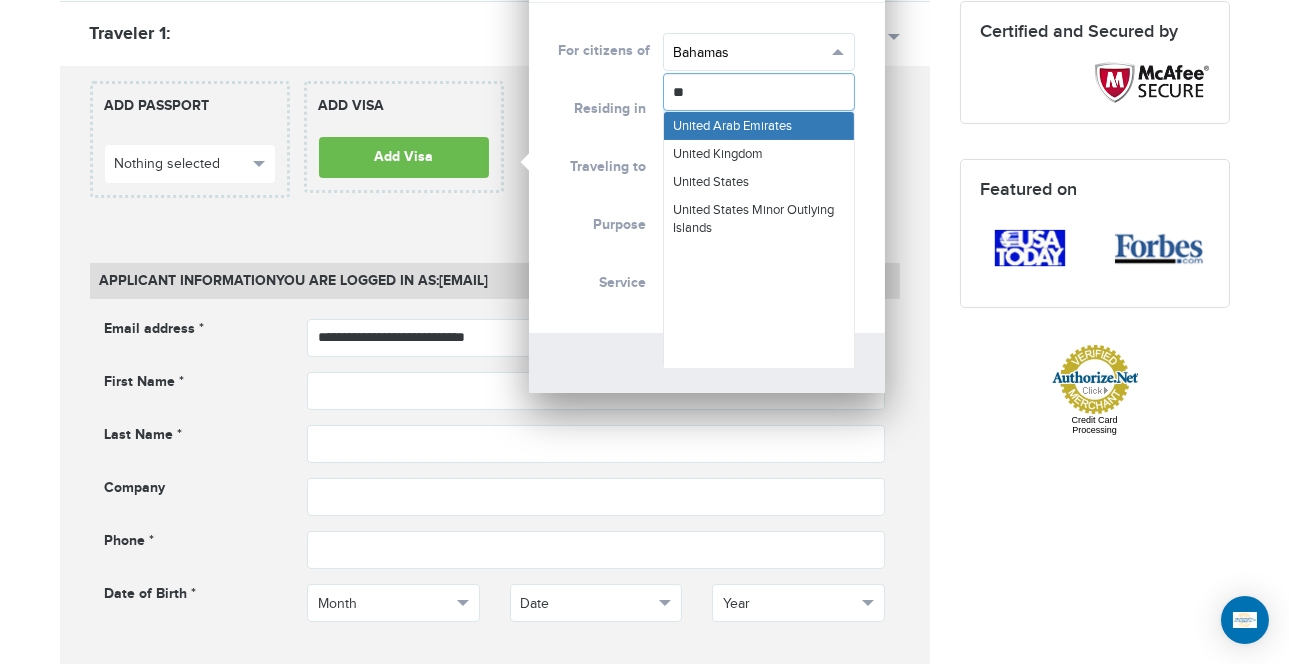 type on "***" 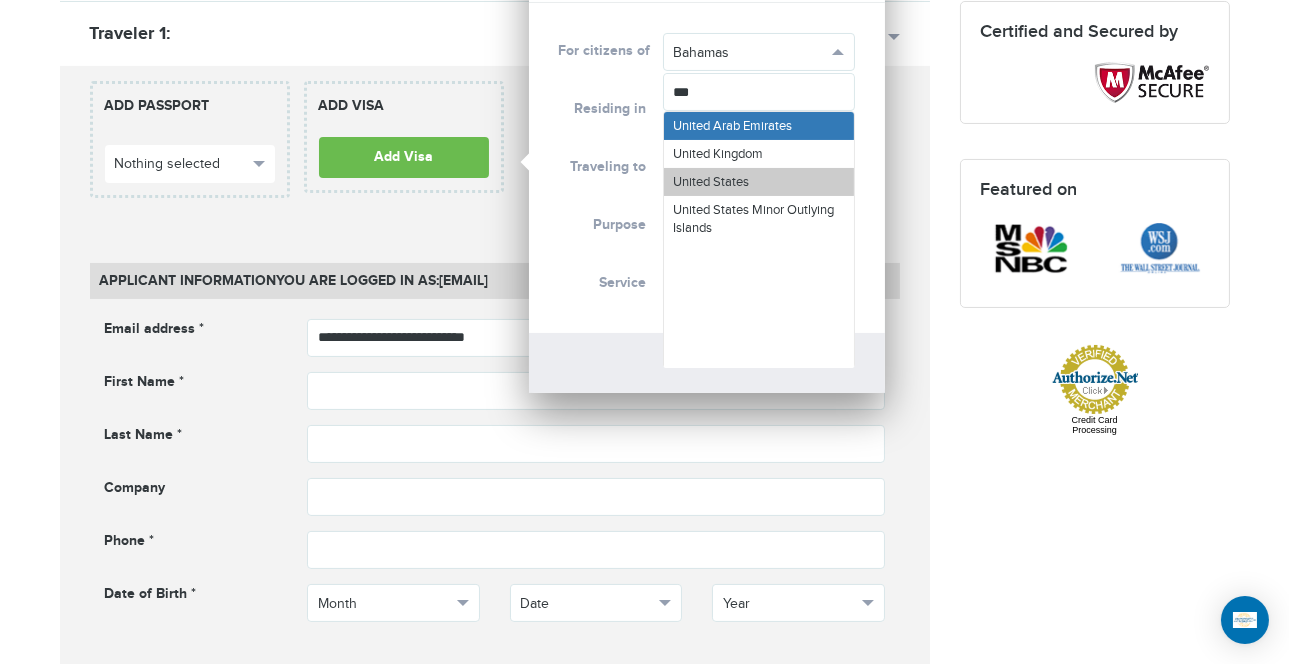 click on "United States" at bounding box center [712, 182] 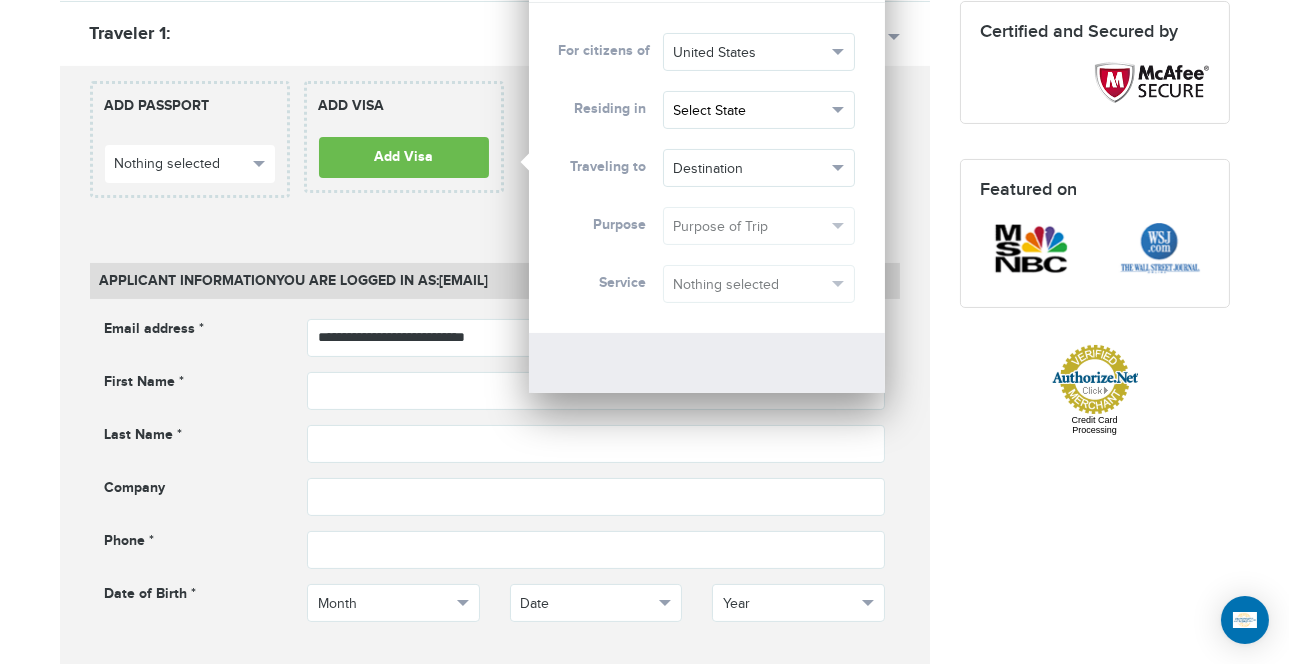 click on "Select State" at bounding box center (750, 111) 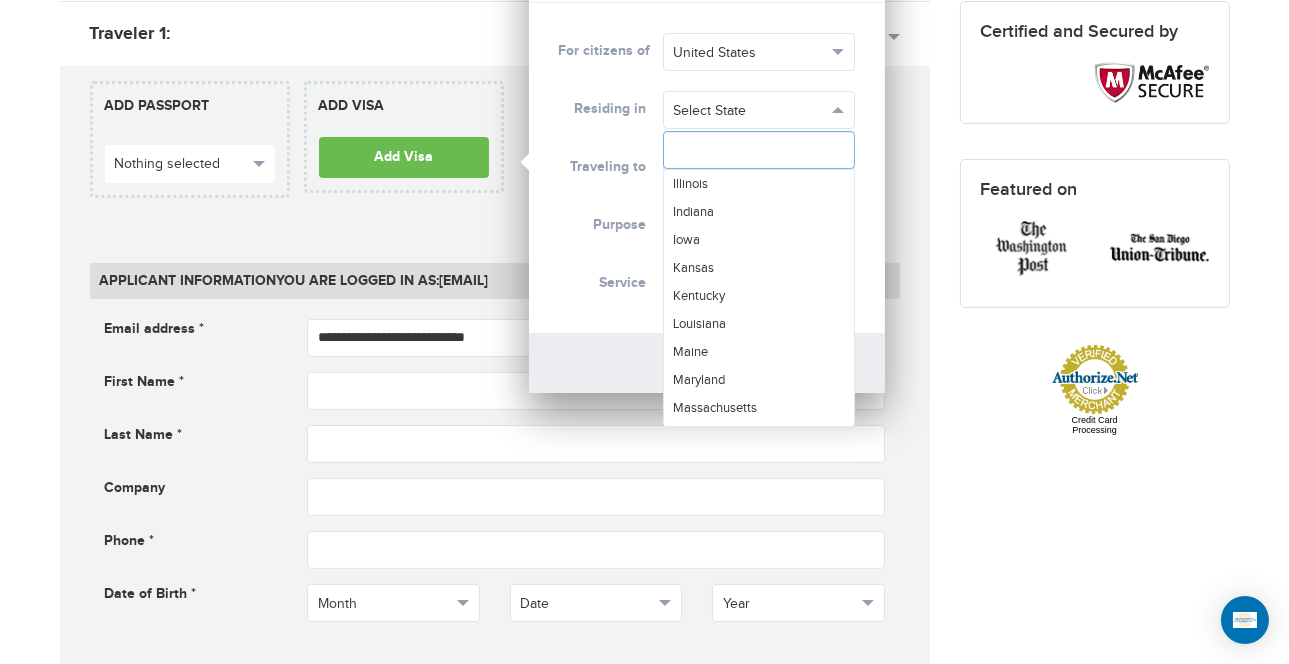scroll, scrollTop: 387, scrollLeft: 0, axis: vertical 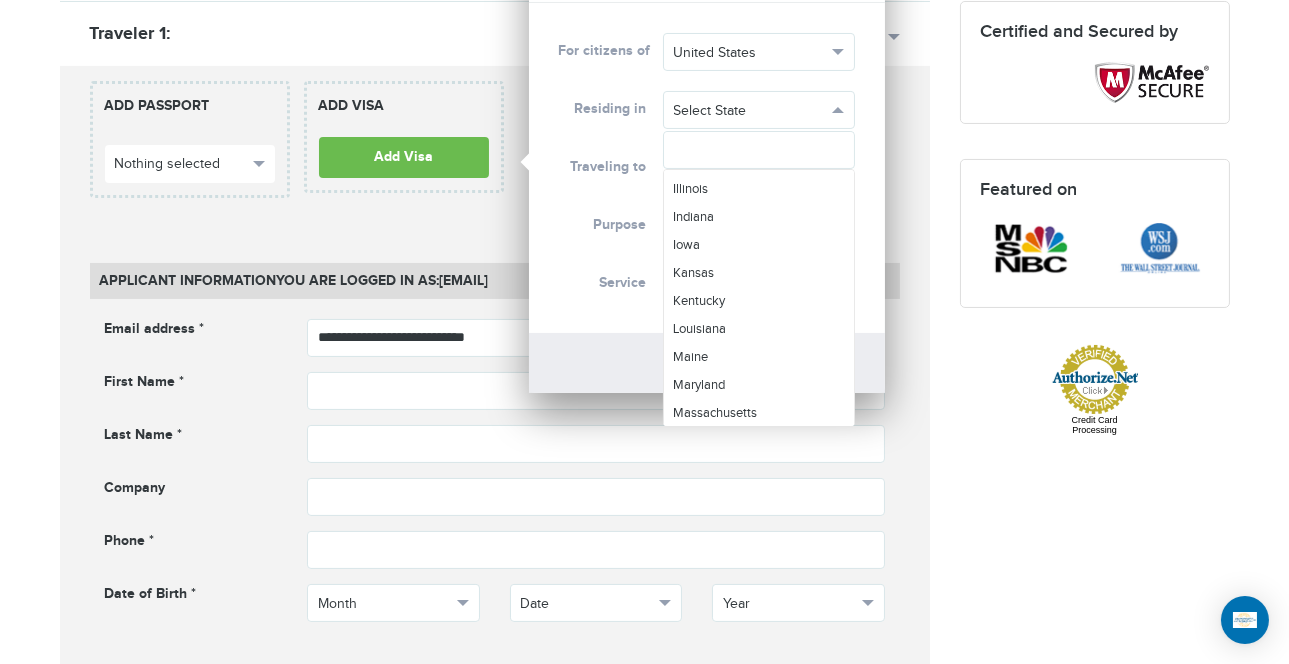 click on "**********" at bounding box center [596, 338] 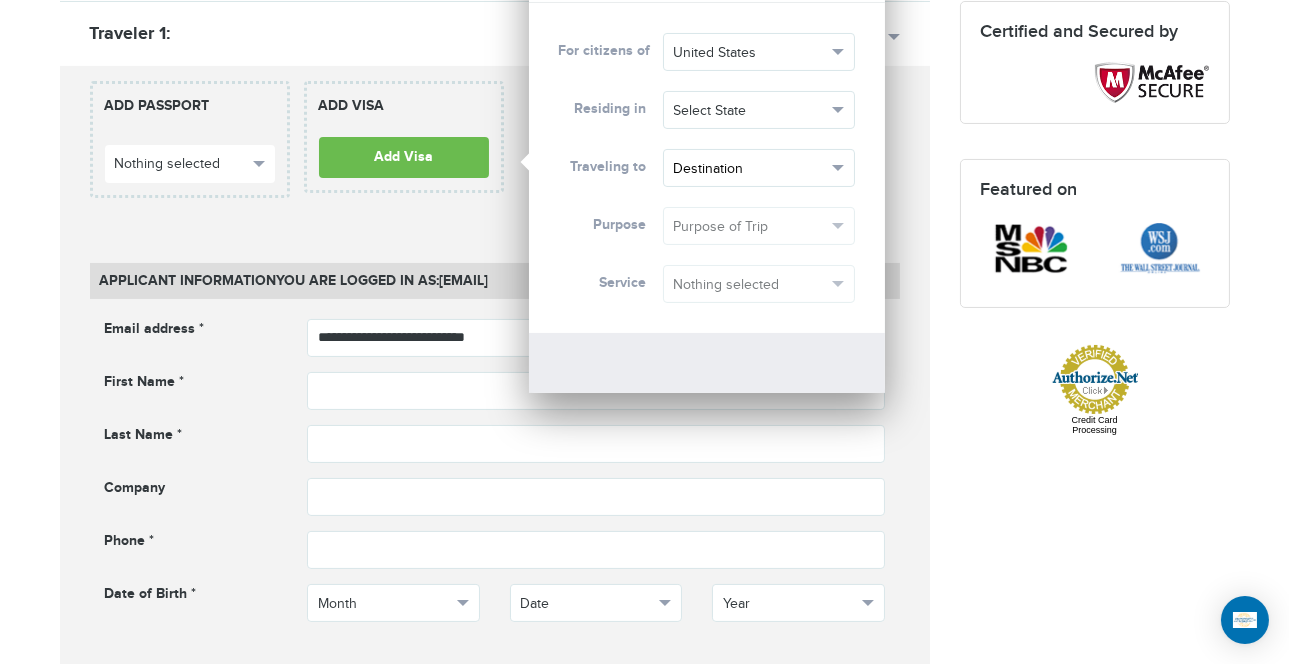click on "Destination" at bounding box center [750, 169] 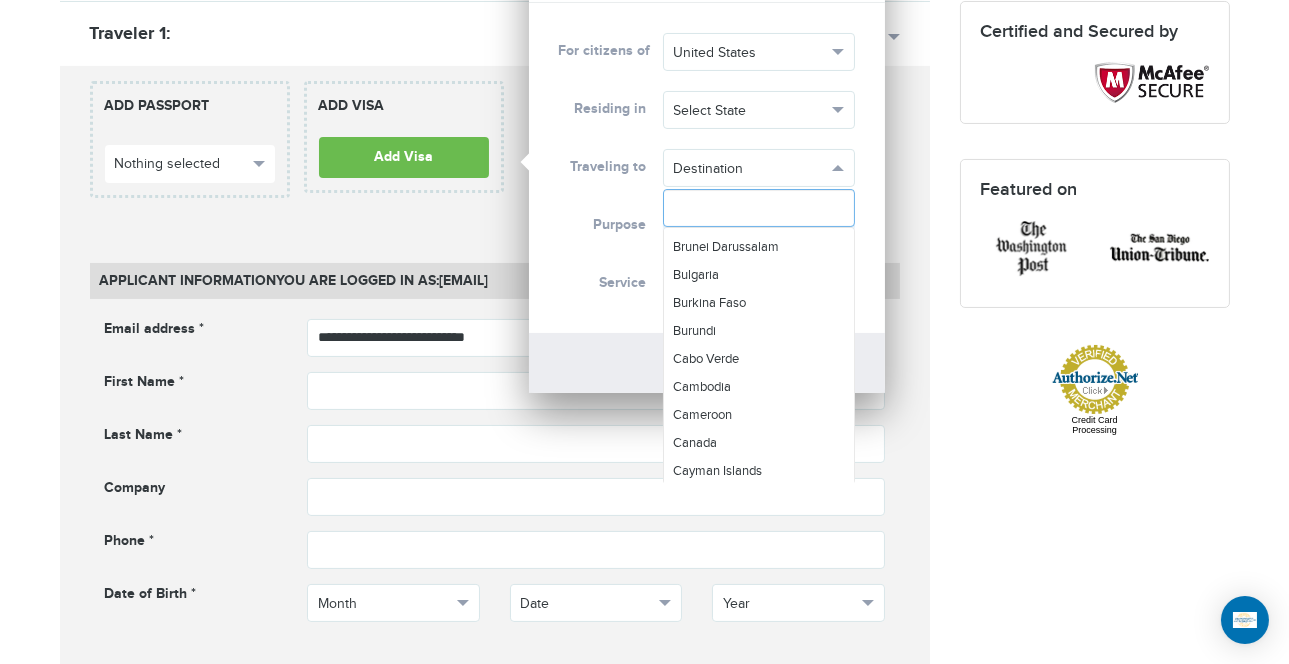 scroll, scrollTop: 882, scrollLeft: 0, axis: vertical 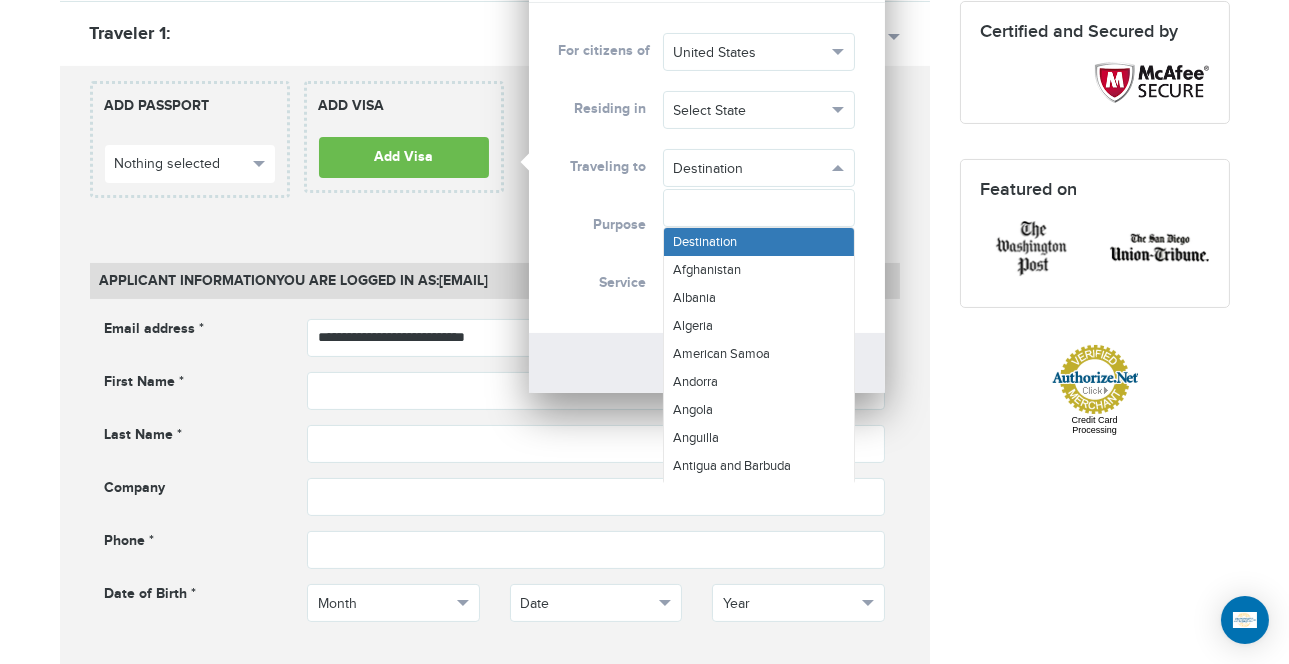 click on "Purpose" at bounding box center [603, 225] 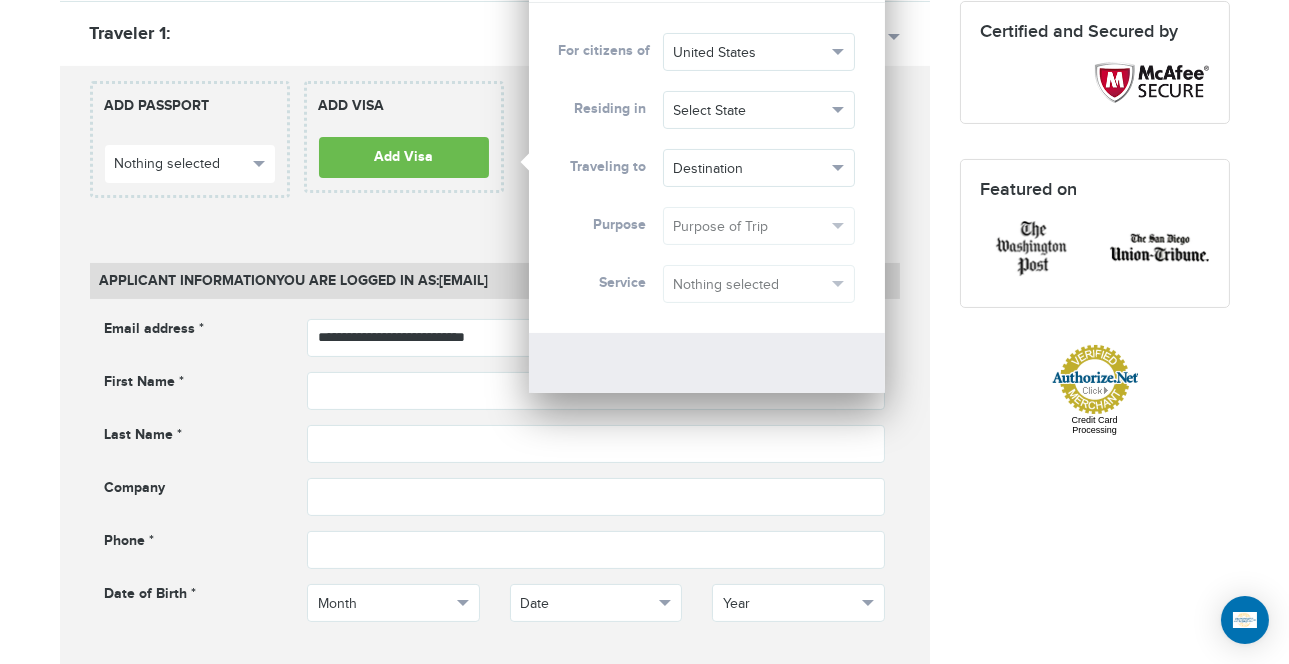 click on "Add Visa
Visa not required
You need to send documents to embasy" at bounding box center [707, 363] 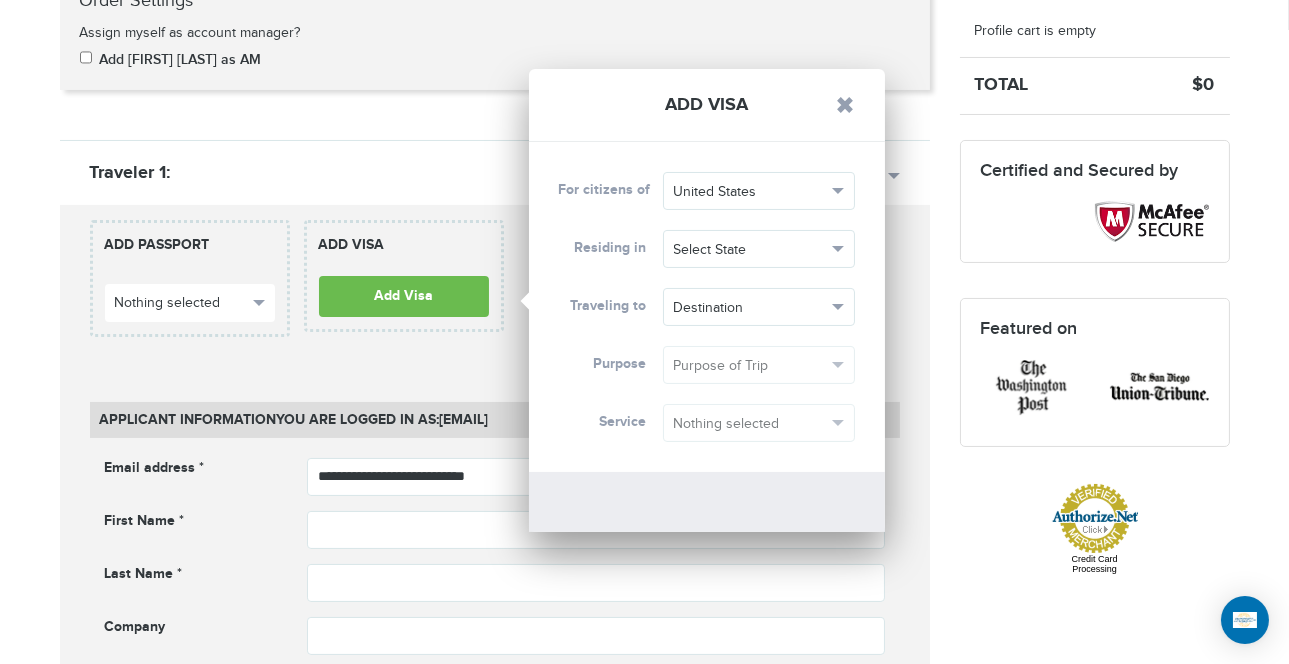 scroll, scrollTop: 478, scrollLeft: 0, axis: vertical 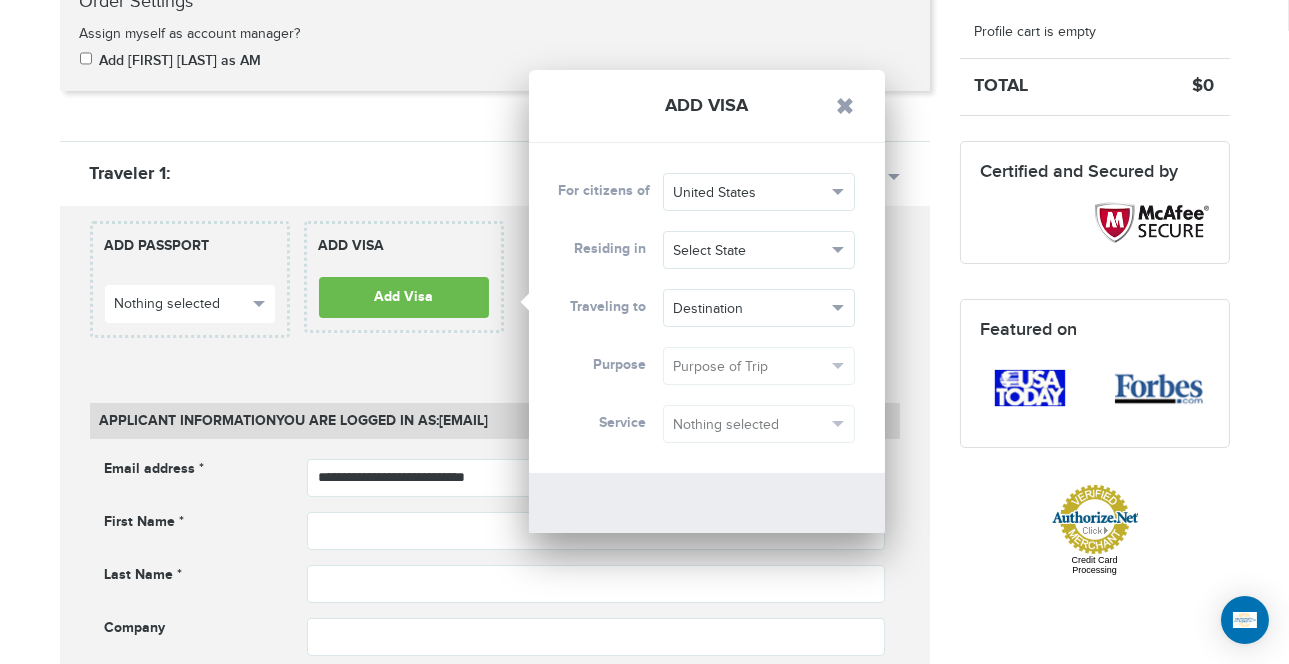 click on "**********" at bounding box center (495, 828) 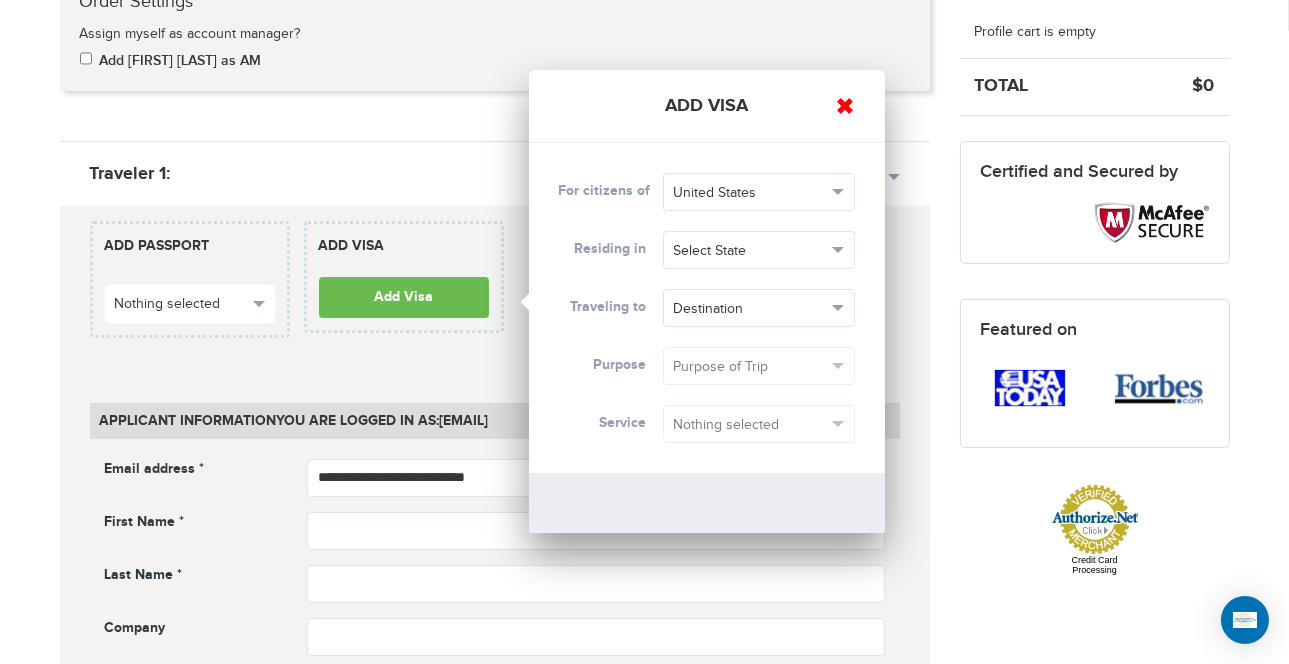 click at bounding box center (846, 106) 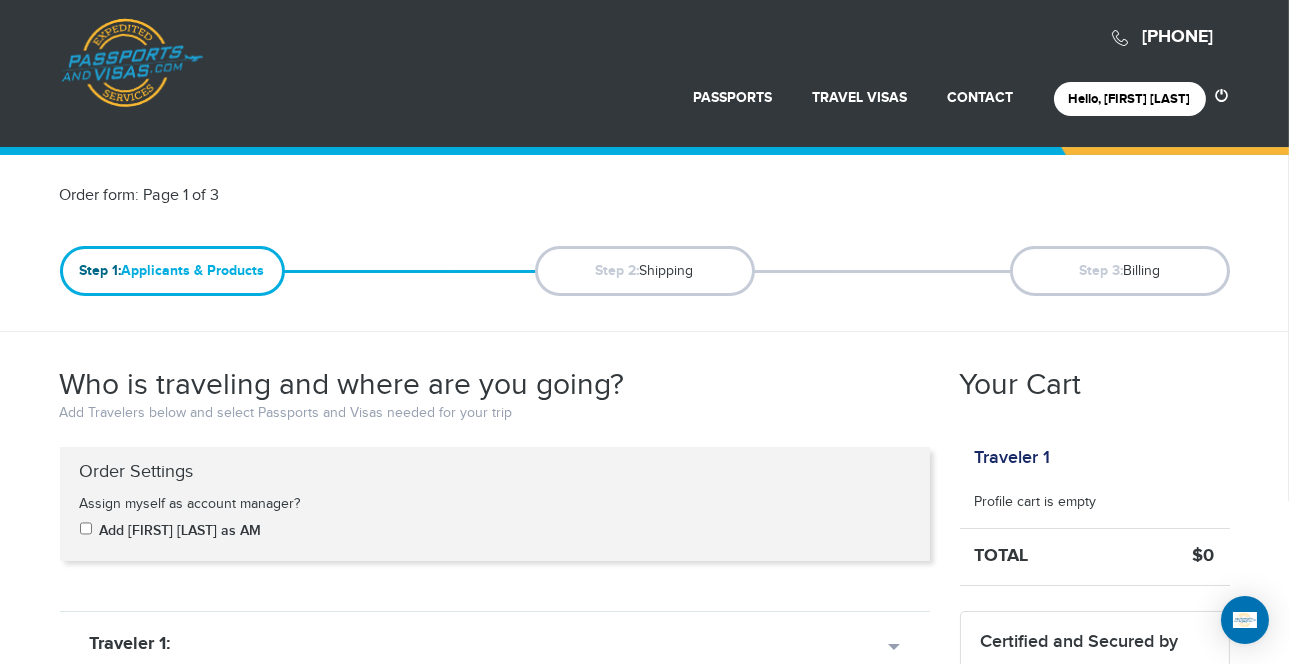 scroll, scrollTop: 0, scrollLeft: 0, axis: both 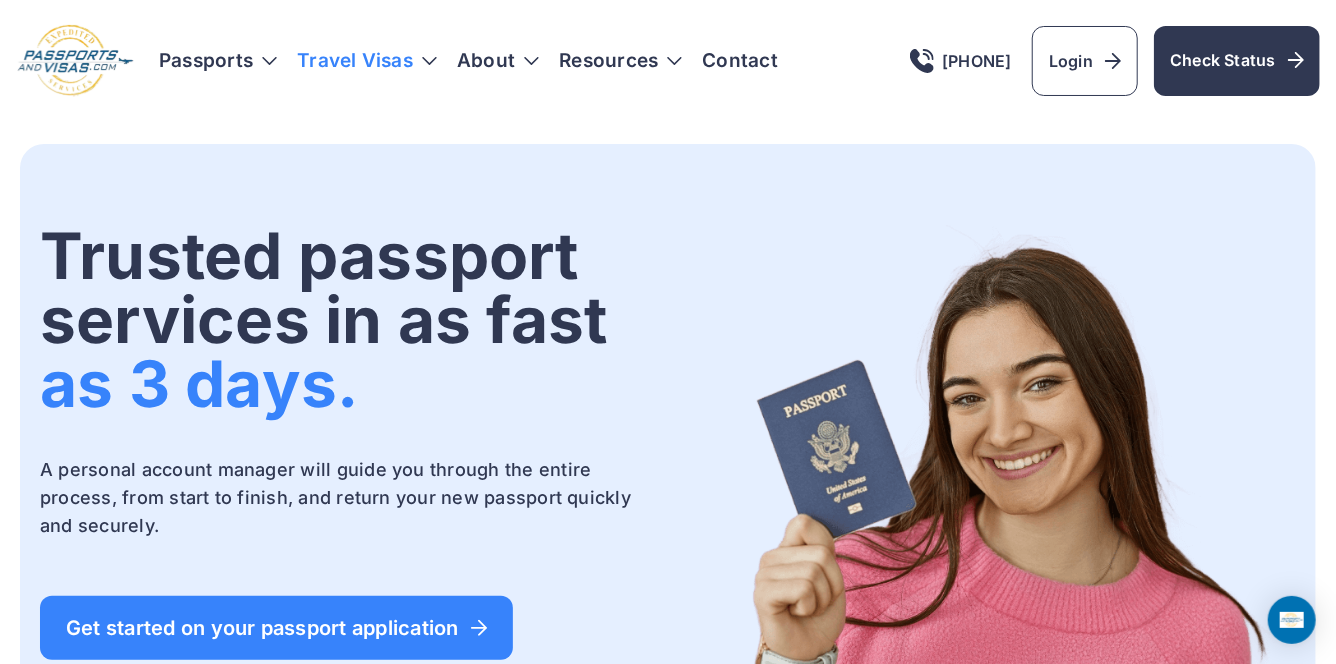 click on "Travel Visas" at bounding box center (367, 61) 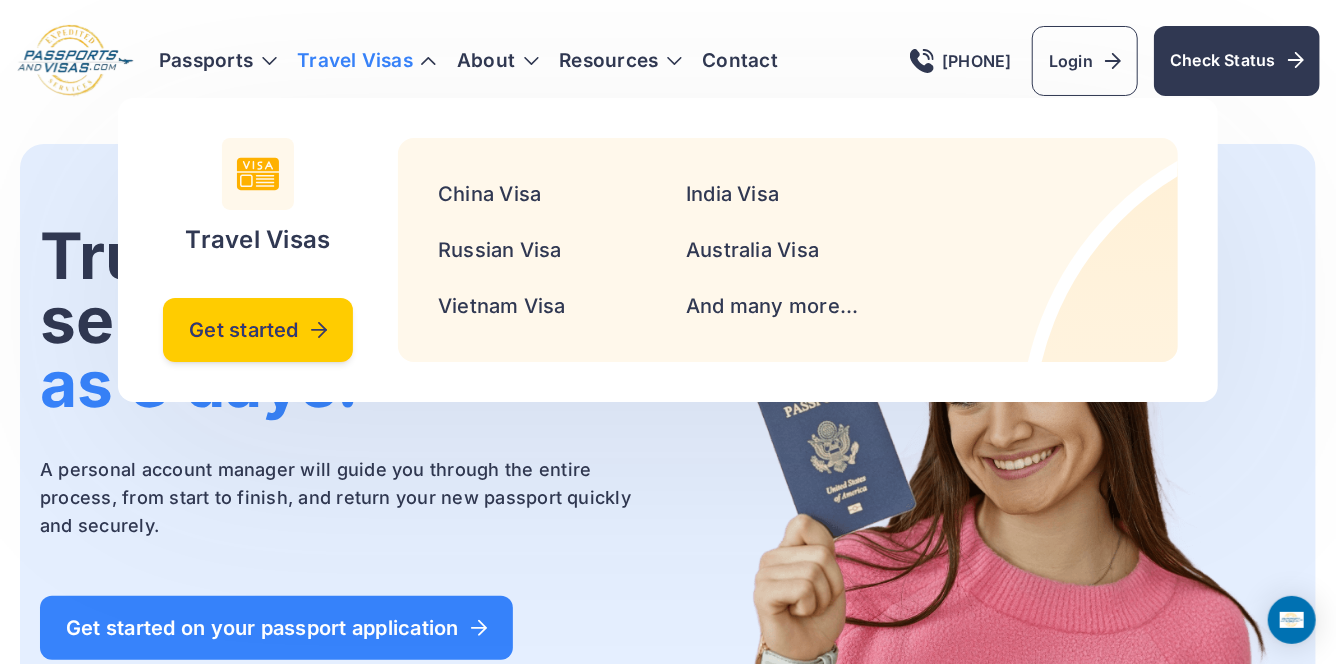 click on "Get started" at bounding box center [258, 330] 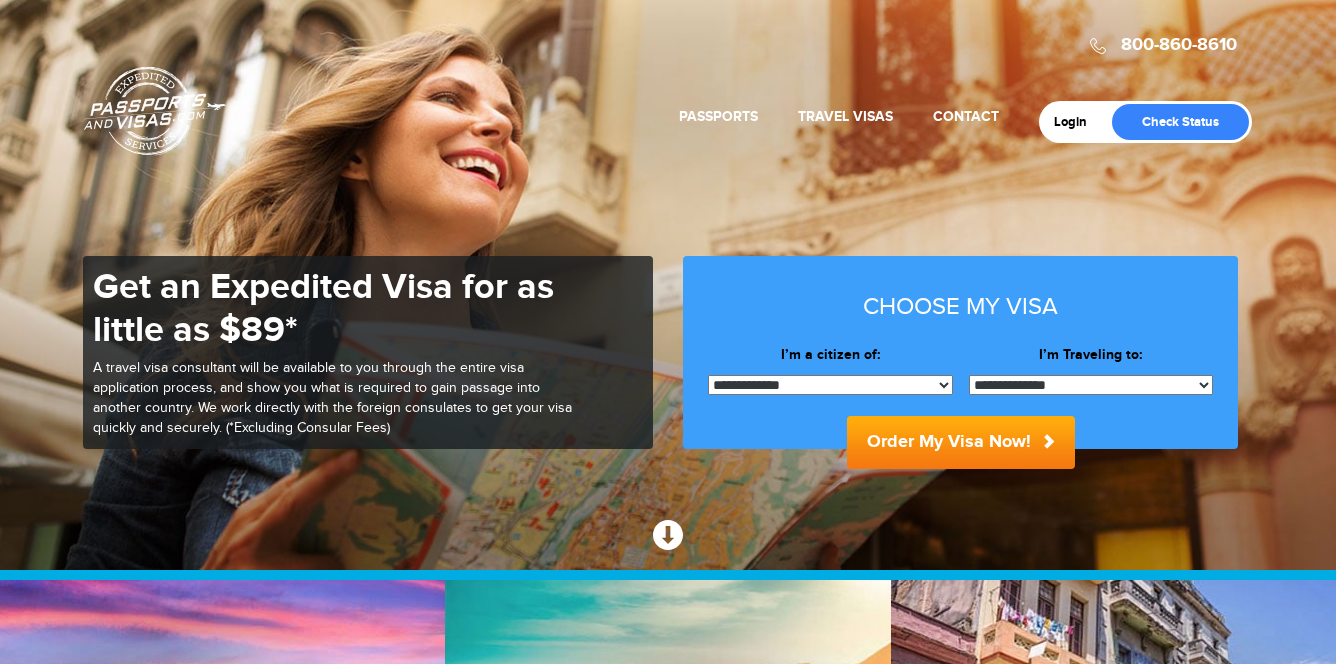 scroll, scrollTop: 0, scrollLeft: 0, axis: both 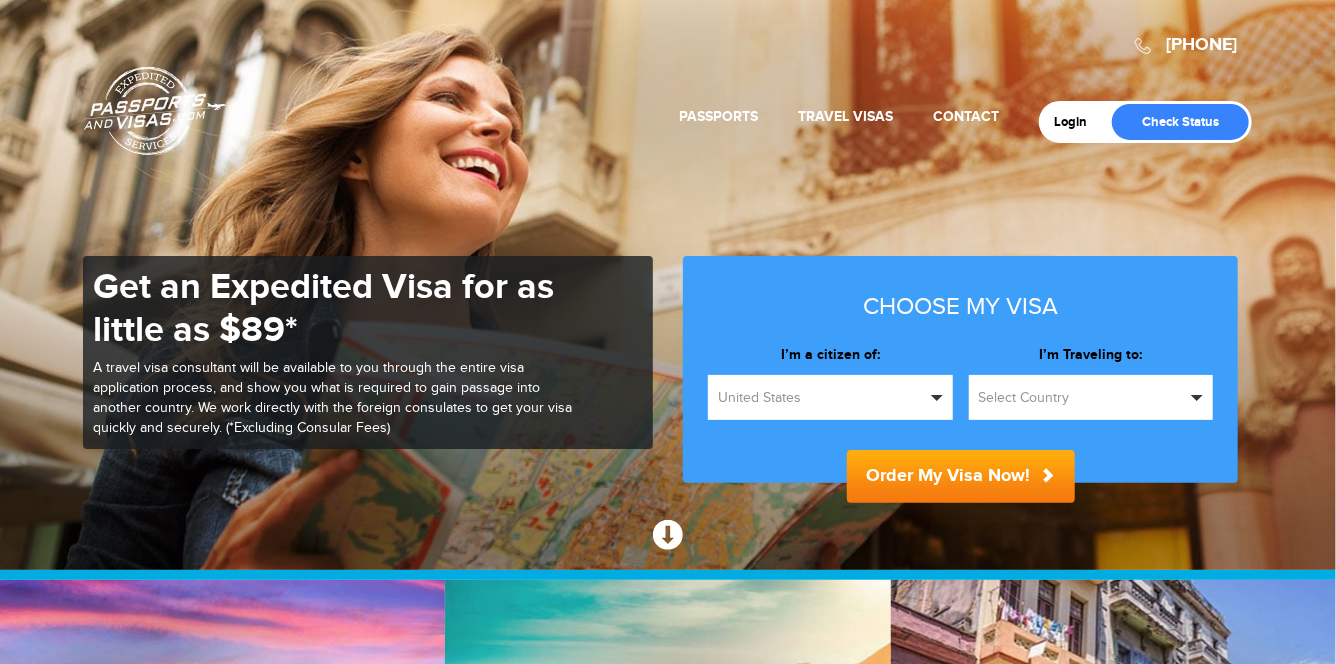 click on "Select Country" at bounding box center [1091, 397] 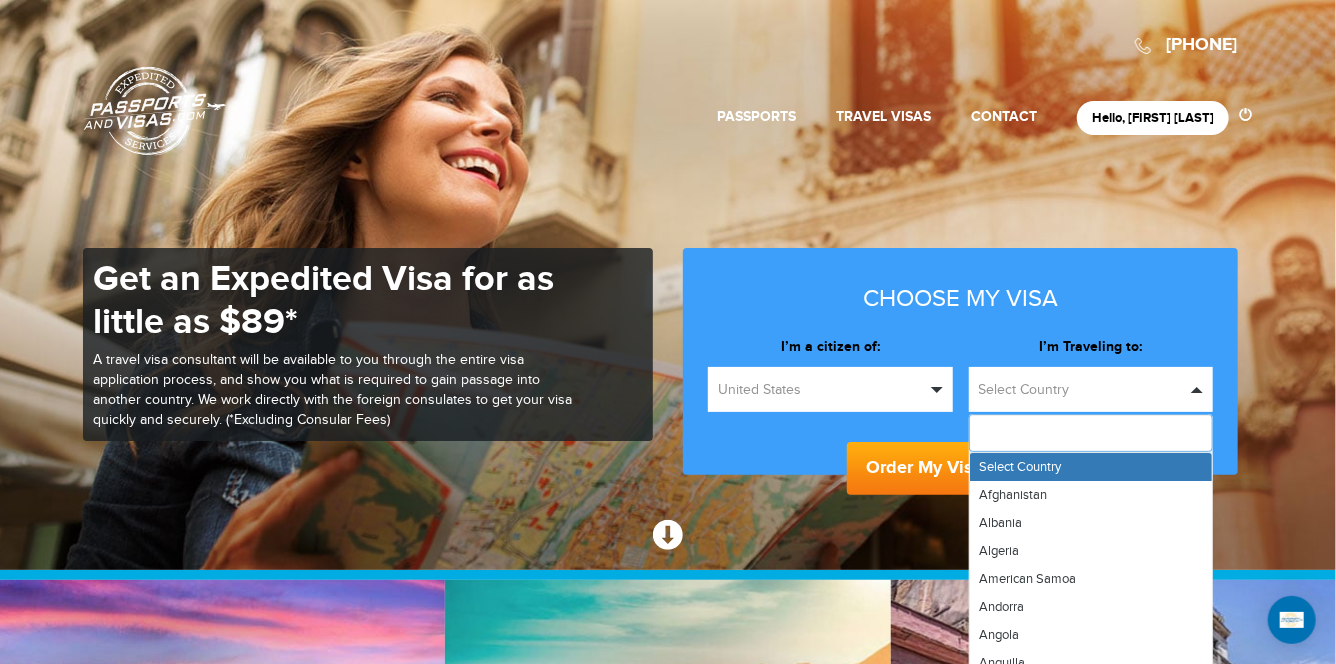 type on "*" 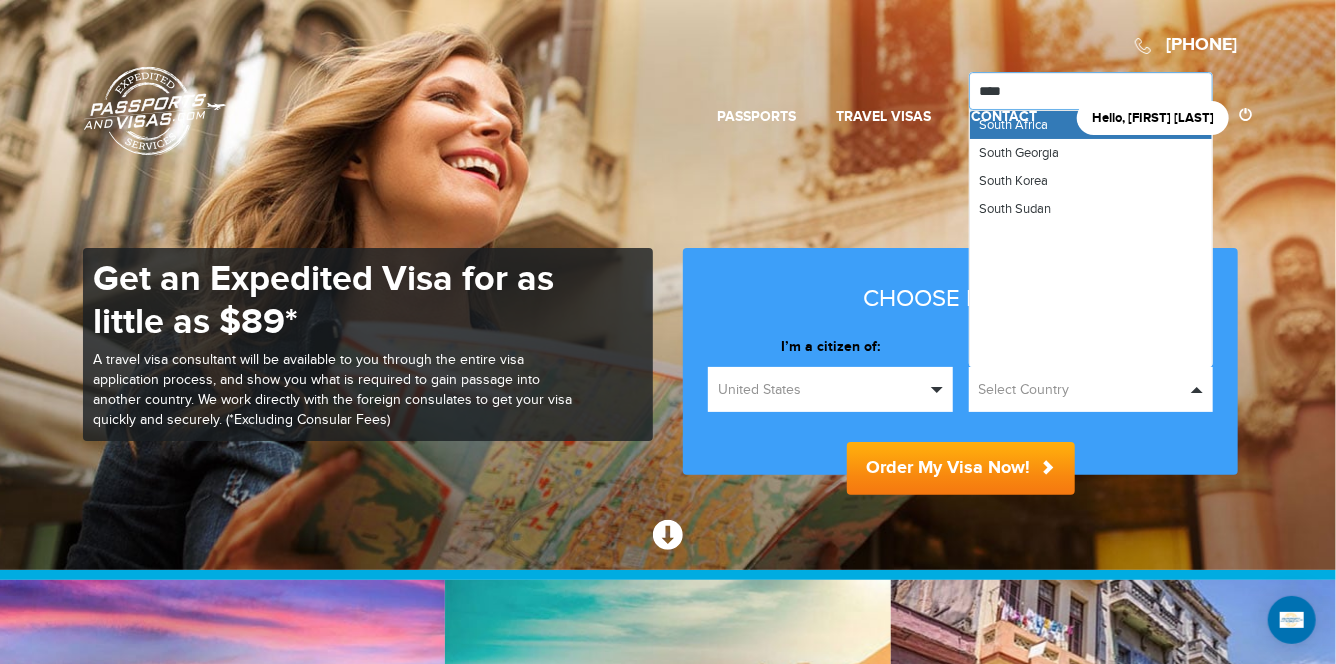type on "*****" 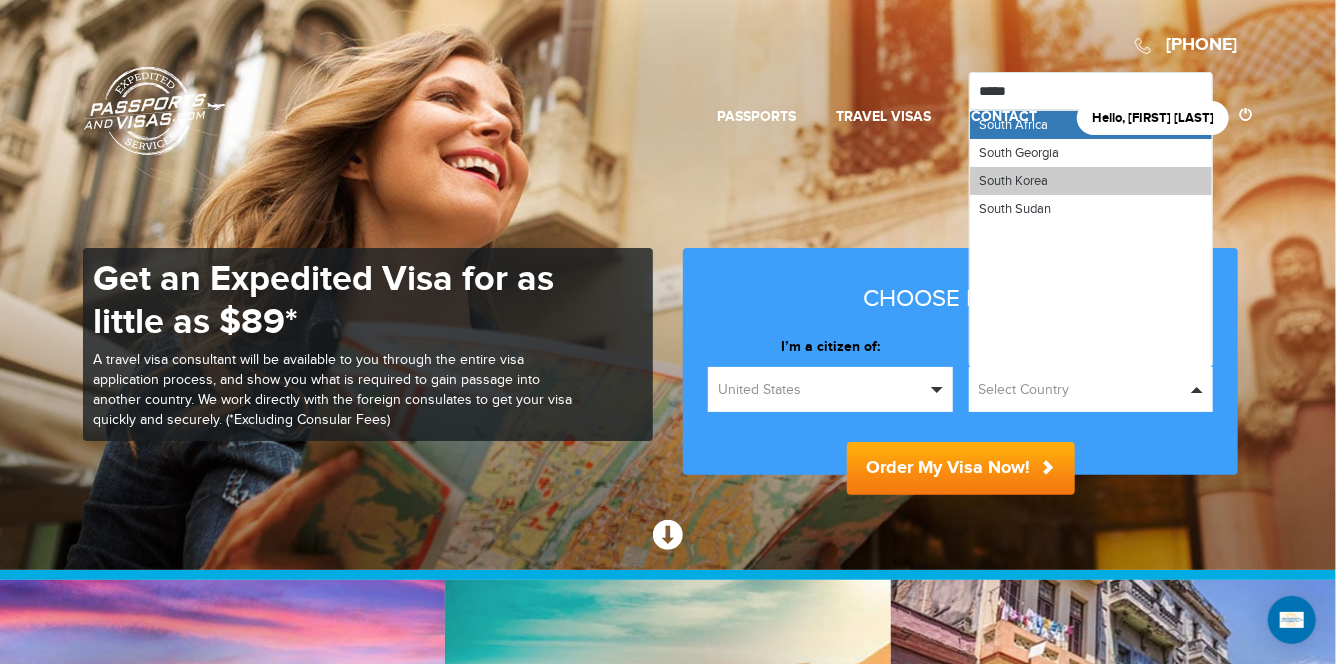 click on "South Korea" at bounding box center (1014, 181) 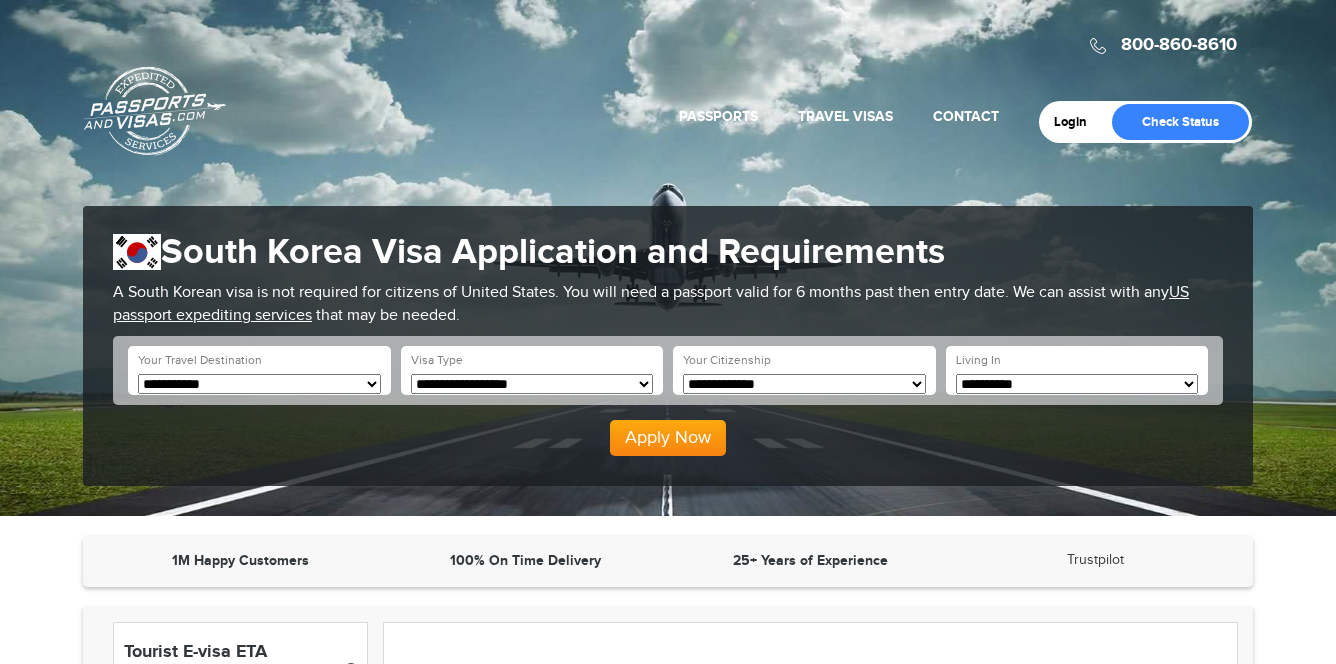 scroll, scrollTop: 0, scrollLeft: 0, axis: both 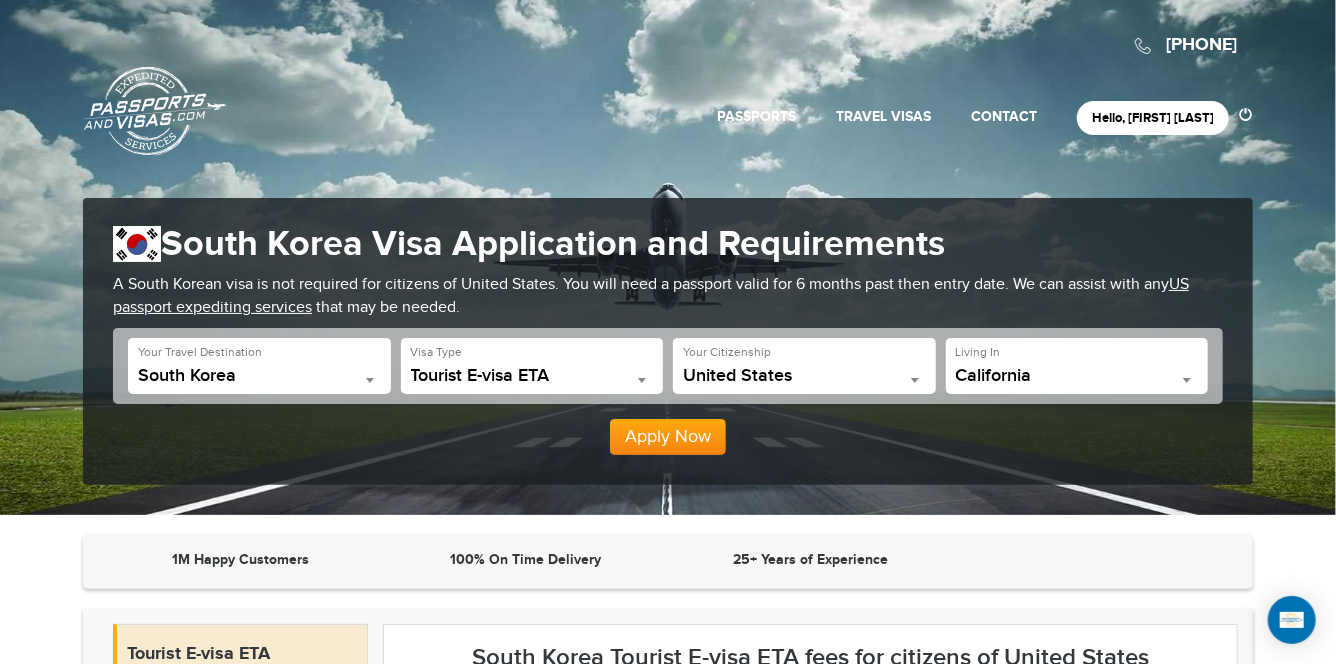 click on "Passports & Visas.com" at bounding box center (155, 111) 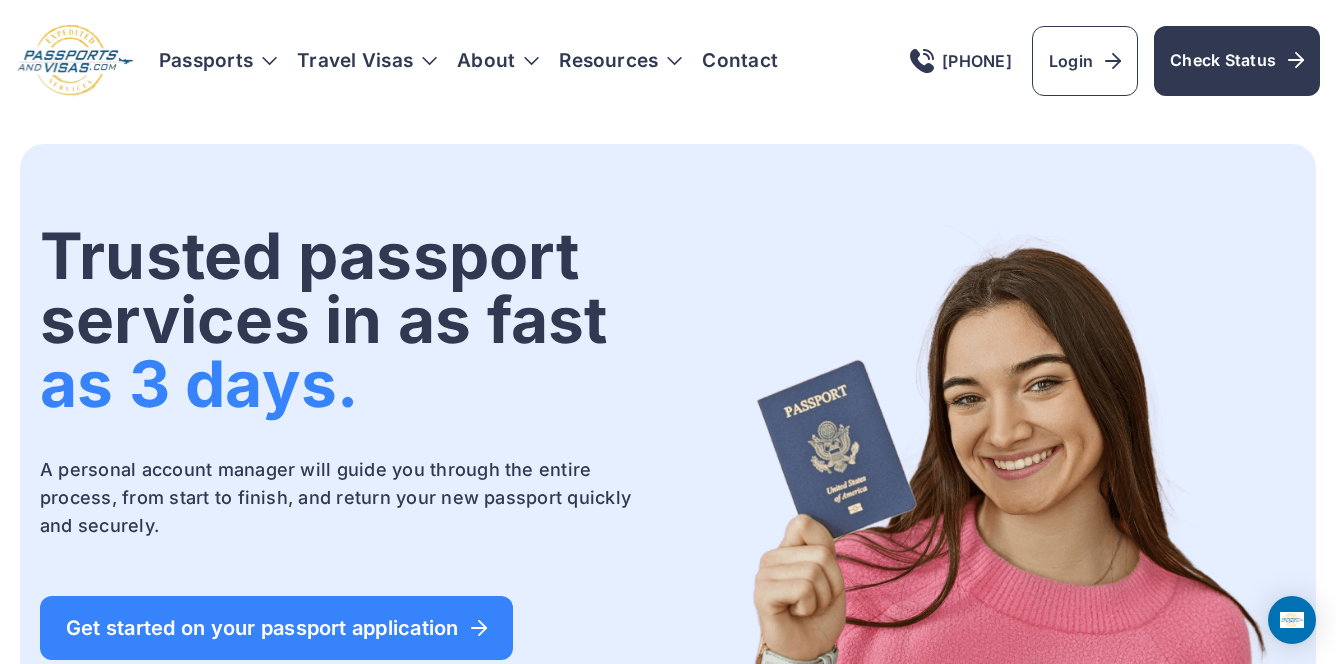 scroll, scrollTop: 0, scrollLeft: 0, axis: both 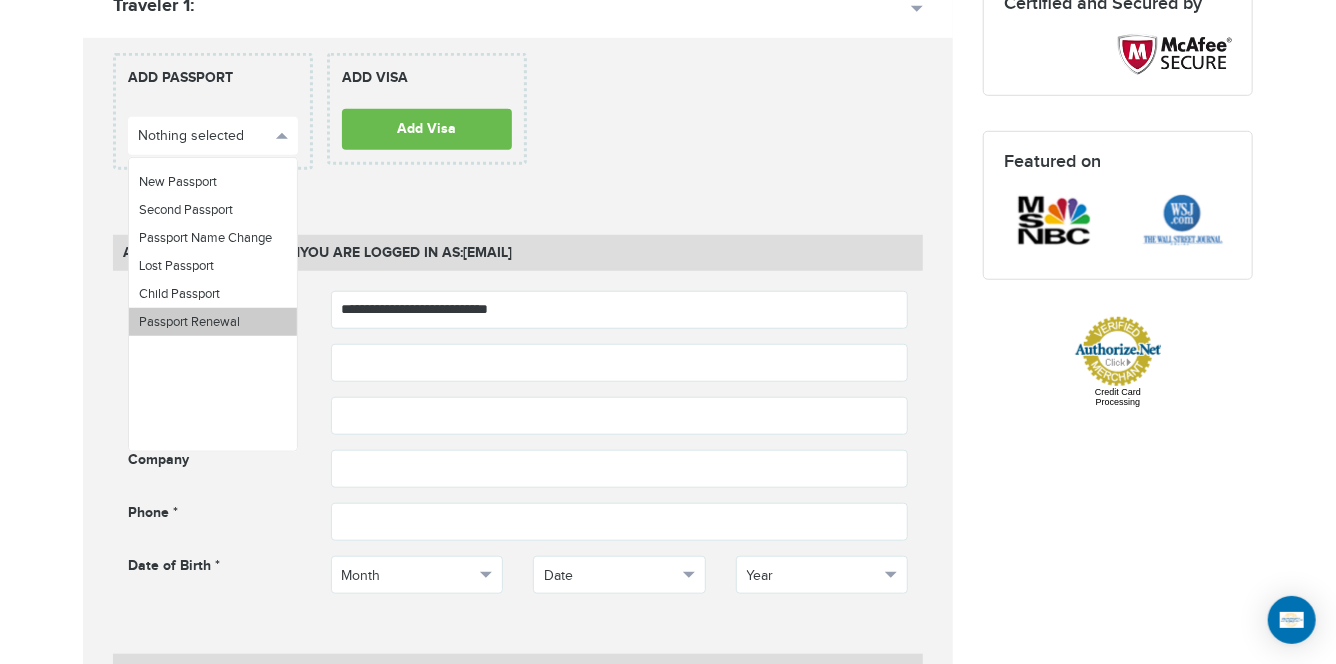 click on "Passport Renewal" at bounding box center [213, 322] 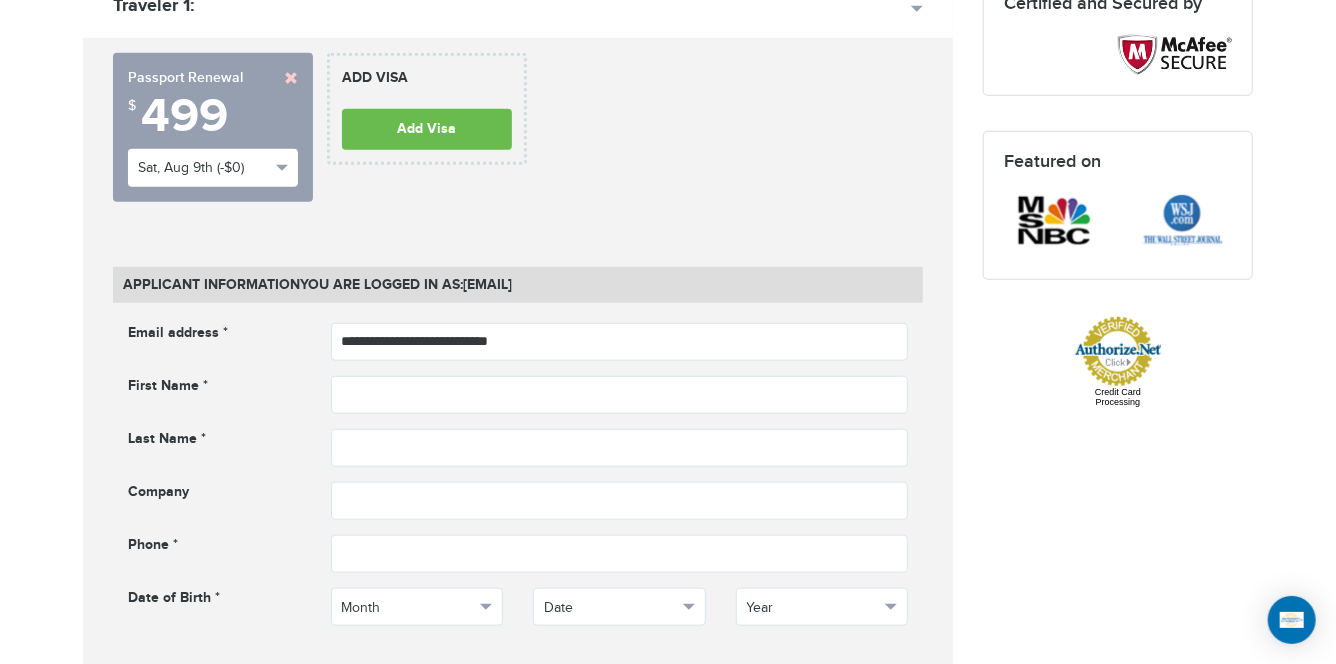 click on "**********" at bounding box center [518, 135] 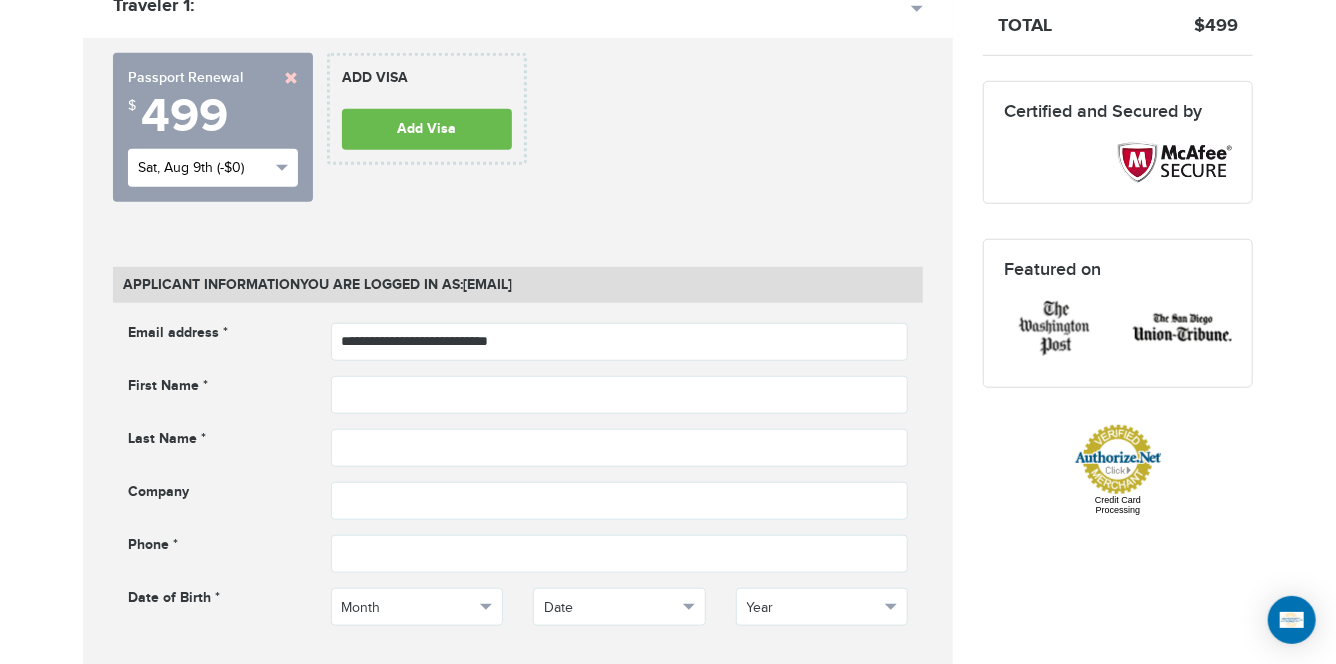 click on "Sat, Aug 9th (-$0)" at bounding box center (204, 168) 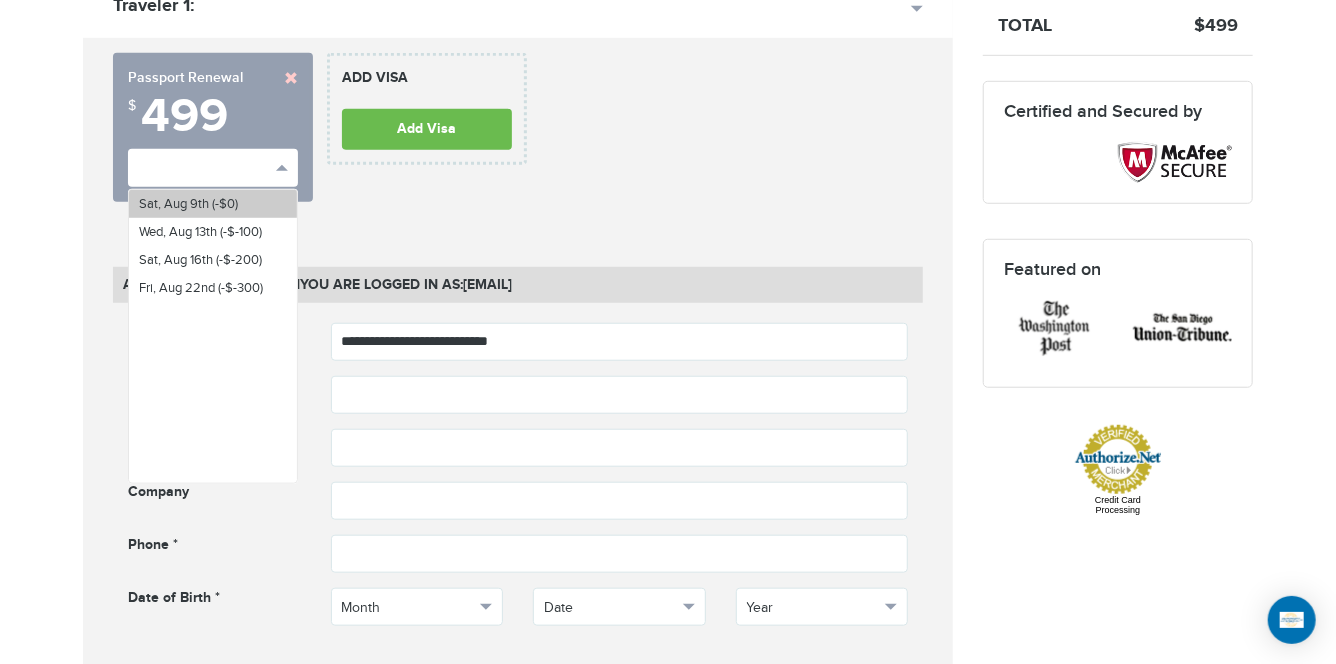 click on "Sat, Aug 9th (-$0)" at bounding box center [213, 204] 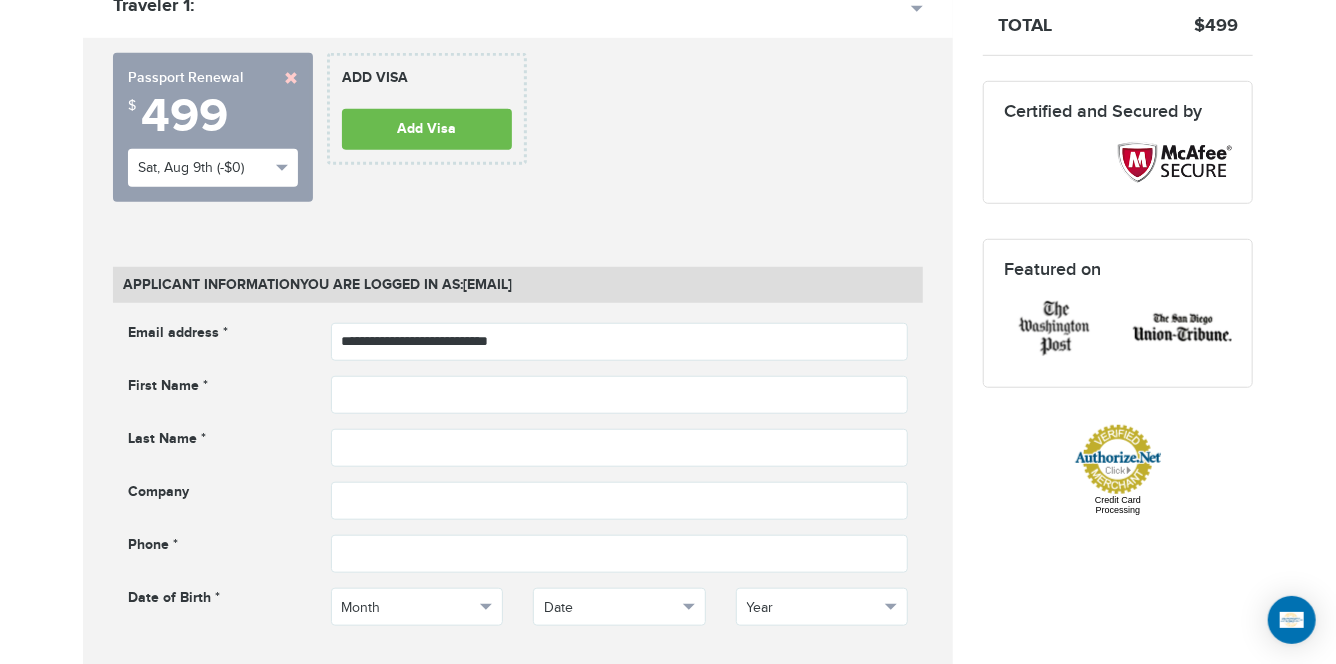 click on "**********" at bounding box center (320, 135) 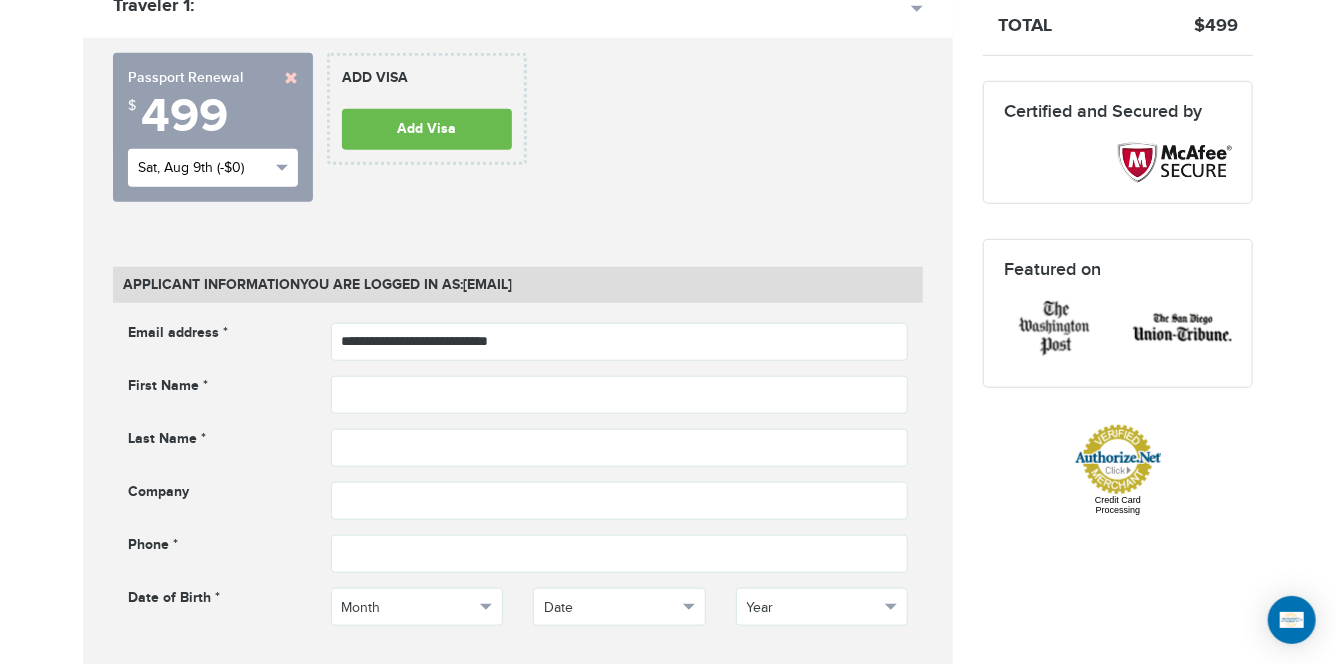 click on "Sat, Aug 9th (-$0)" at bounding box center [213, 168] 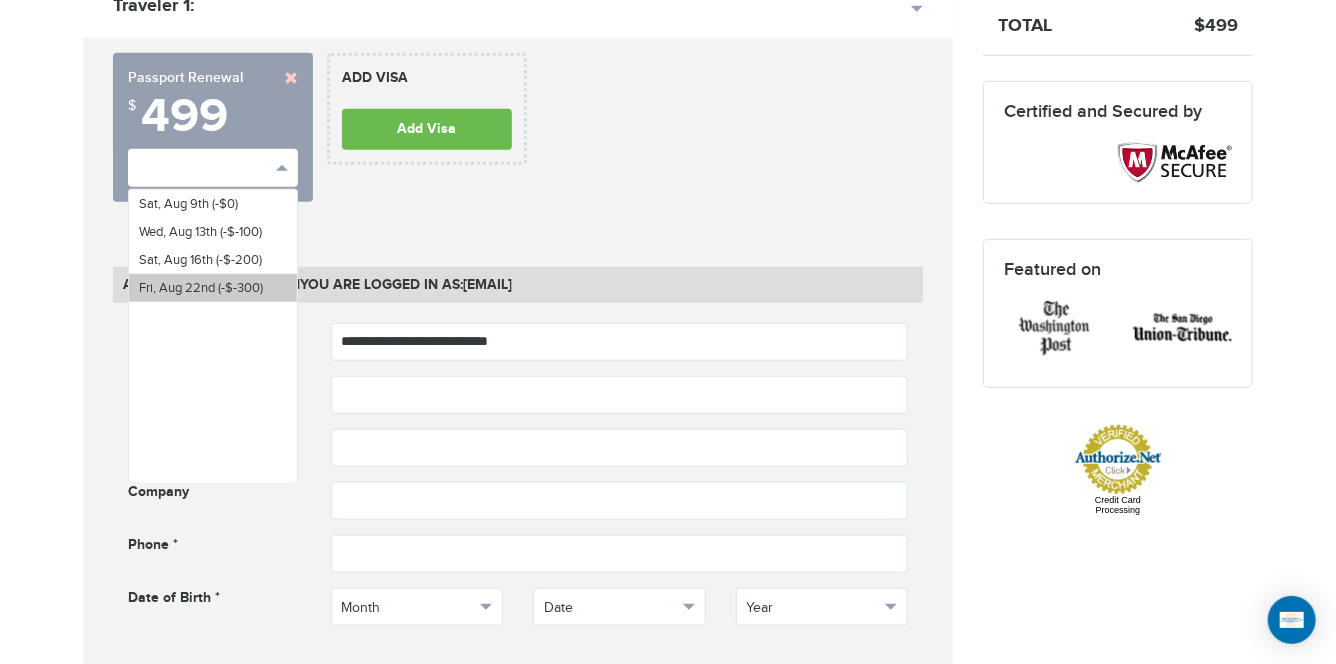 click on "Fri, Aug 22nd (-$-300)" at bounding box center (201, 288) 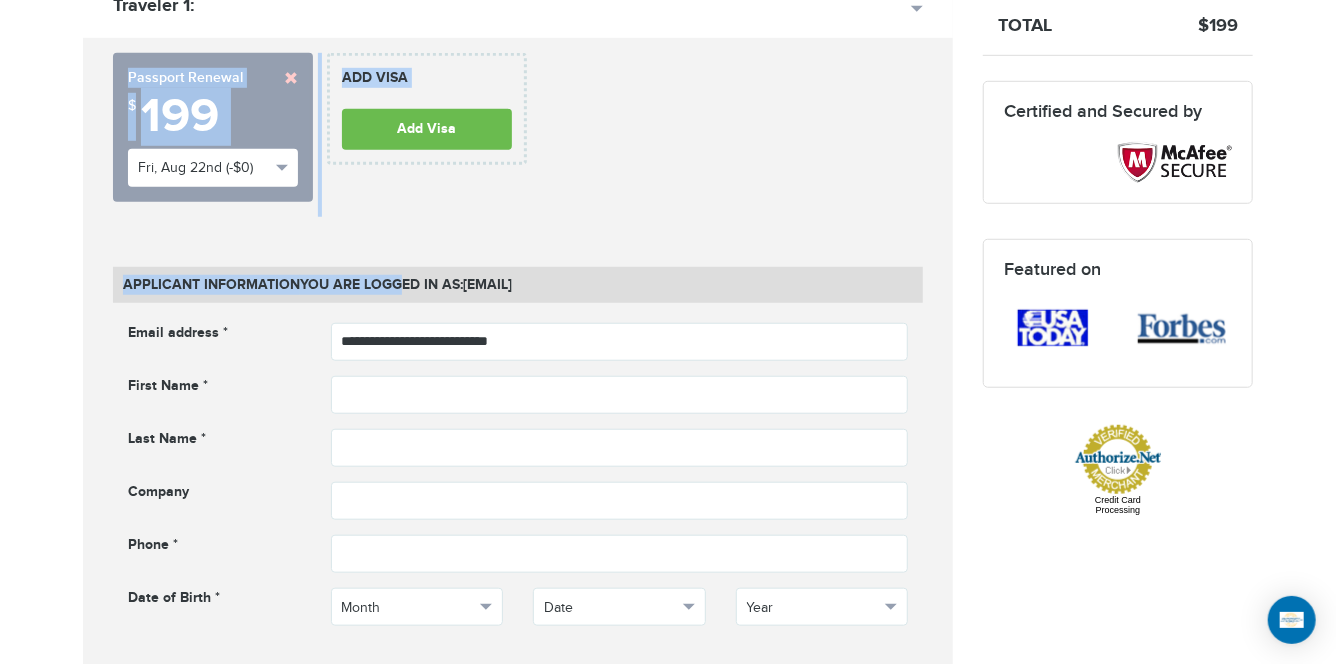 drag, startPoint x: 605, startPoint y: 212, endPoint x: 401, endPoint y: 253, distance: 208.07932 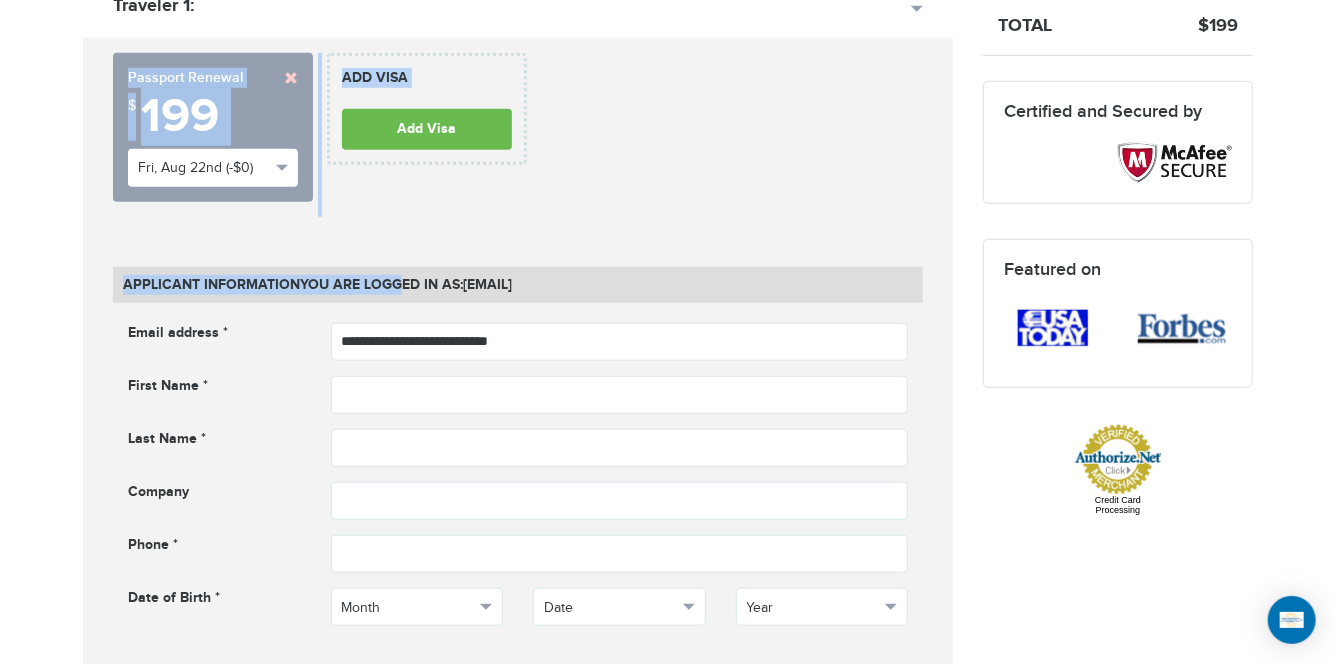 click on "**********" at bounding box center [518, 1312] 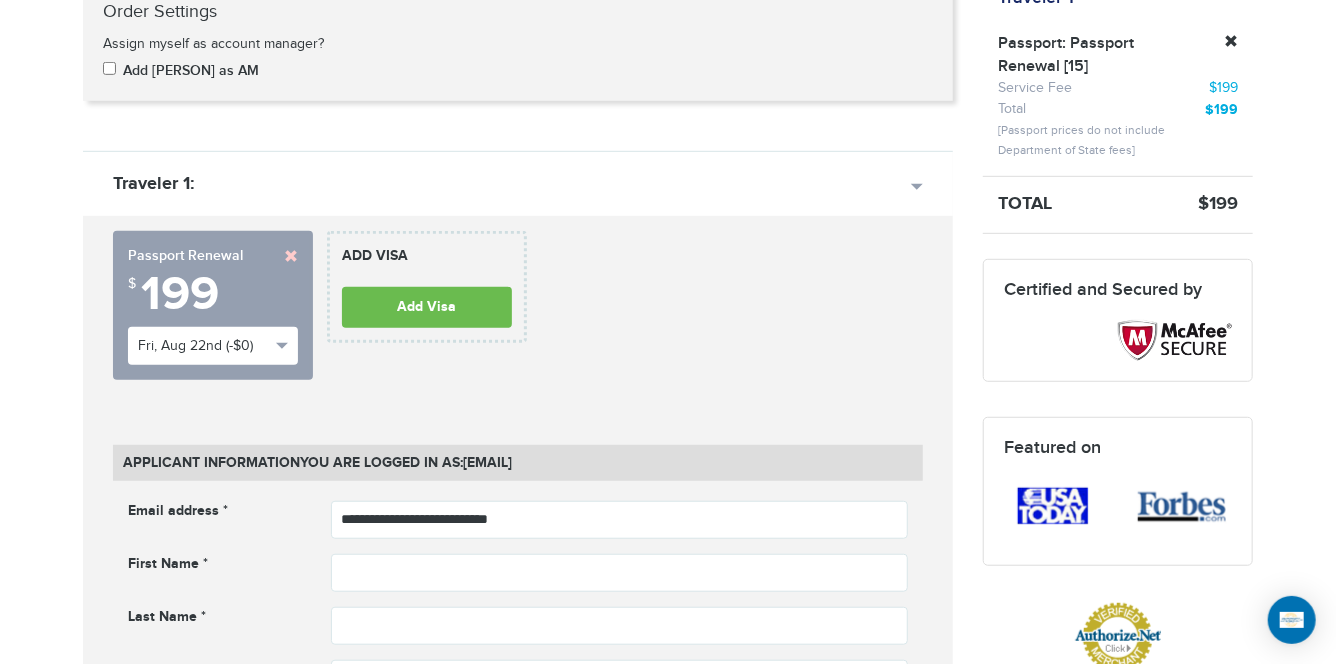 scroll, scrollTop: 464, scrollLeft: 0, axis: vertical 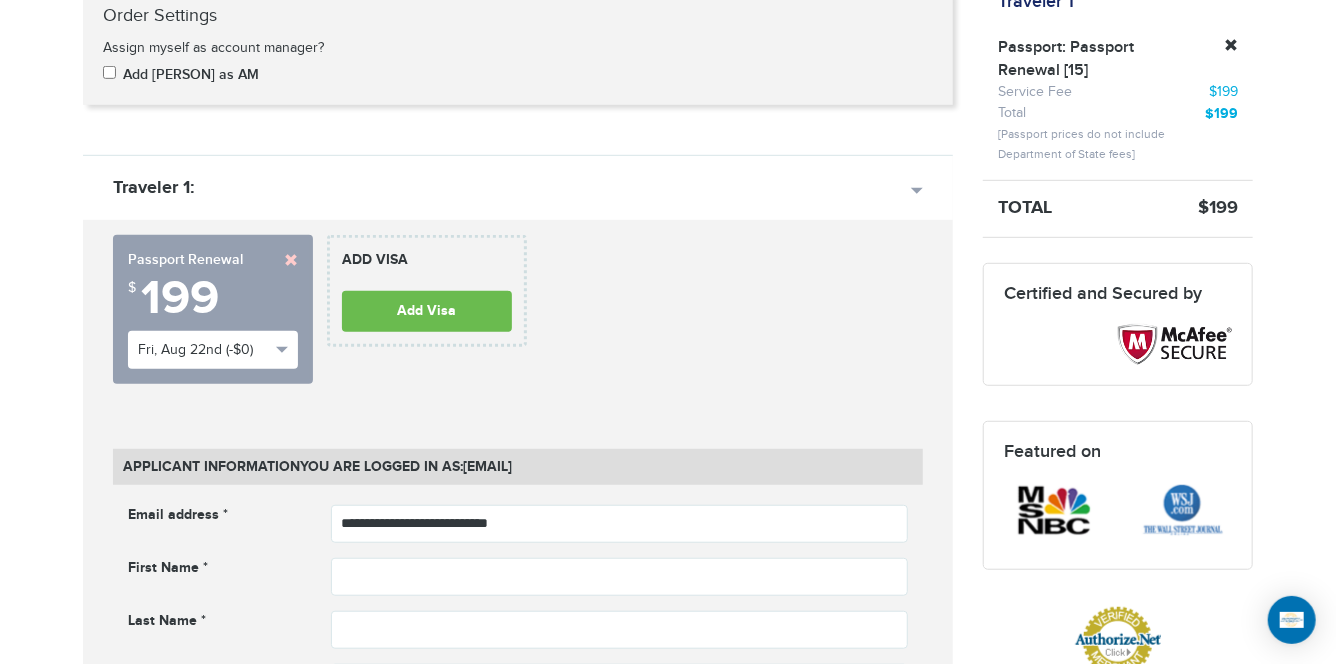 click on "**********" at bounding box center (518, 1494) 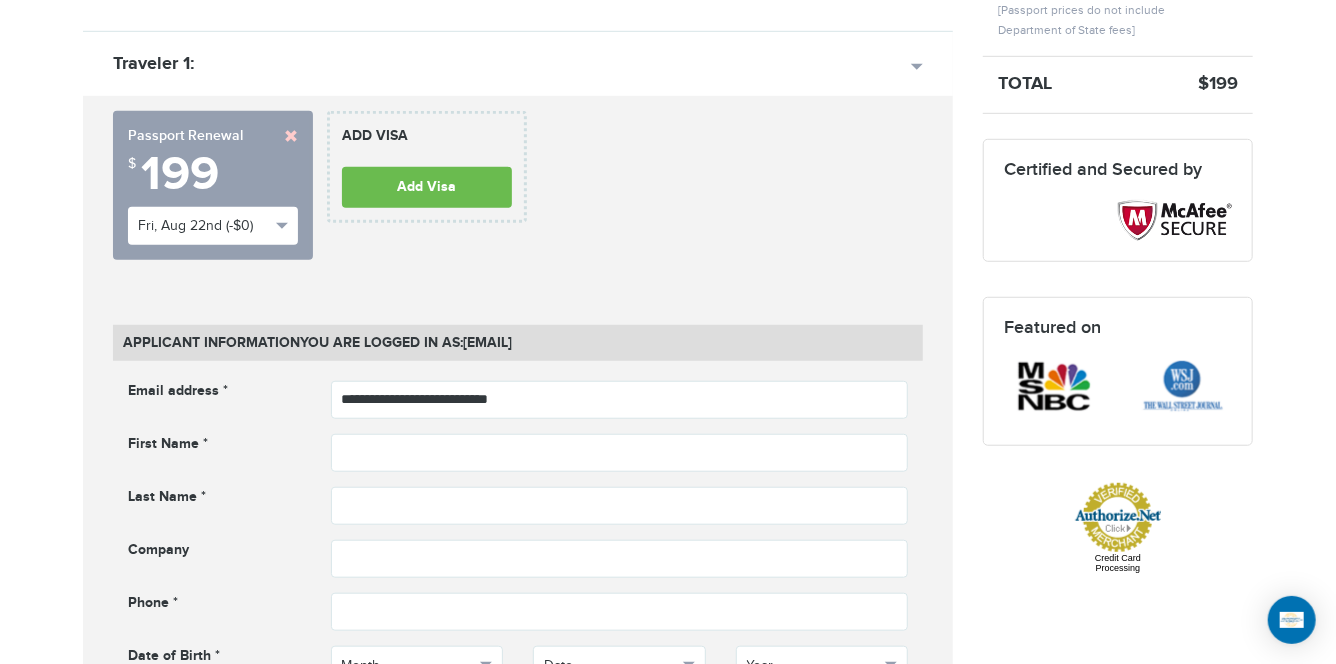 scroll, scrollTop: 610, scrollLeft: 0, axis: vertical 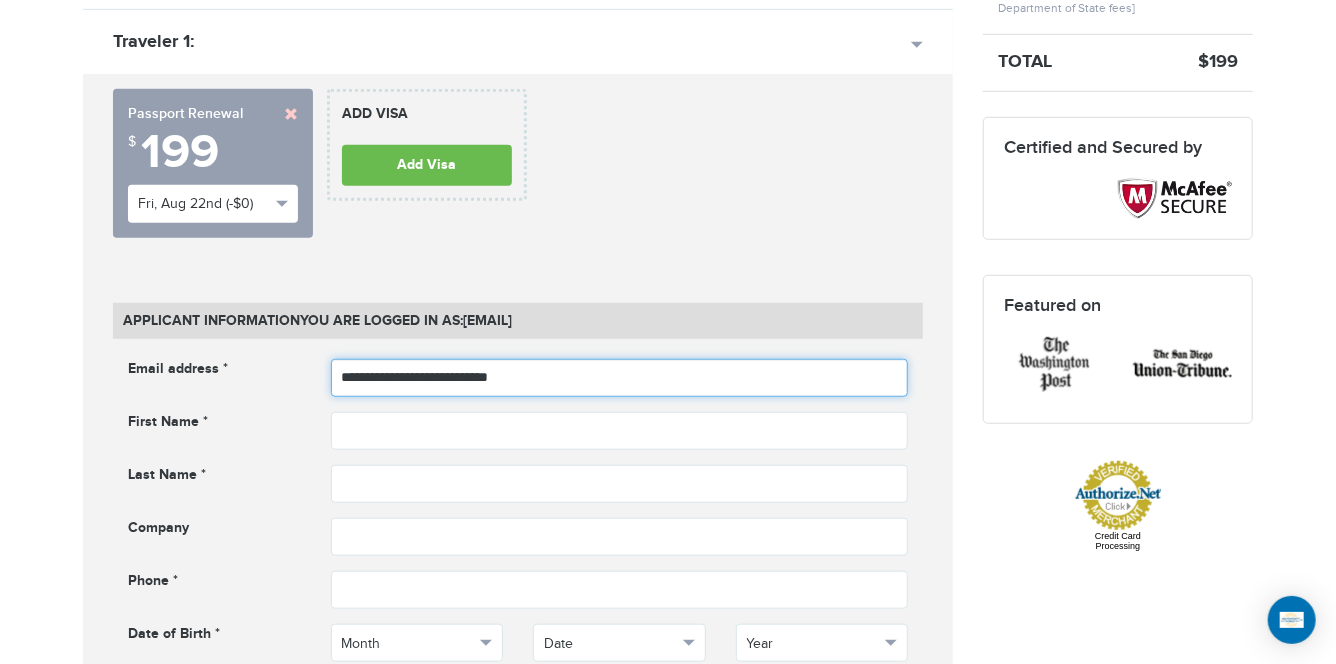 click on "**********" at bounding box center [620, 378] 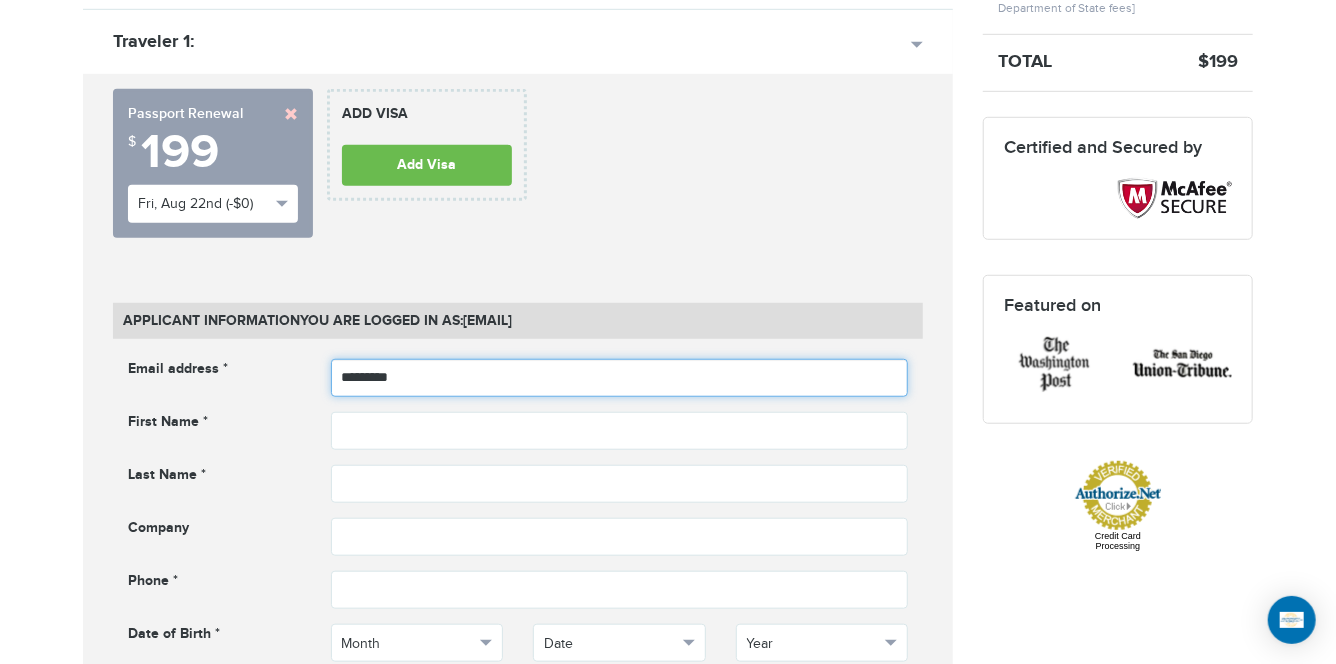 click on "*********" at bounding box center (620, 378) 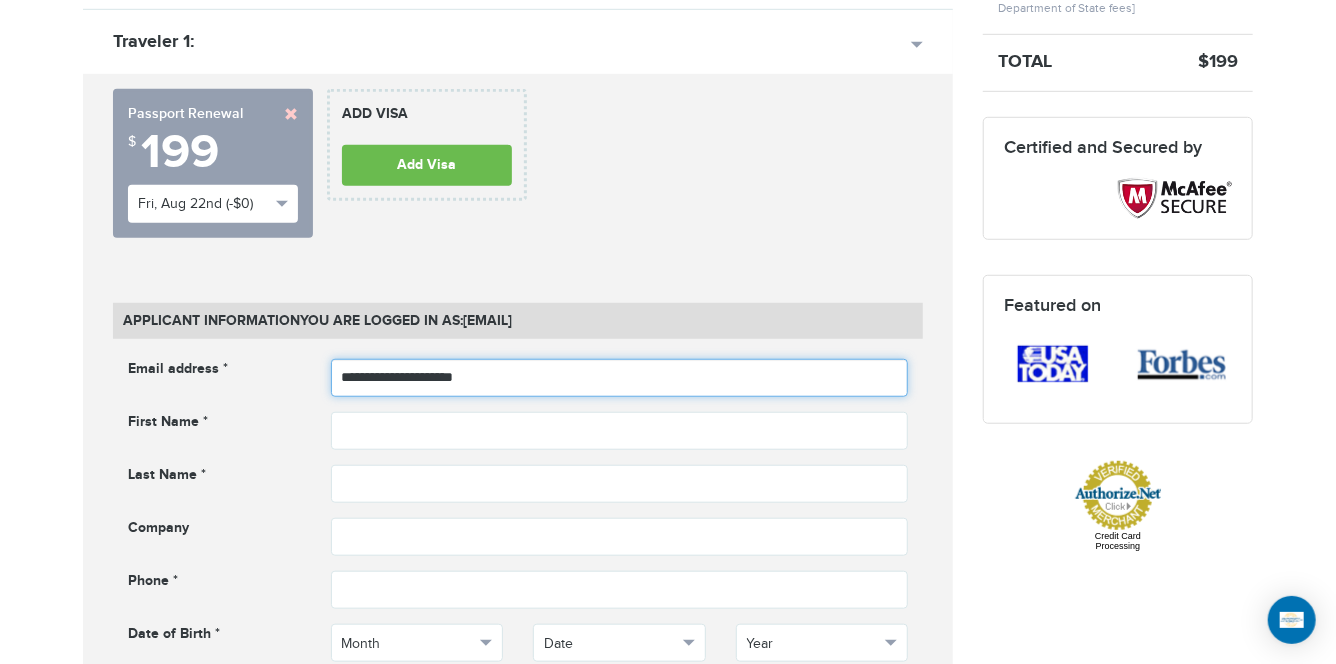 type on "**********" 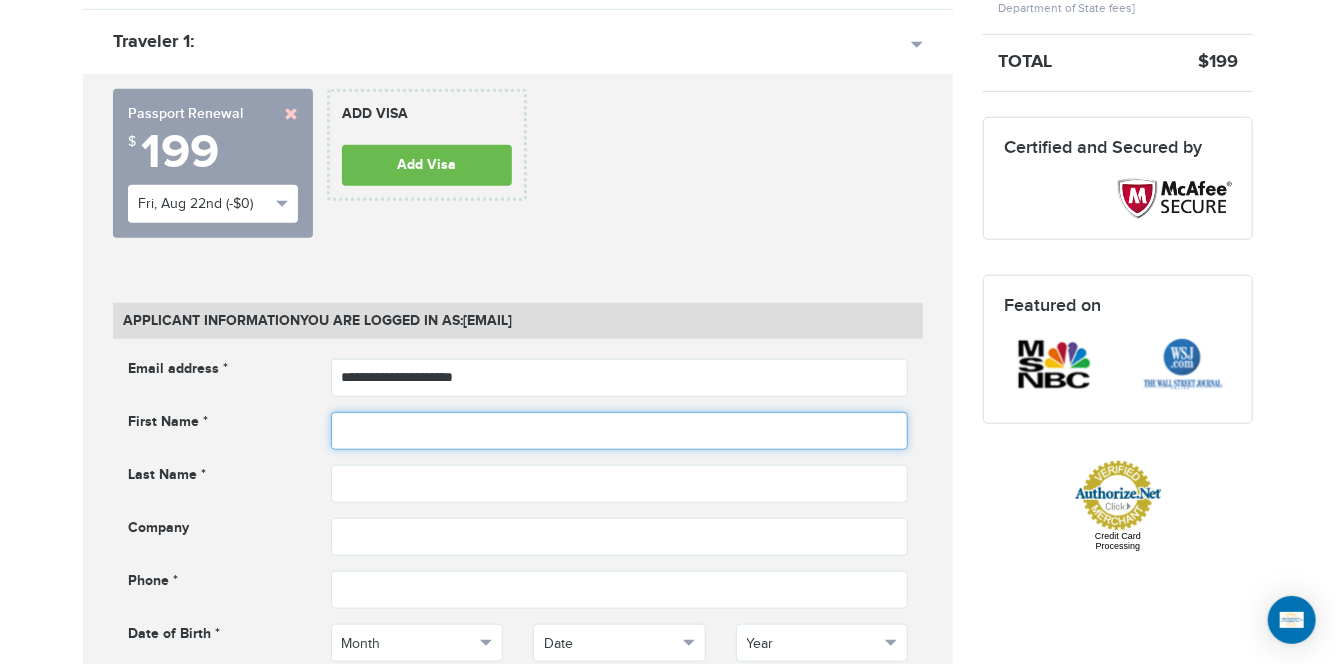 click at bounding box center (620, 431) 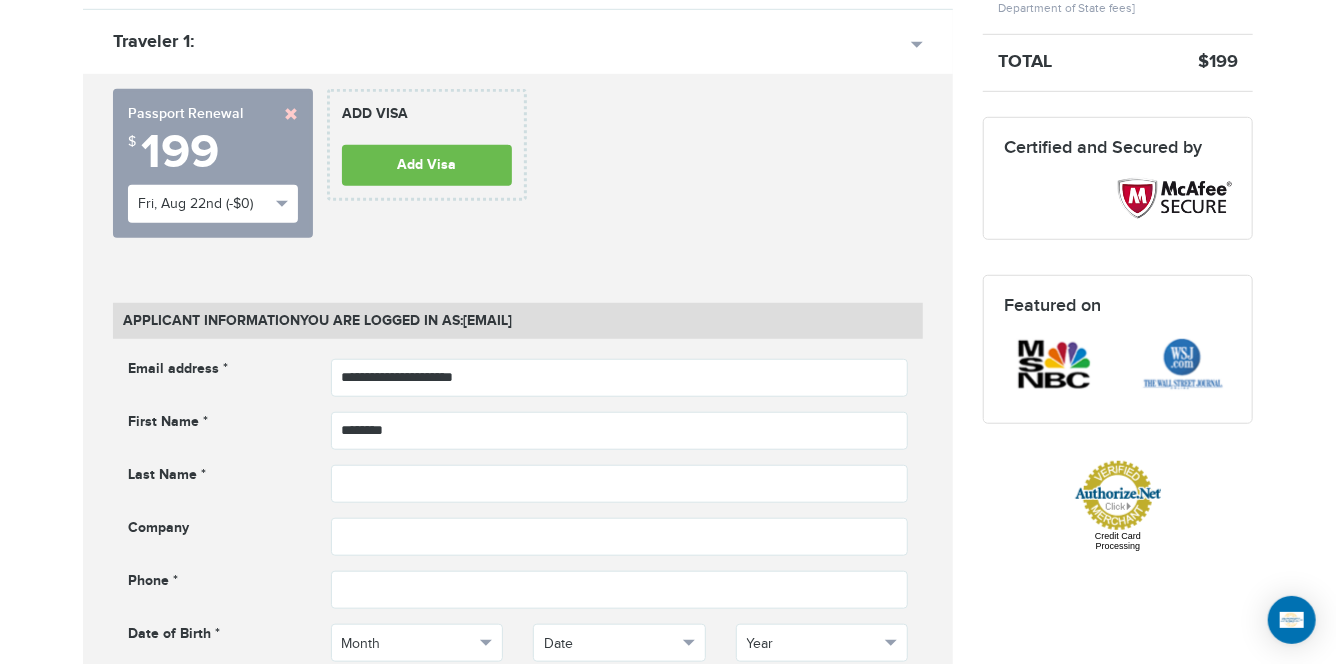 click on "**********" at bounding box center [518, 525] 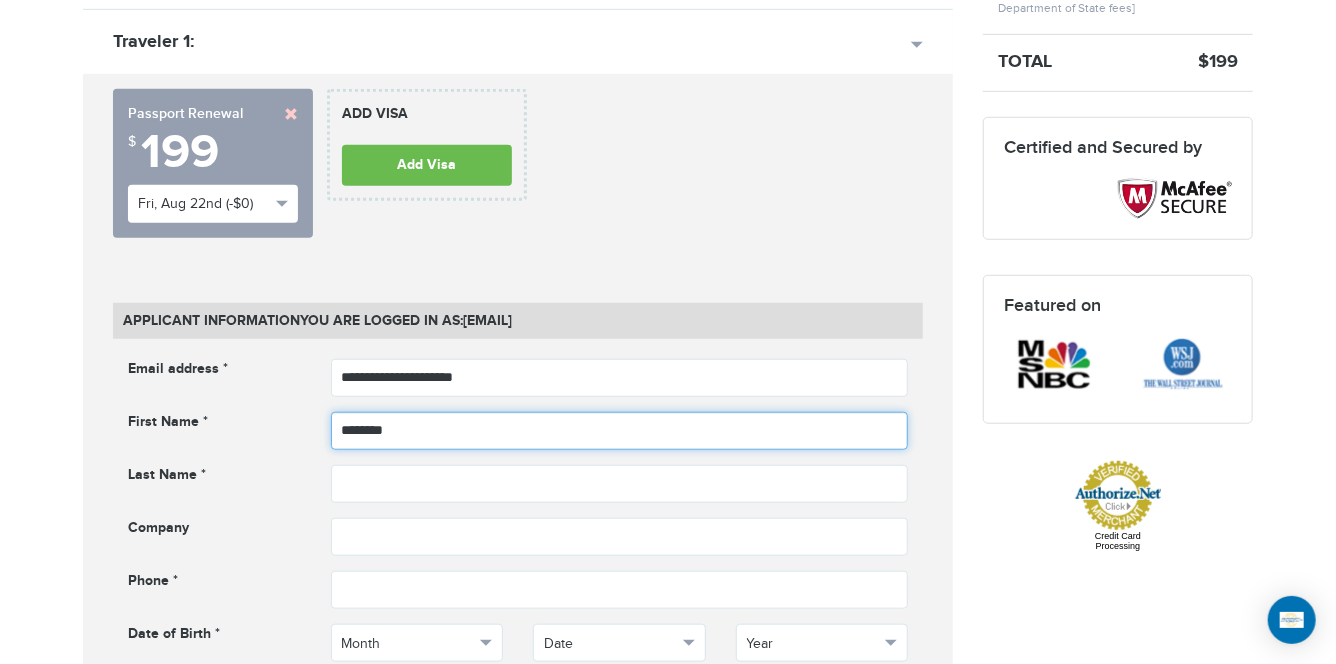 click on "*******" at bounding box center (620, 431) 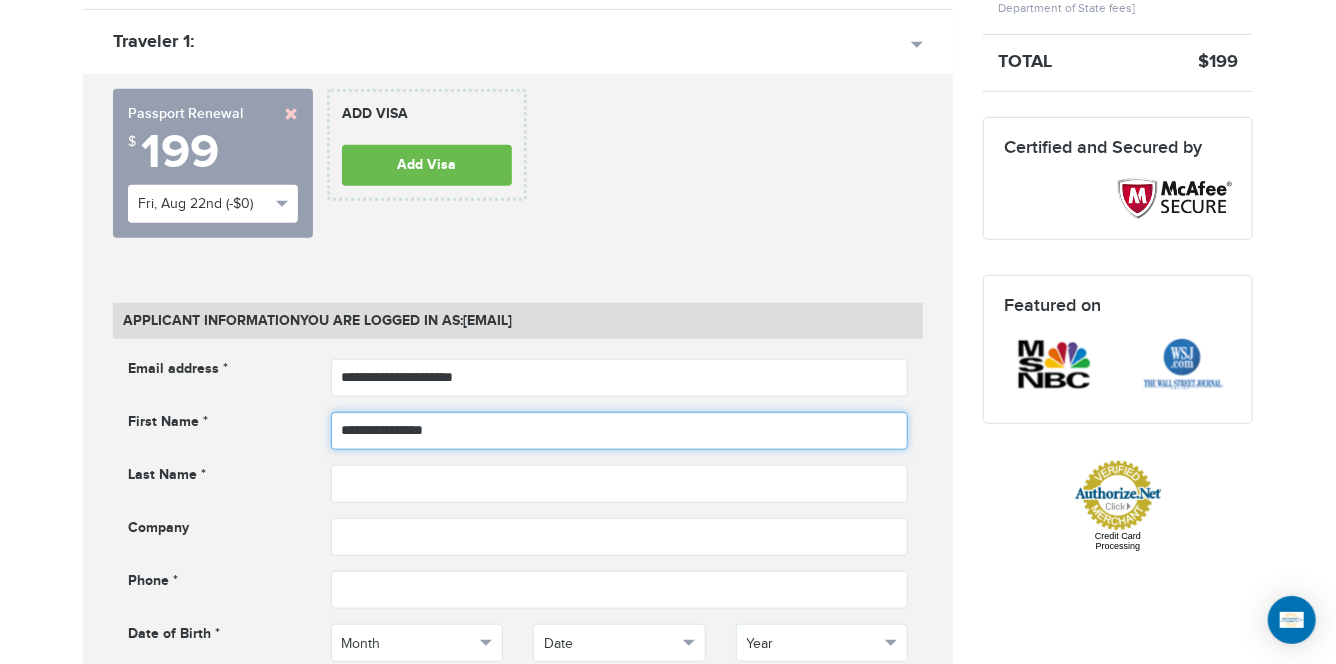 type on "**********" 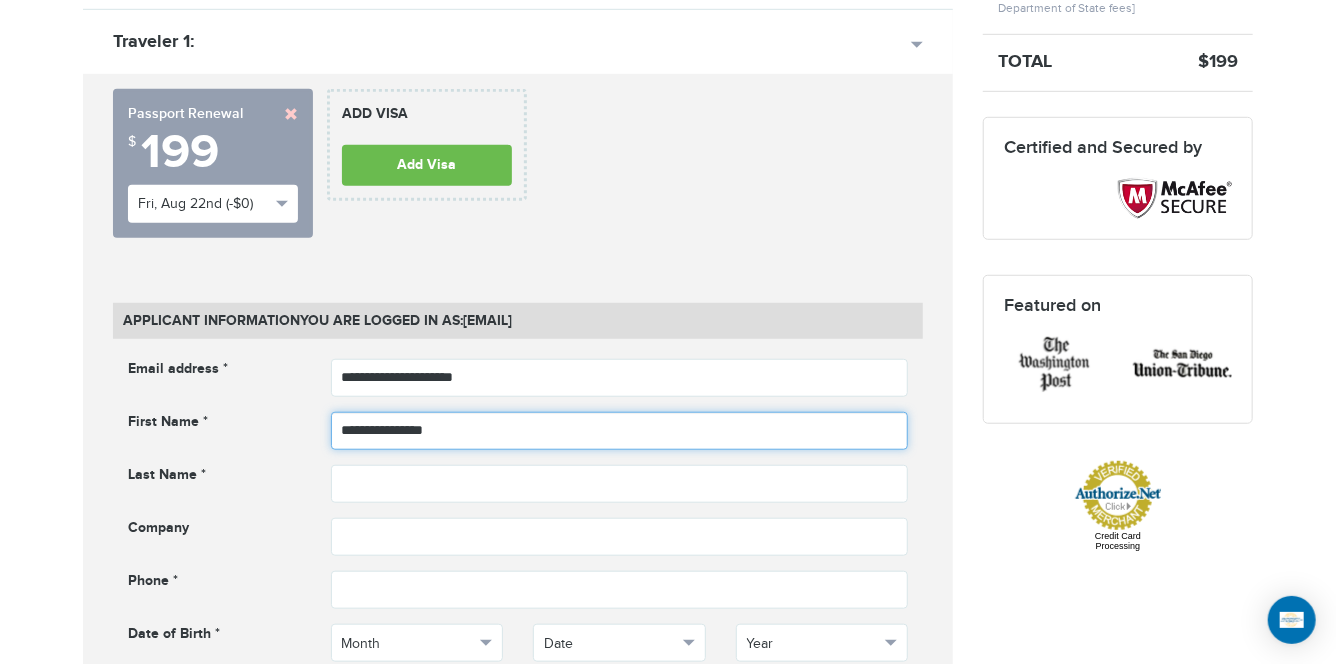 click on "**********" at bounding box center (620, 431) 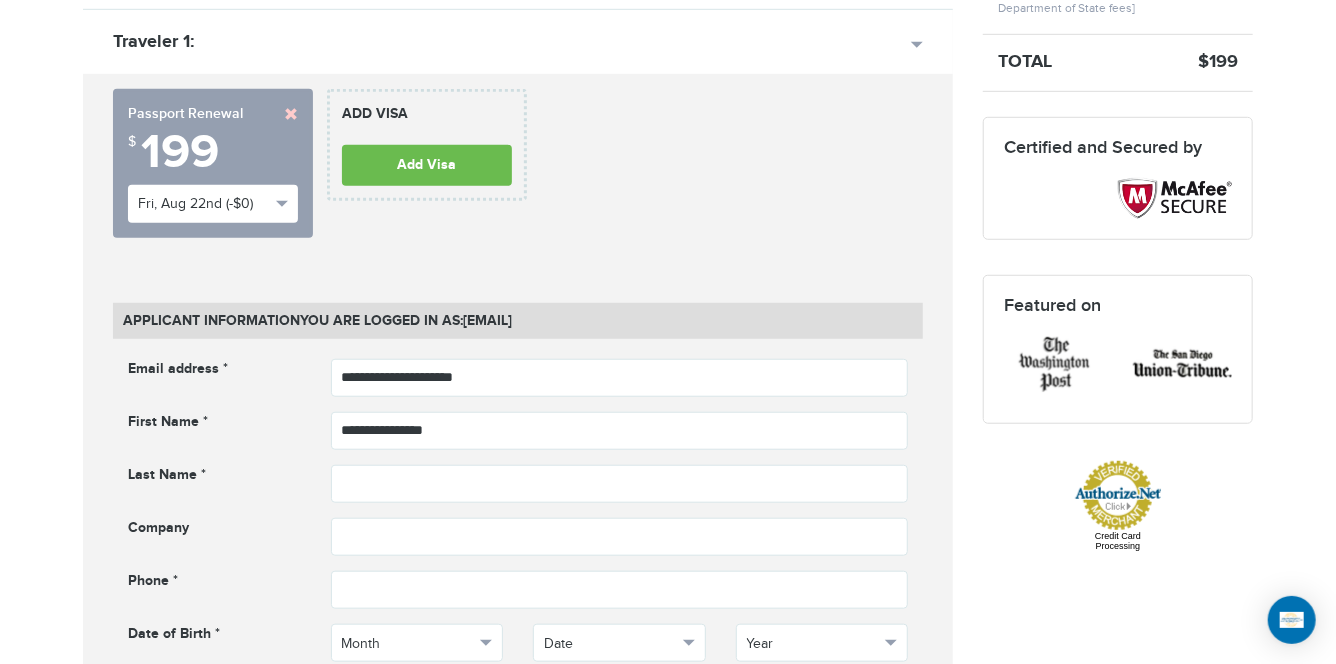 click on "**********" at bounding box center [518, 525] 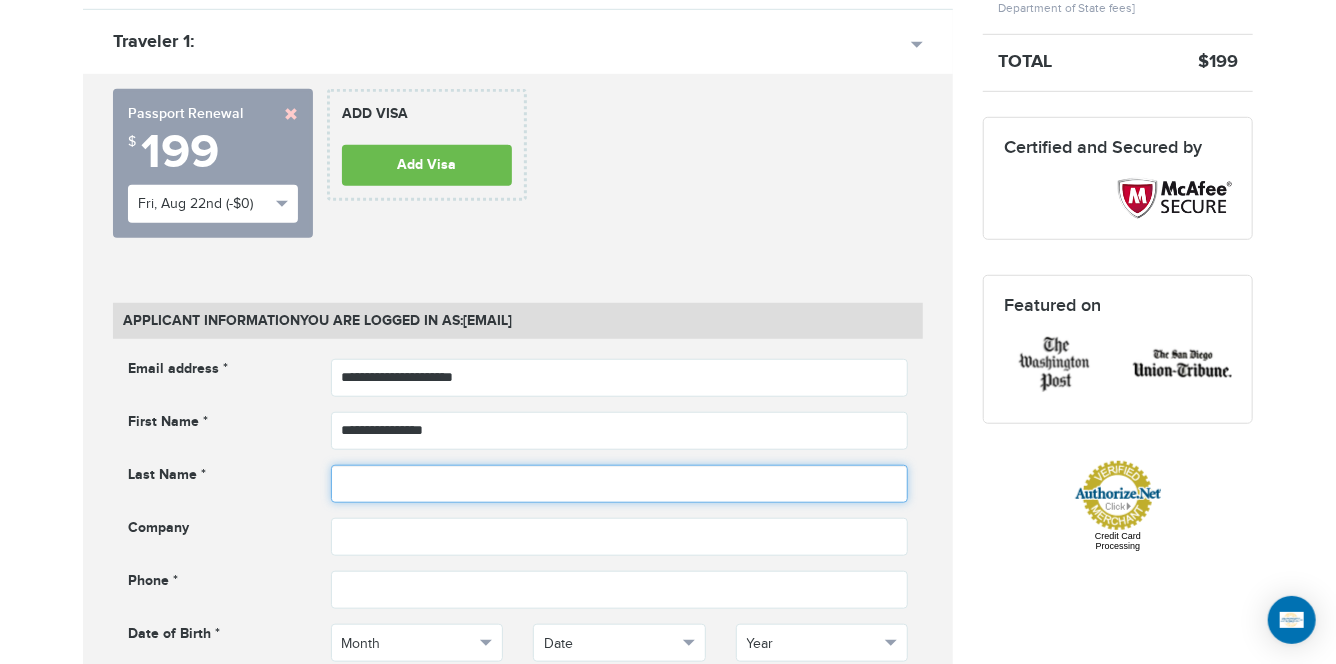 click at bounding box center [620, 484] 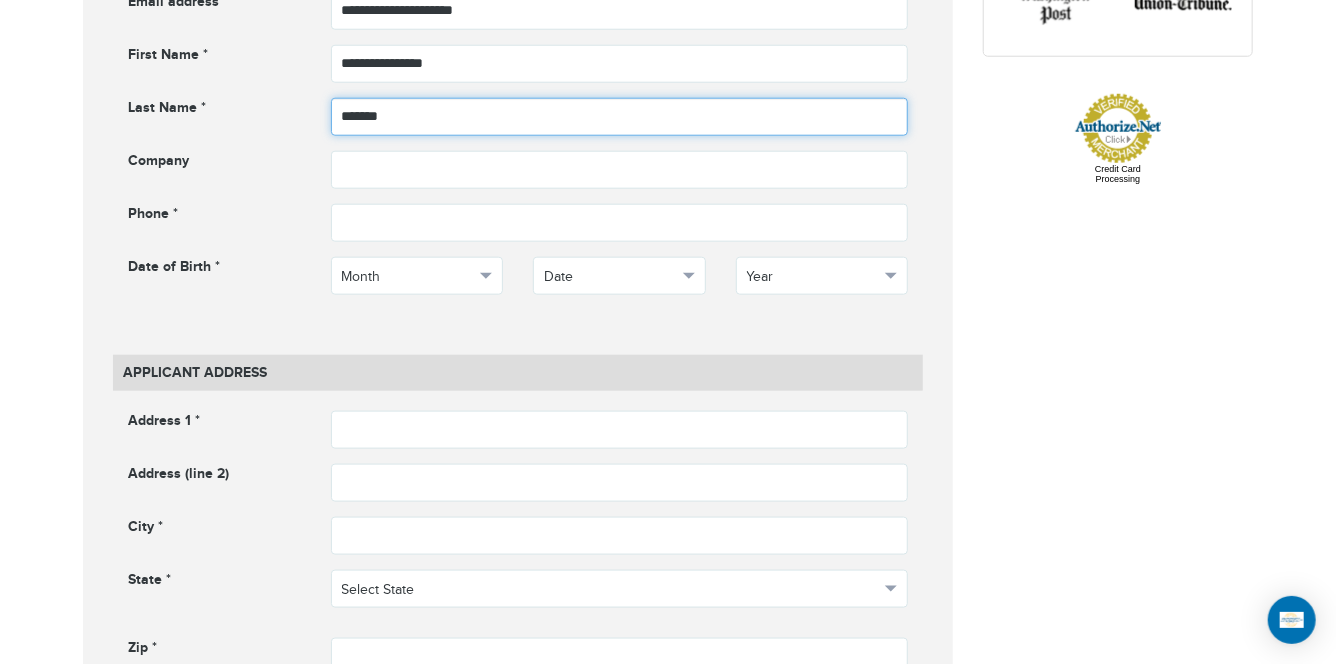 scroll, scrollTop: 978, scrollLeft: 0, axis: vertical 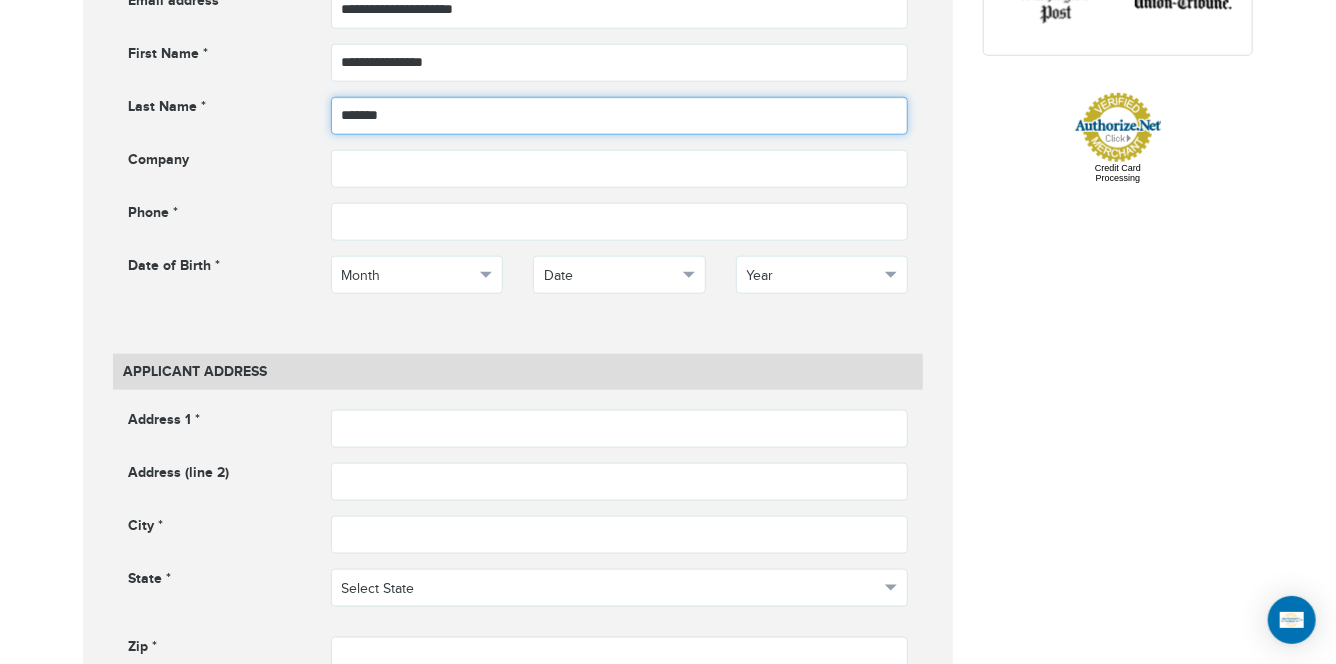 type on "*******" 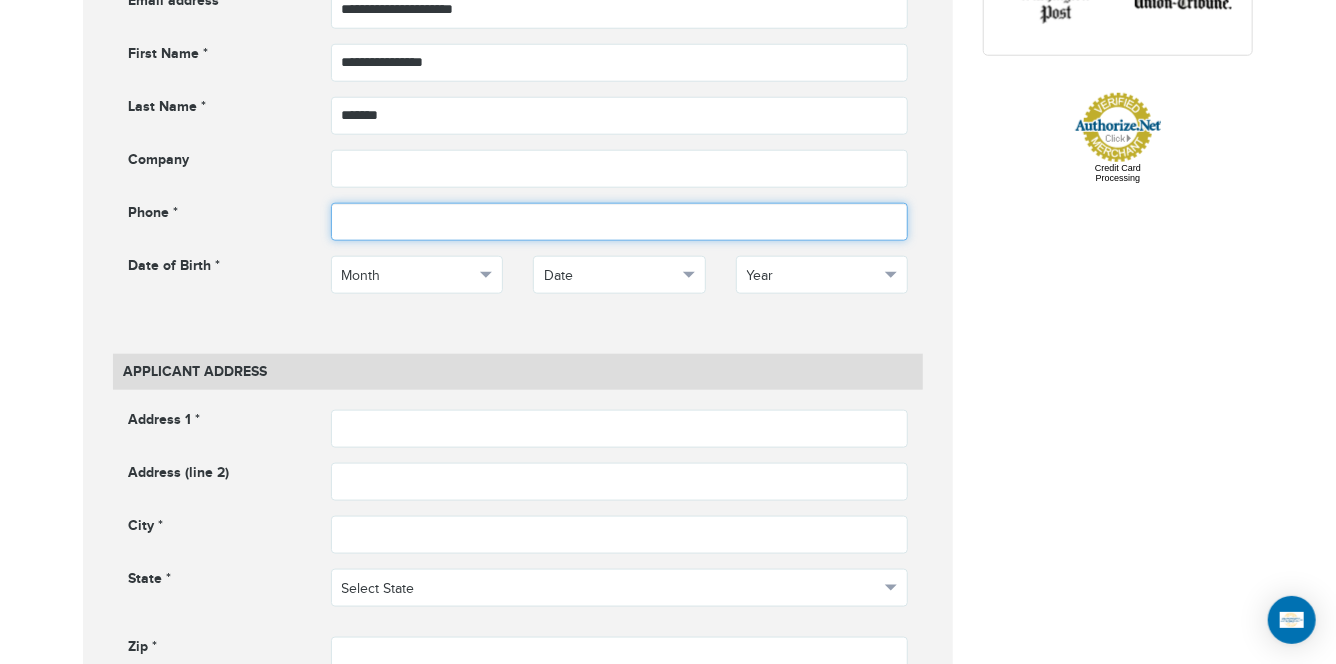 click at bounding box center [620, 222] 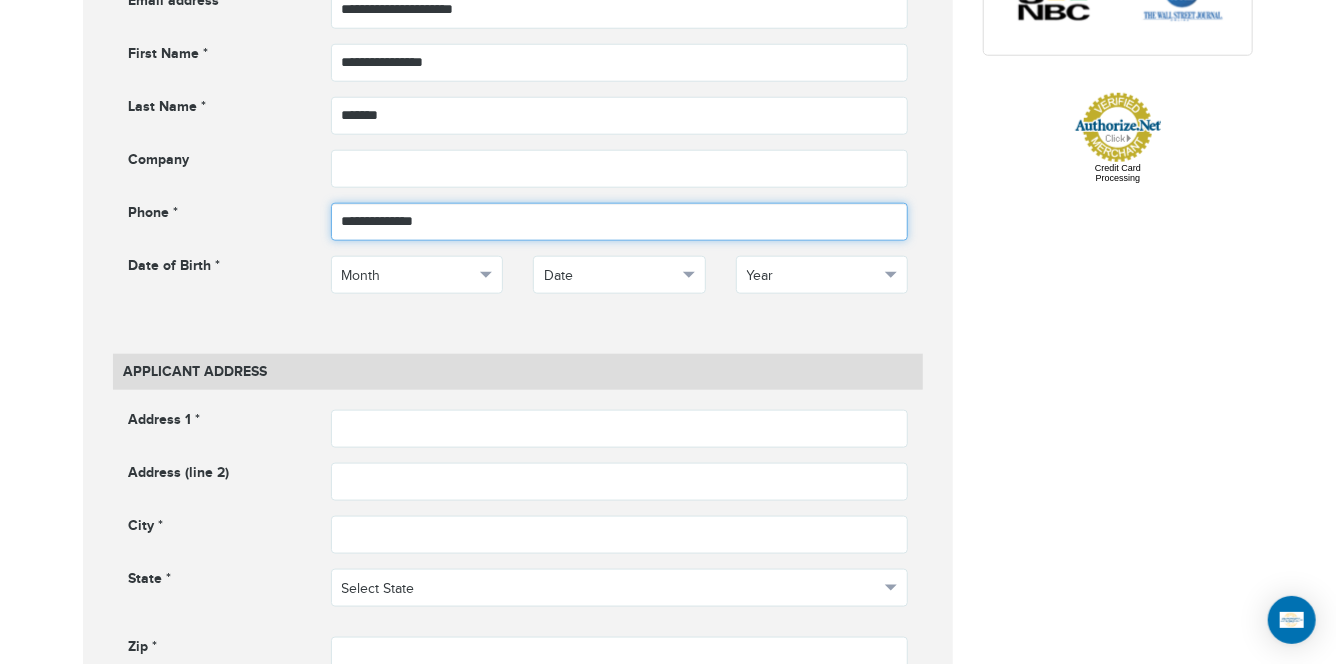 type on "**********" 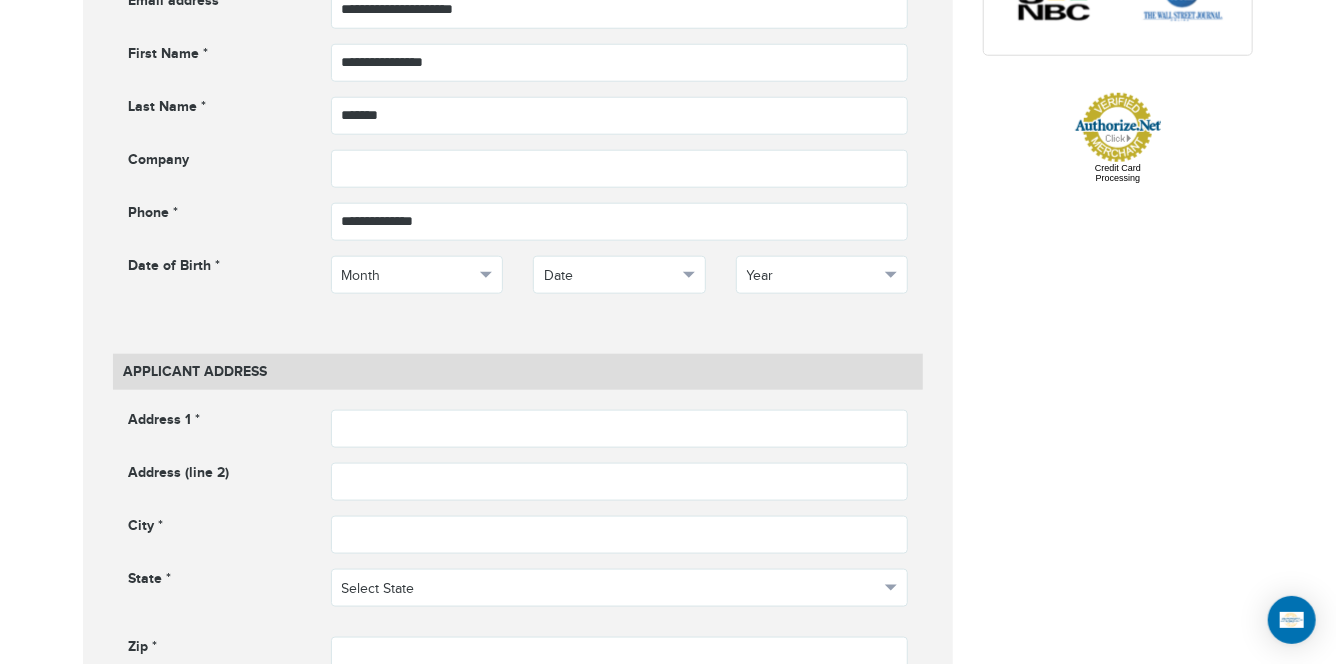 click on "**********" at bounding box center (668, 784) 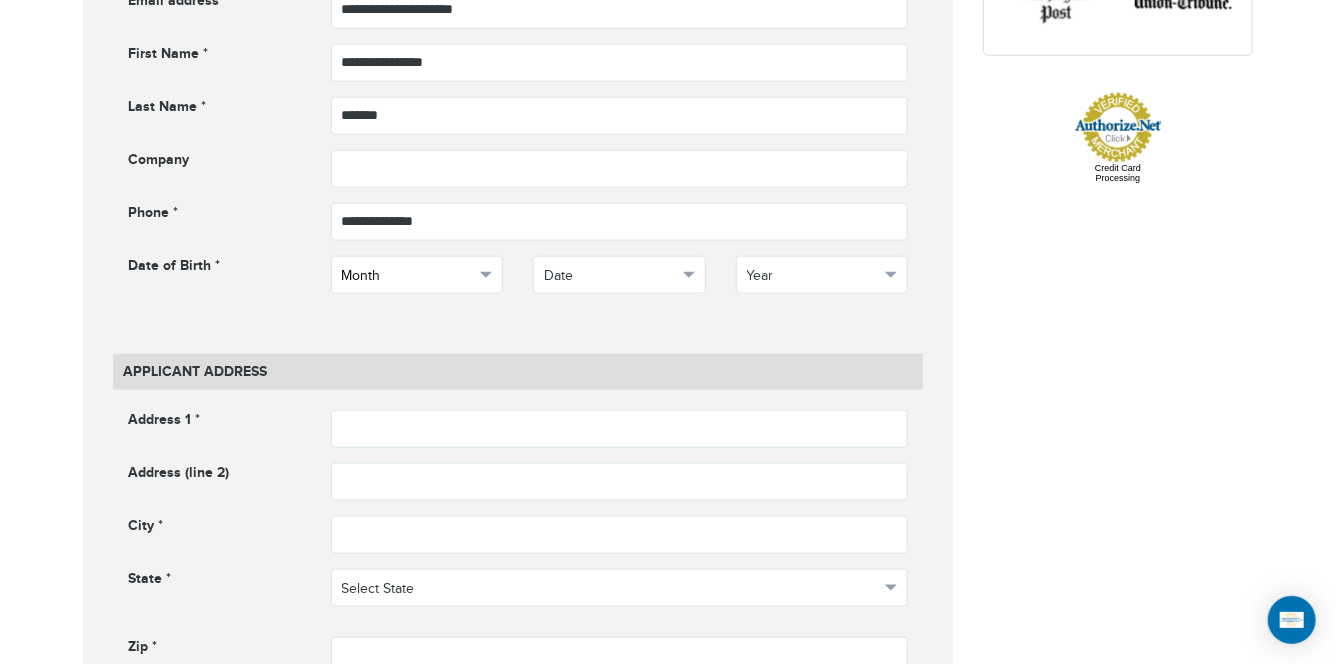 click on "Month" at bounding box center (408, 276) 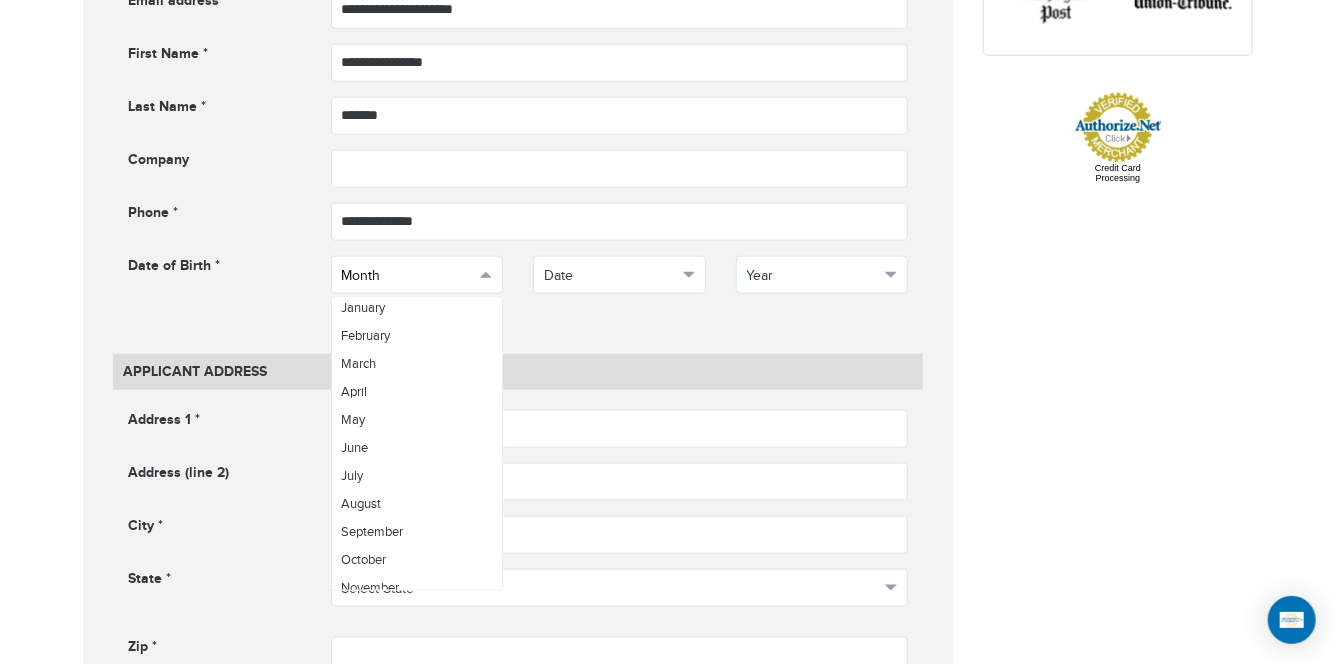 scroll, scrollTop: 37, scrollLeft: 0, axis: vertical 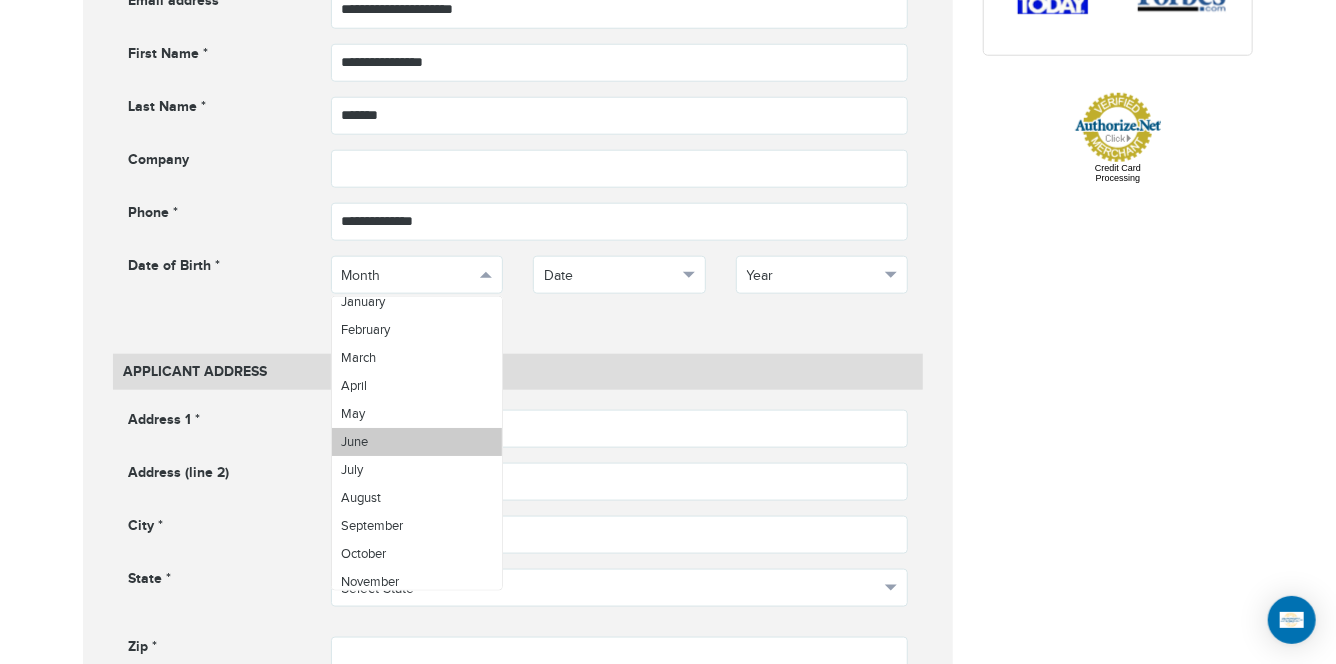 click on "June" at bounding box center [417, 442] 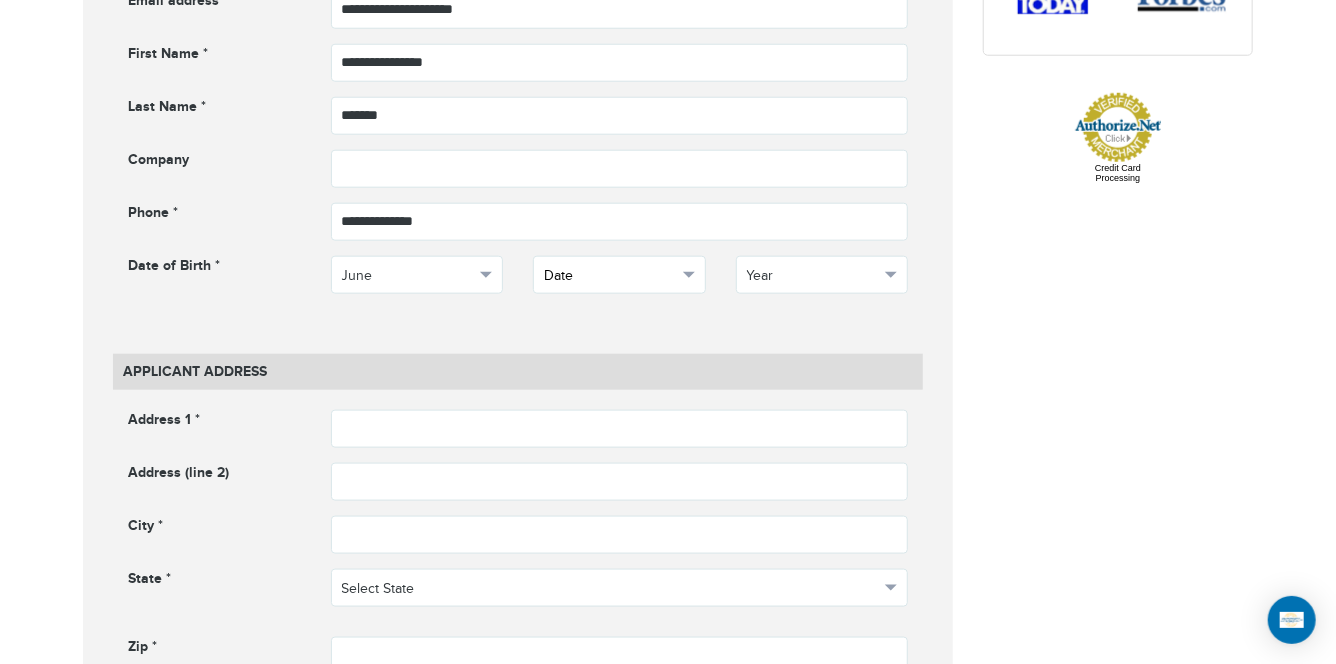 click on "Date" at bounding box center (610, 276) 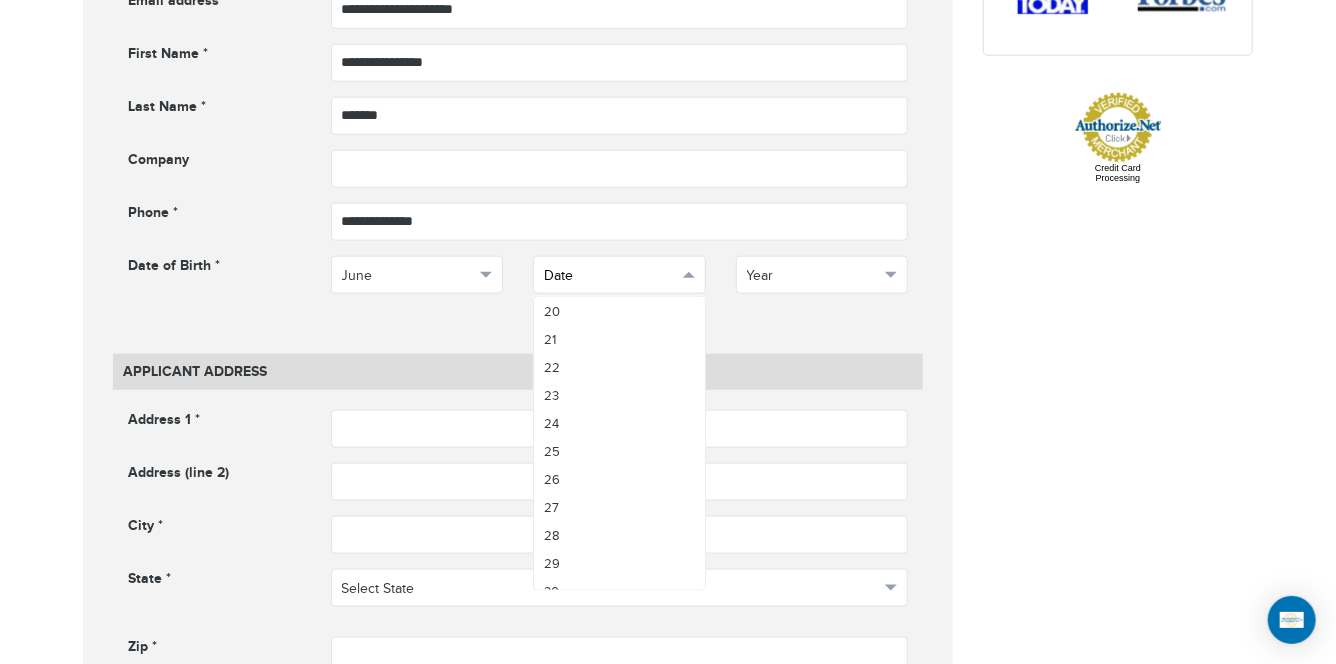 scroll, scrollTop: 563, scrollLeft: 0, axis: vertical 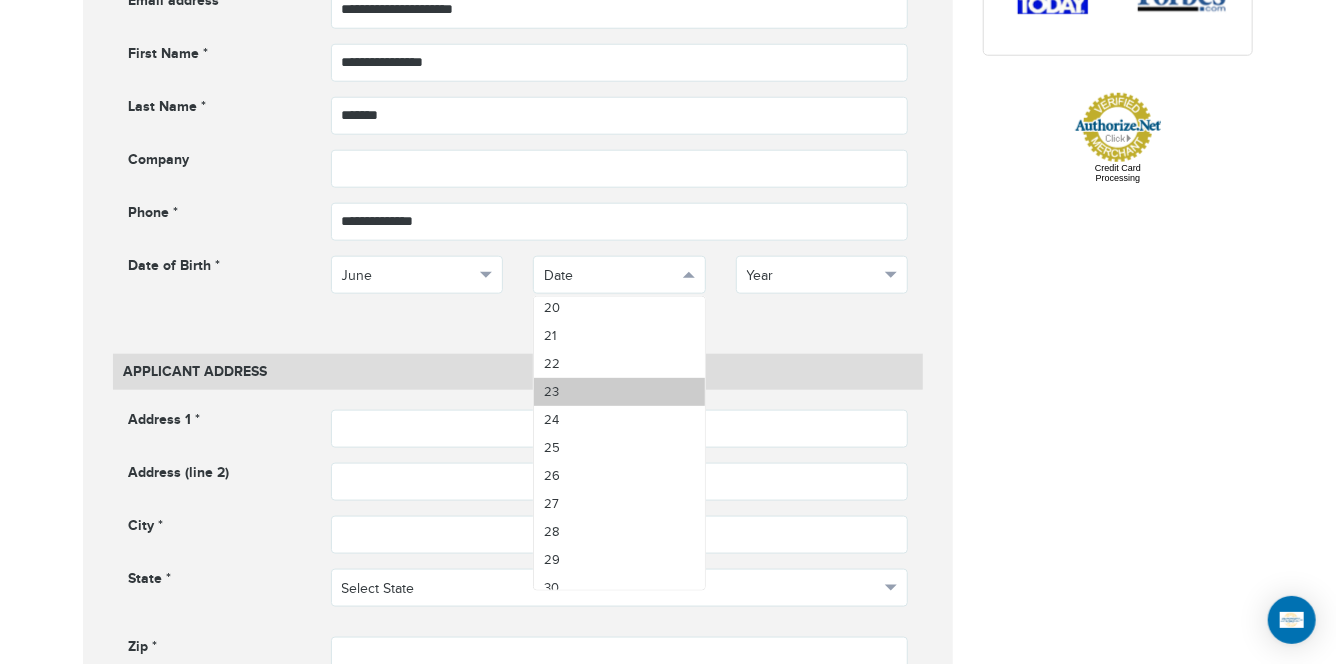click on "23" at bounding box center [619, 392] 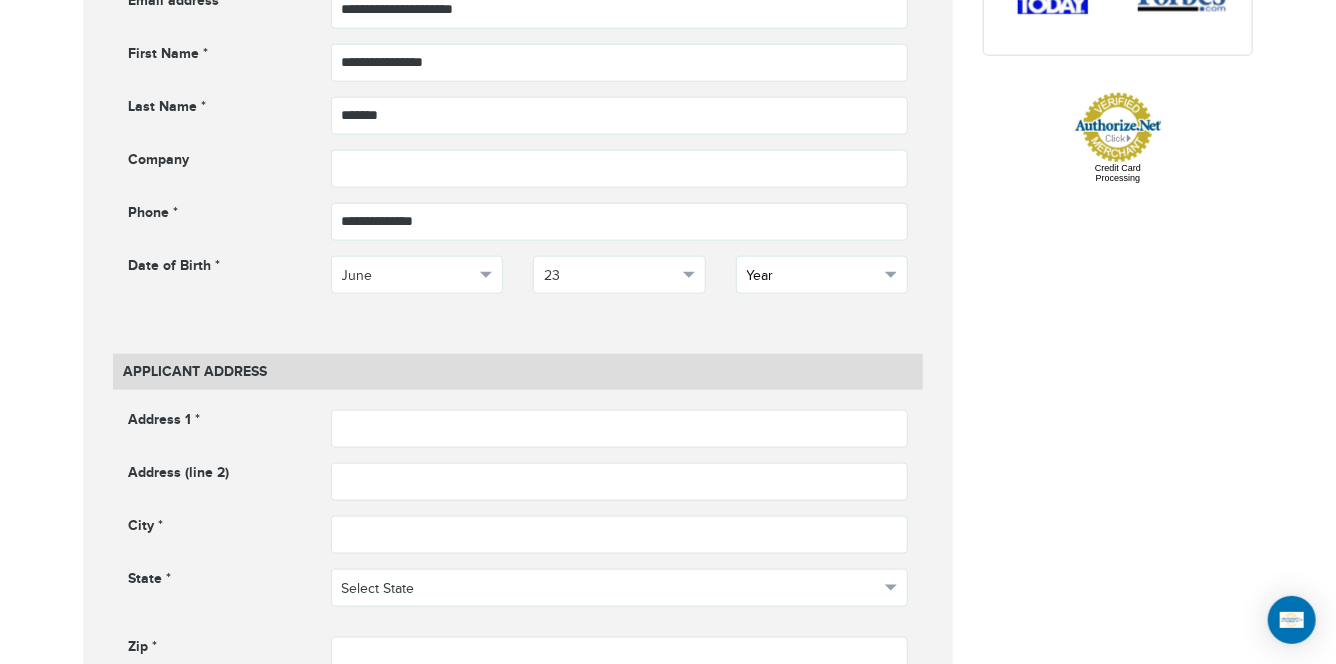 click on "Year" at bounding box center [813, 276] 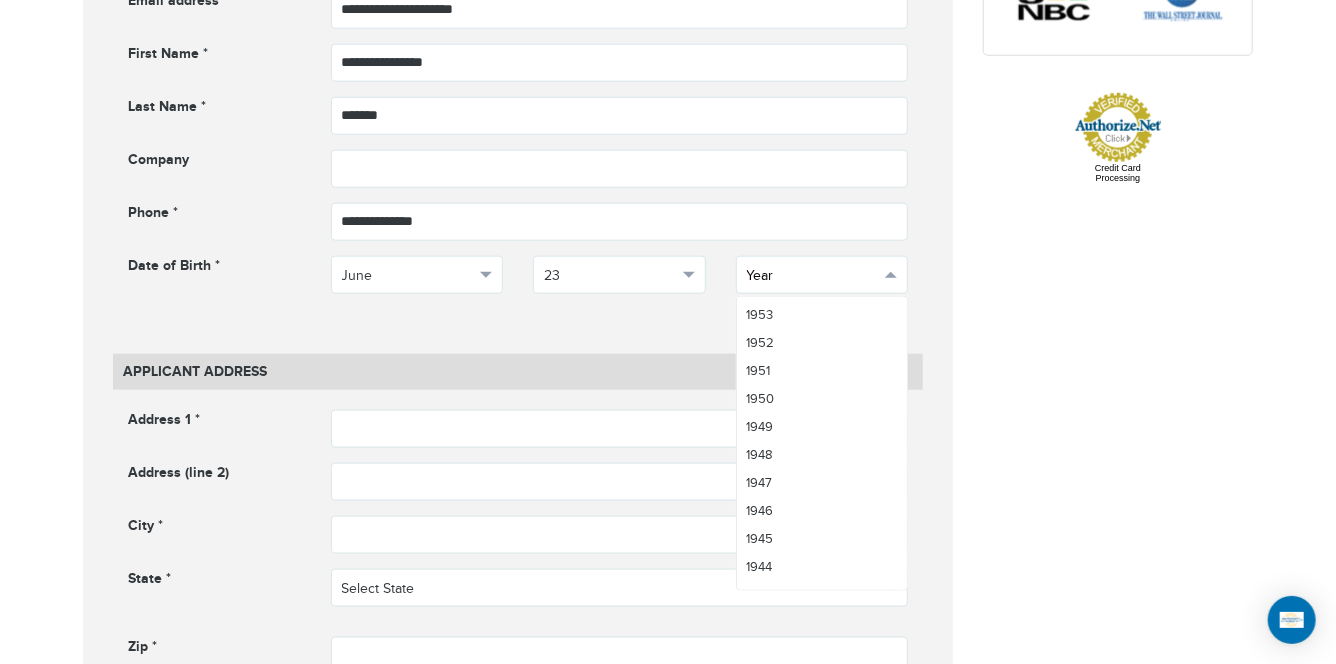 scroll, scrollTop: 2421, scrollLeft: 0, axis: vertical 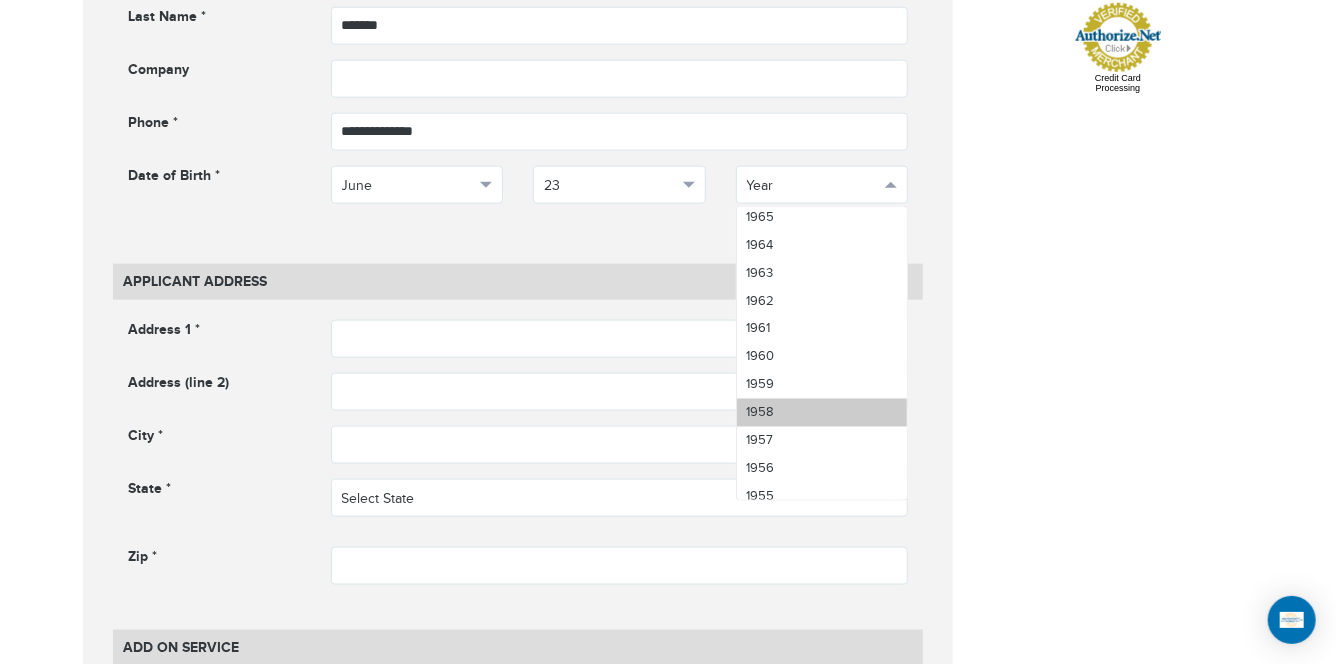 click on "1958" at bounding box center (822, 413) 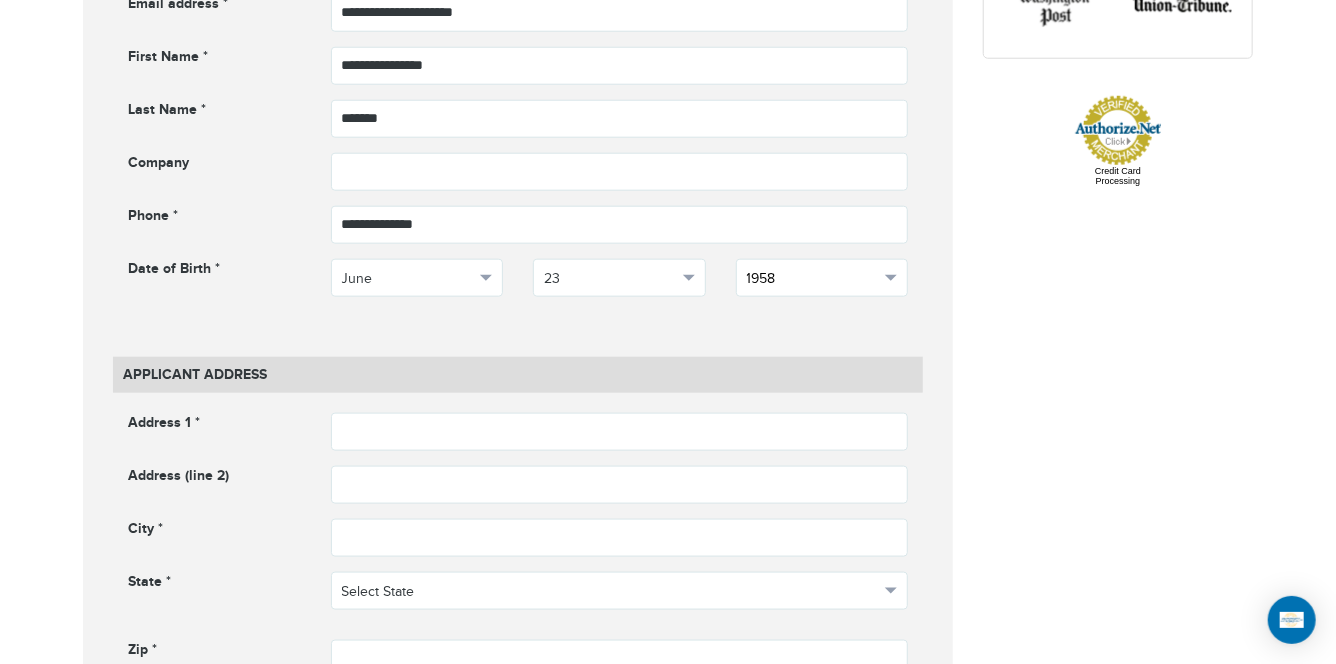 scroll, scrollTop: 980, scrollLeft: 0, axis: vertical 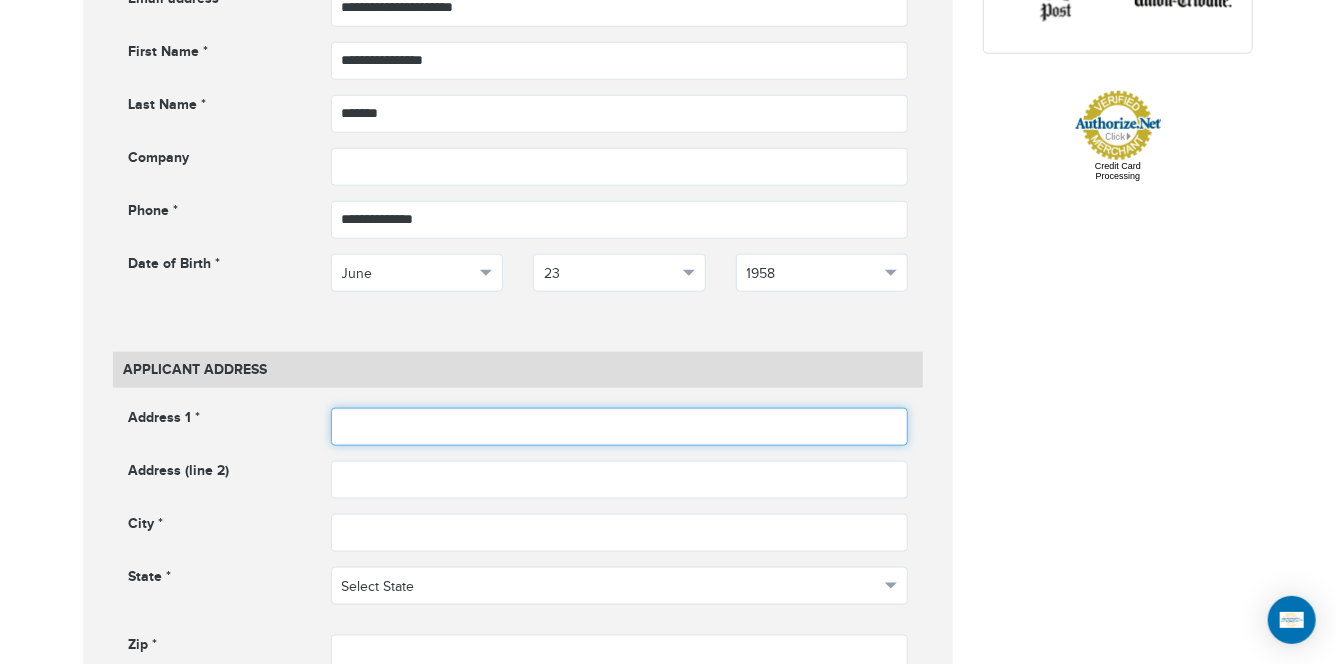 click at bounding box center (620, 427) 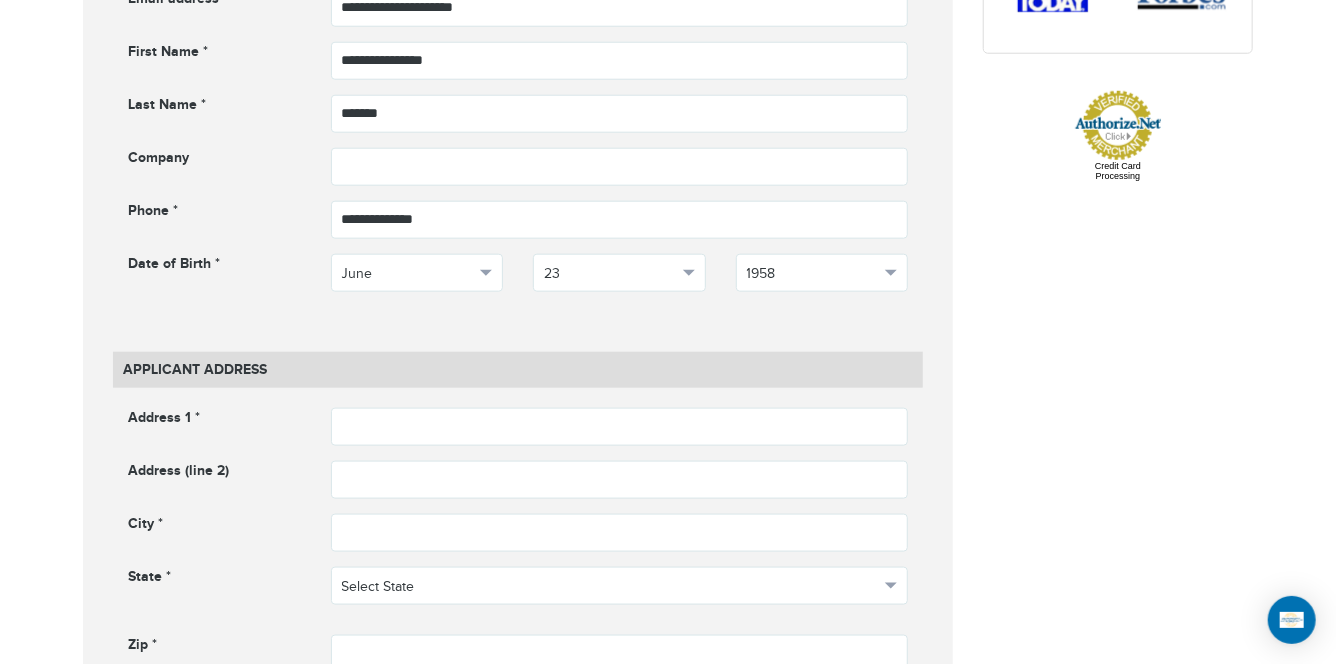 click on "**********" at bounding box center (668, 782) 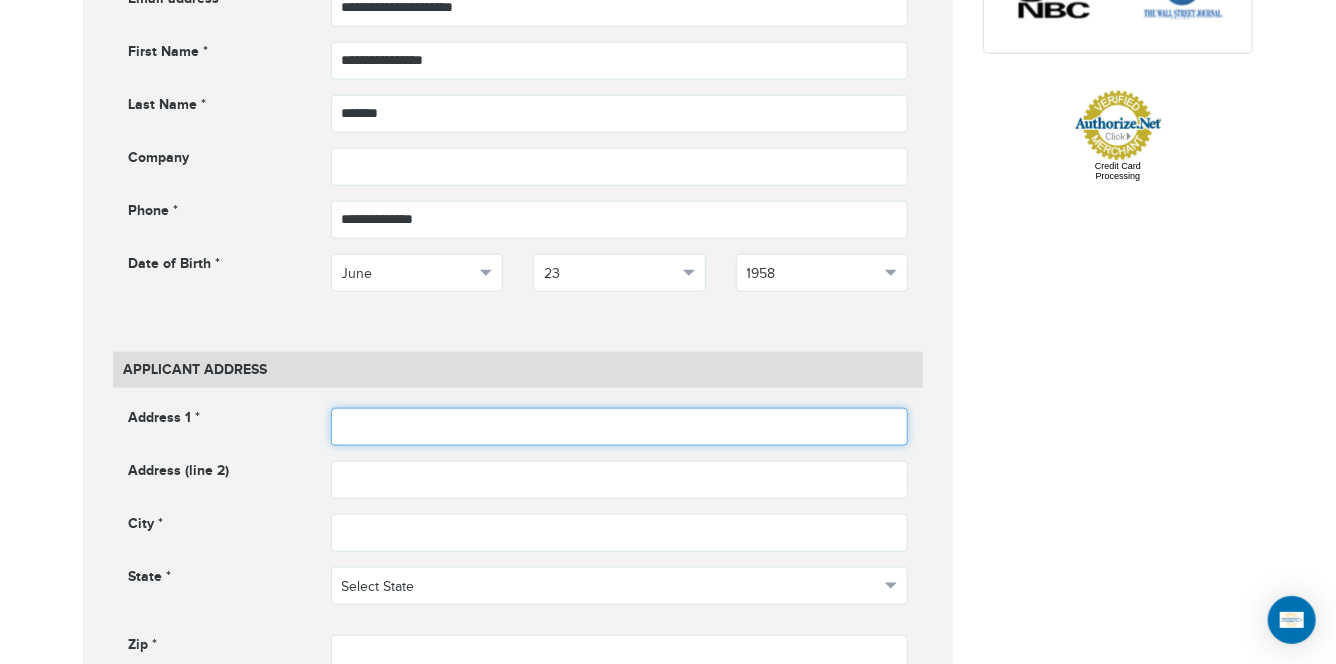 click at bounding box center (620, 427) 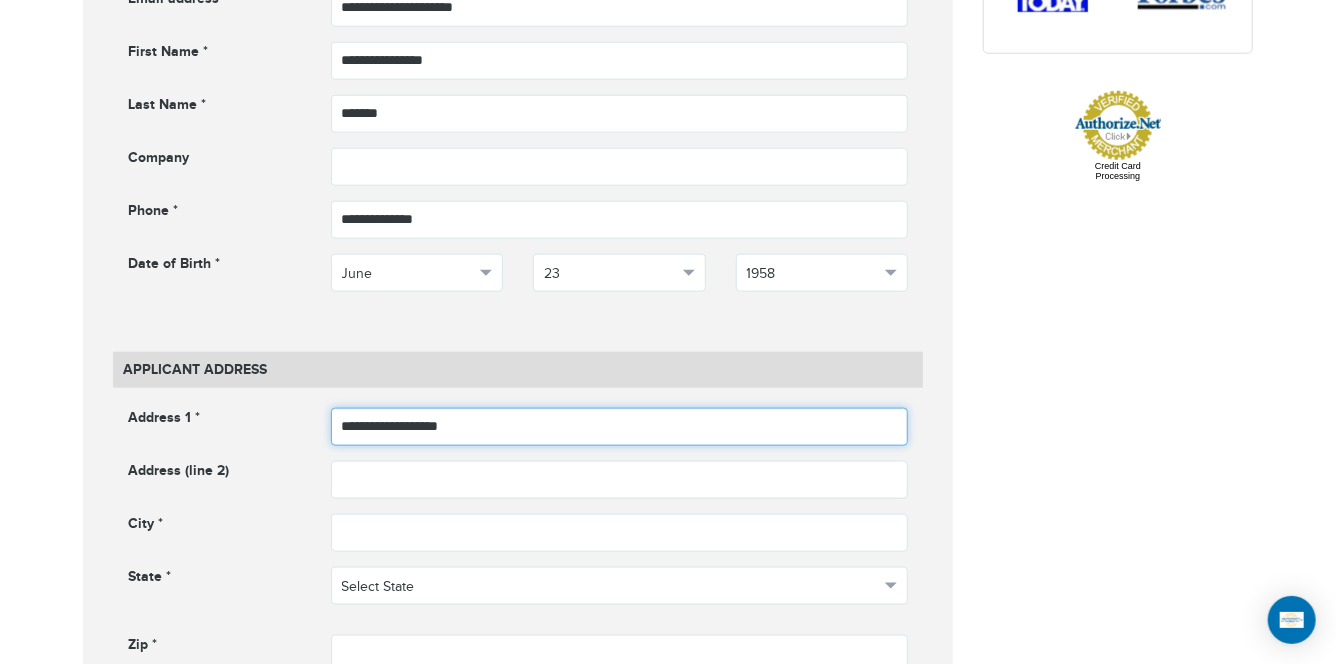 type on "**********" 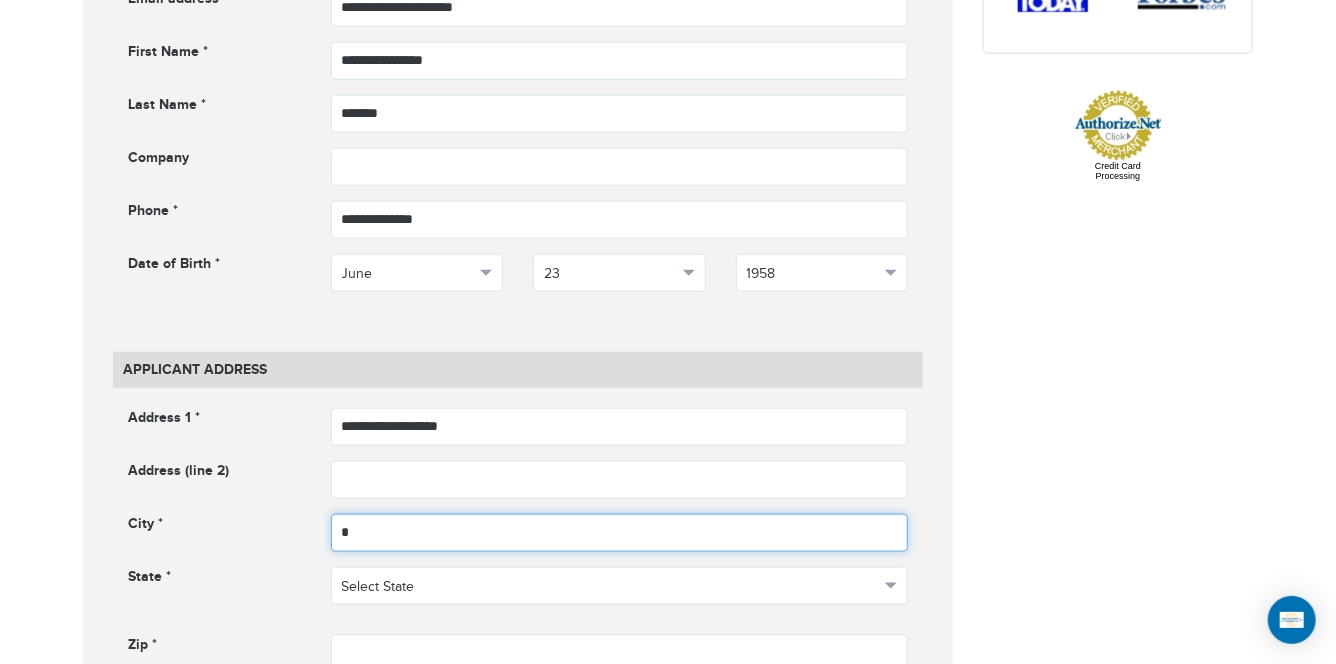 click on "*" at bounding box center [620, 533] 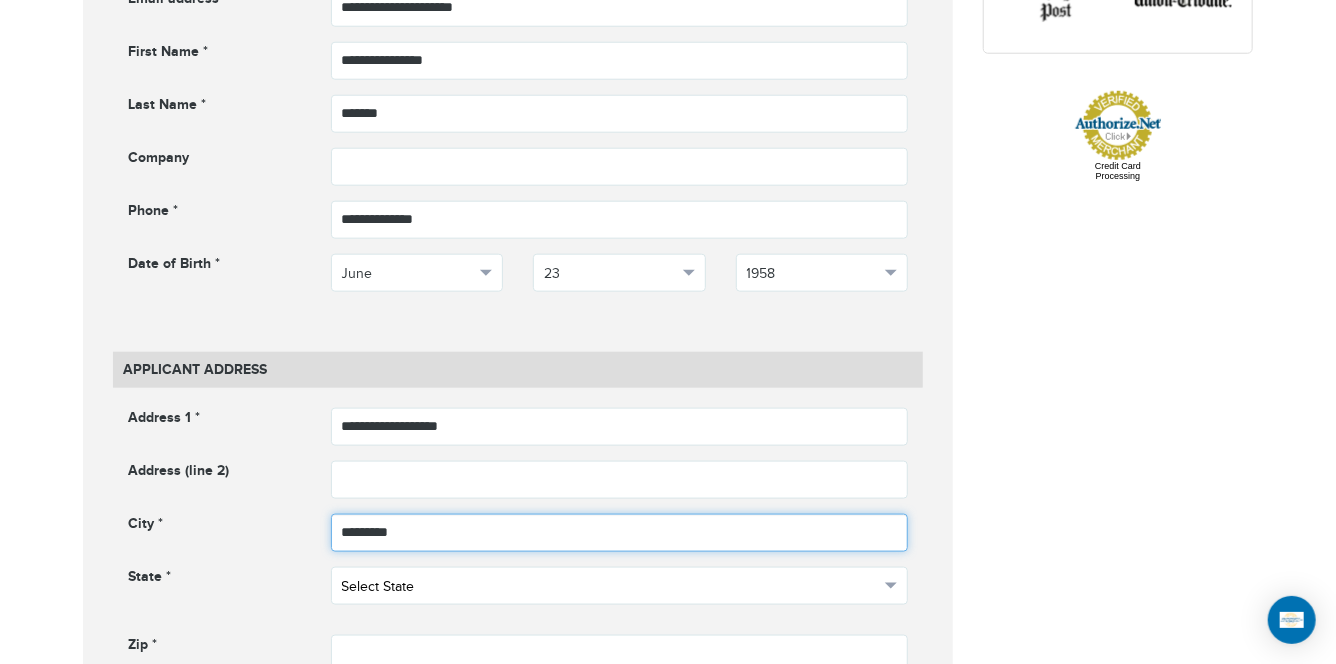 type on "*********" 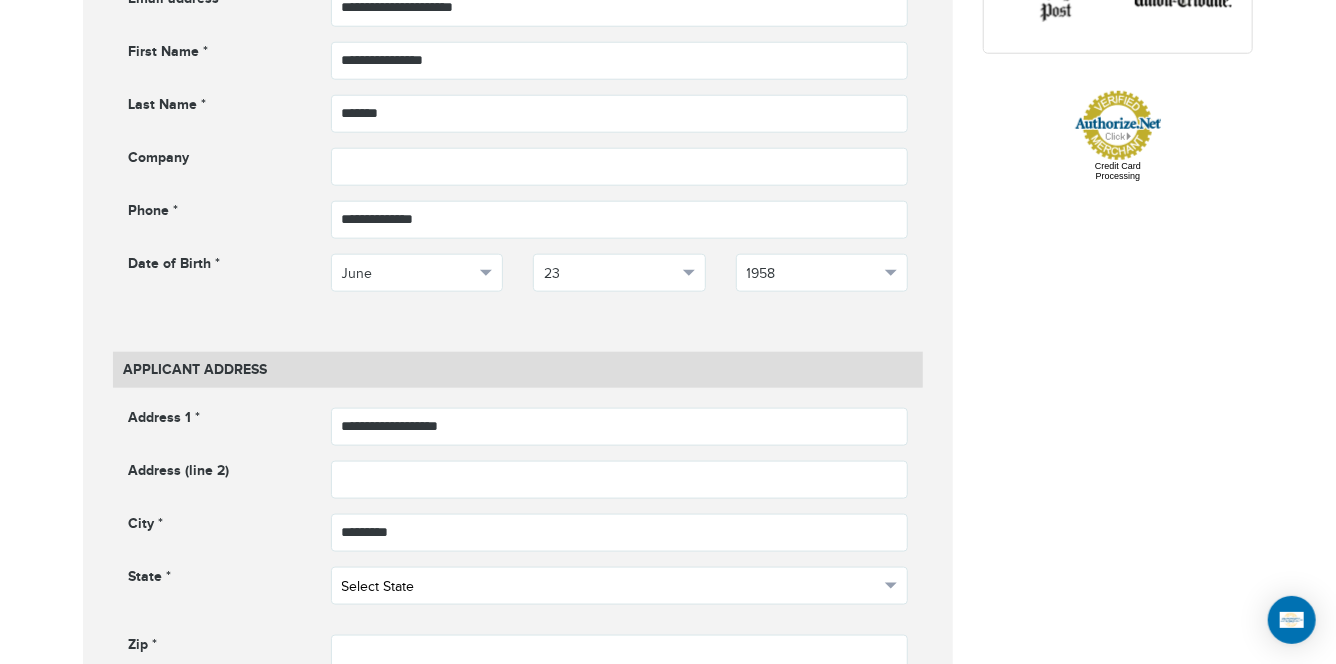 click on "Select State" at bounding box center (620, 586) 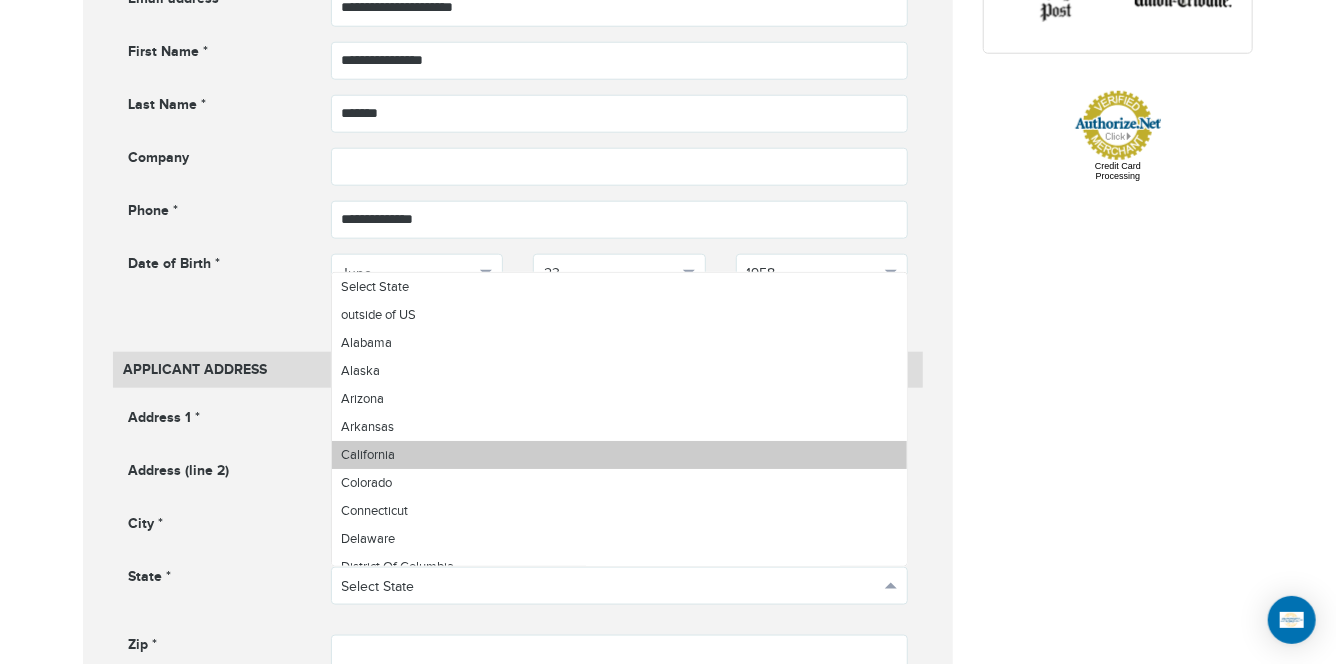 click on "California" at bounding box center [620, 455] 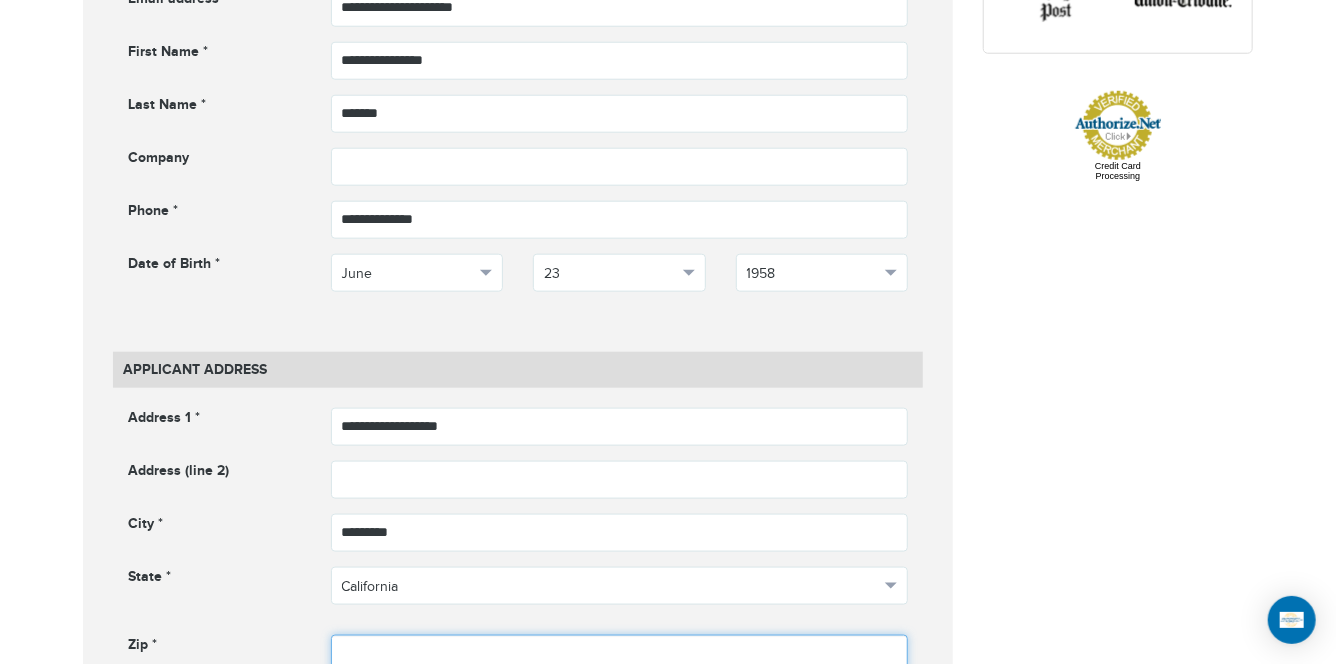 click at bounding box center [620, 654] 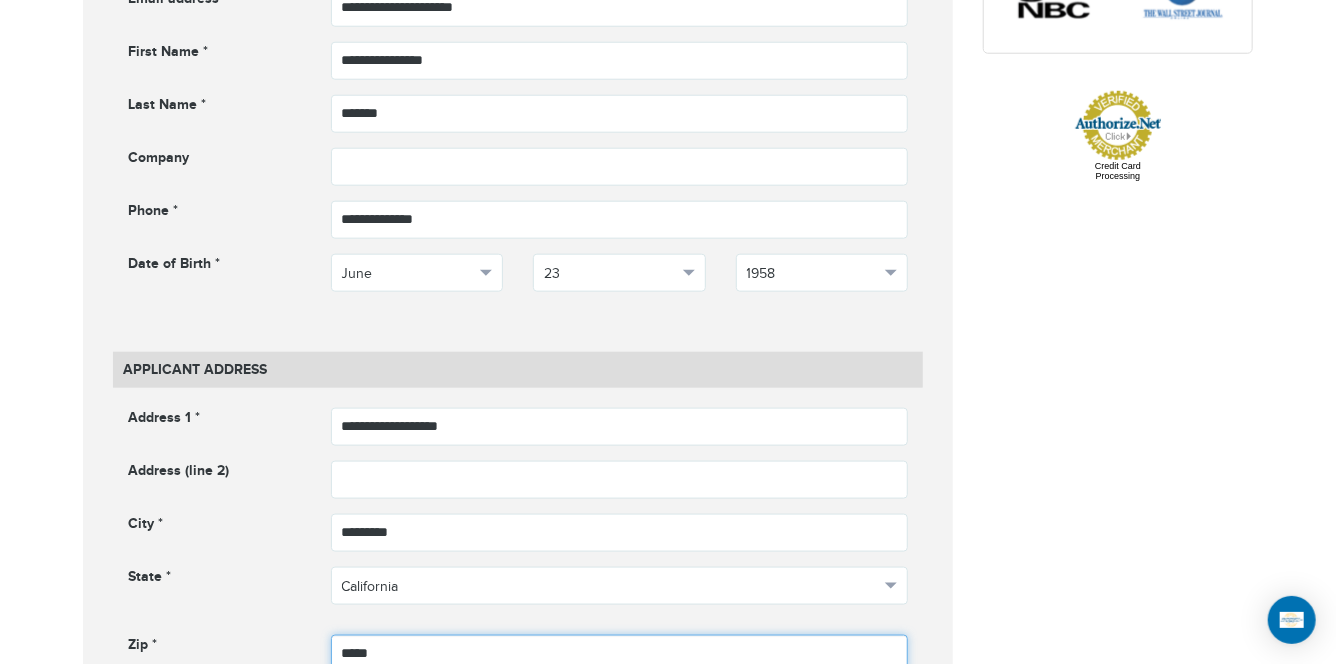 type on "*****" 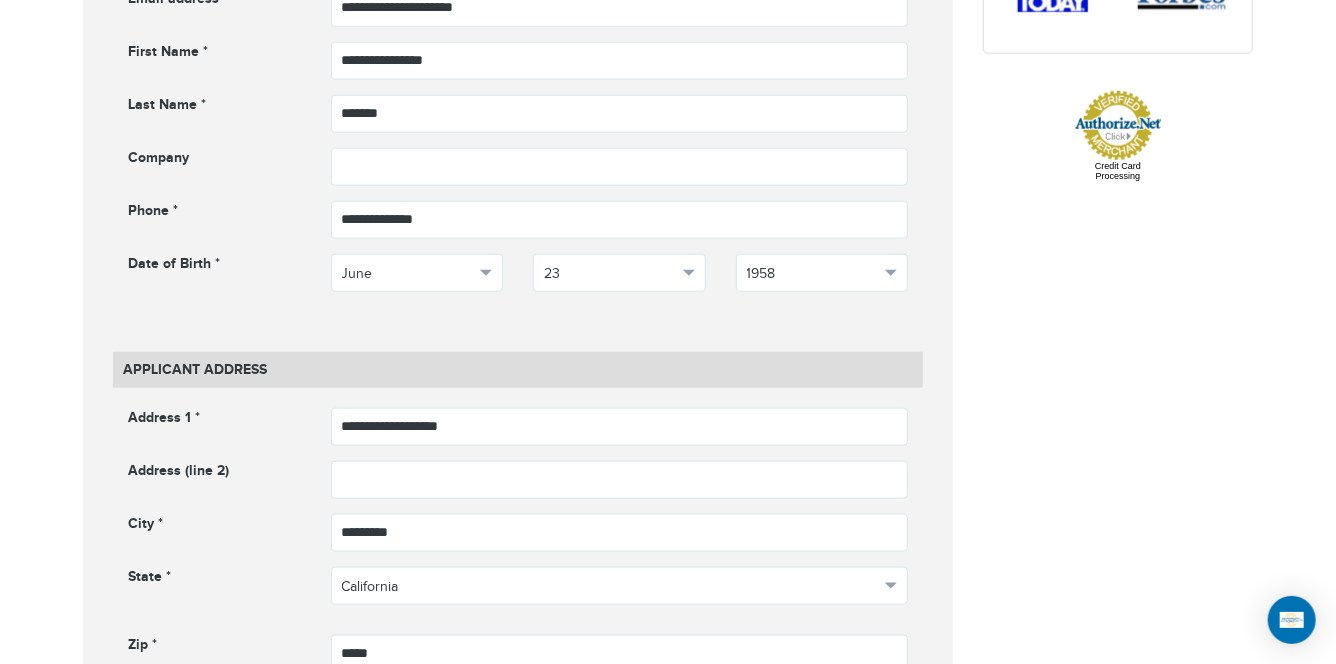 click on "**********" at bounding box center (668, 782) 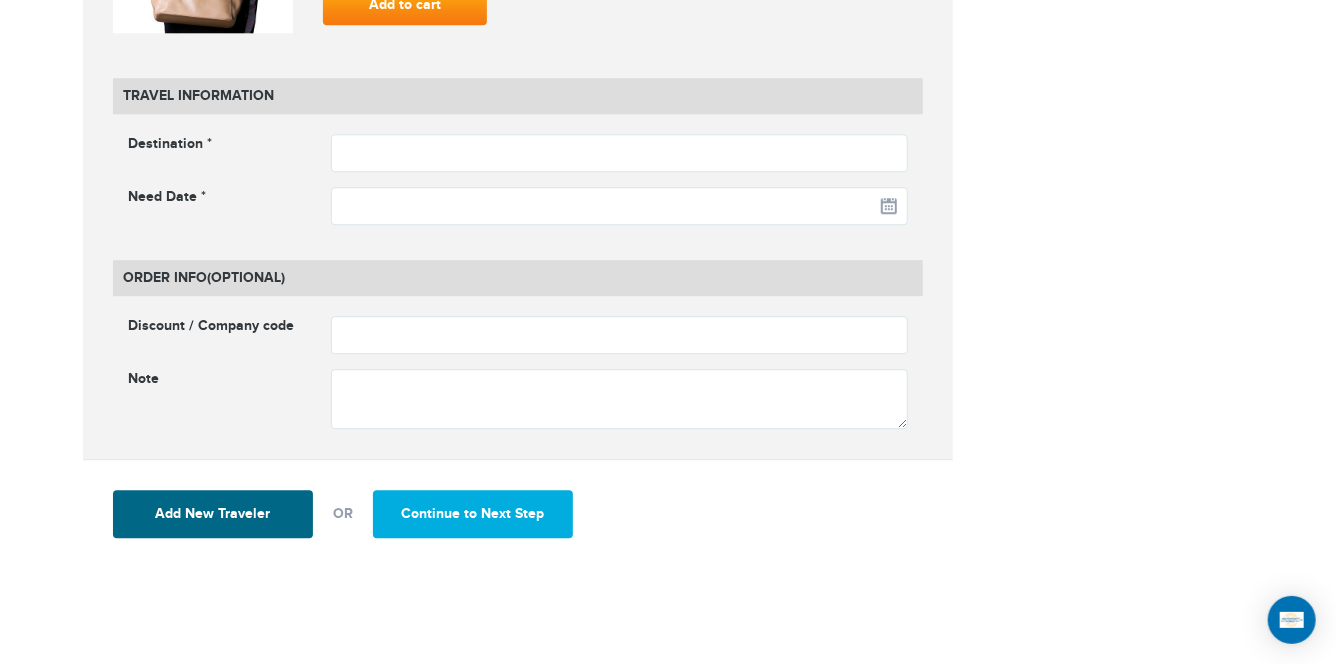 scroll, scrollTop: 2584, scrollLeft: 0, axis: vertical 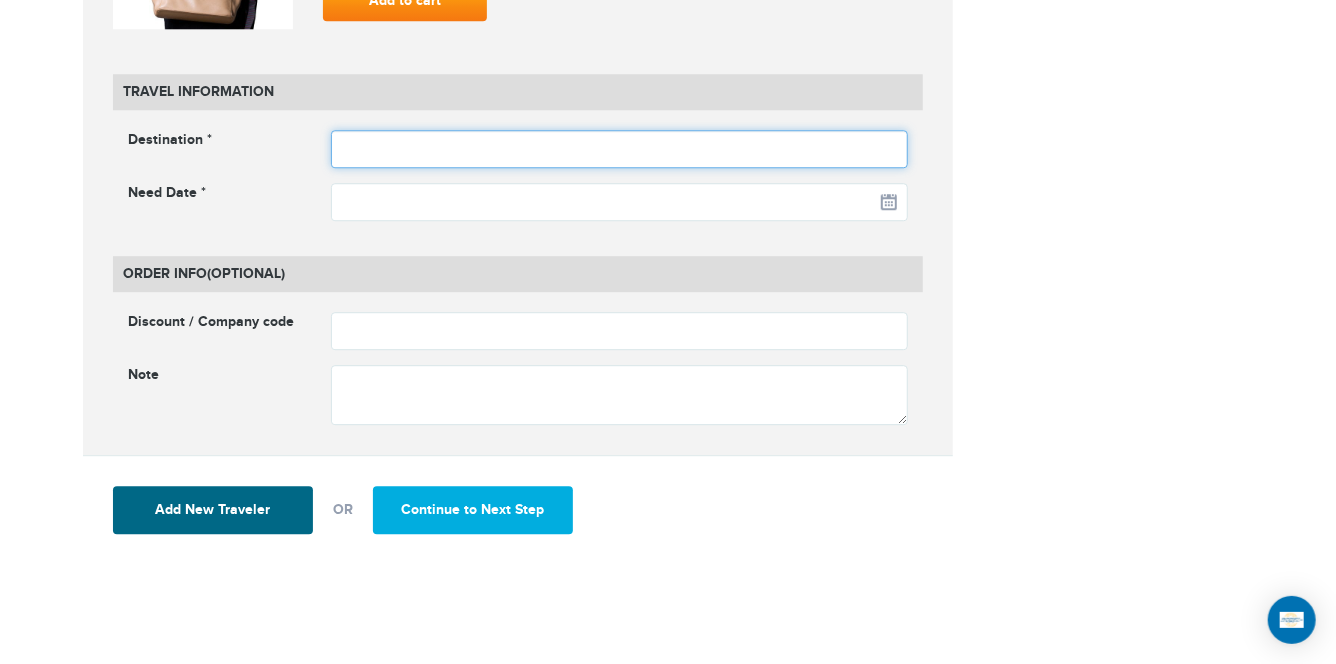 click at bounding box center [620, 149] 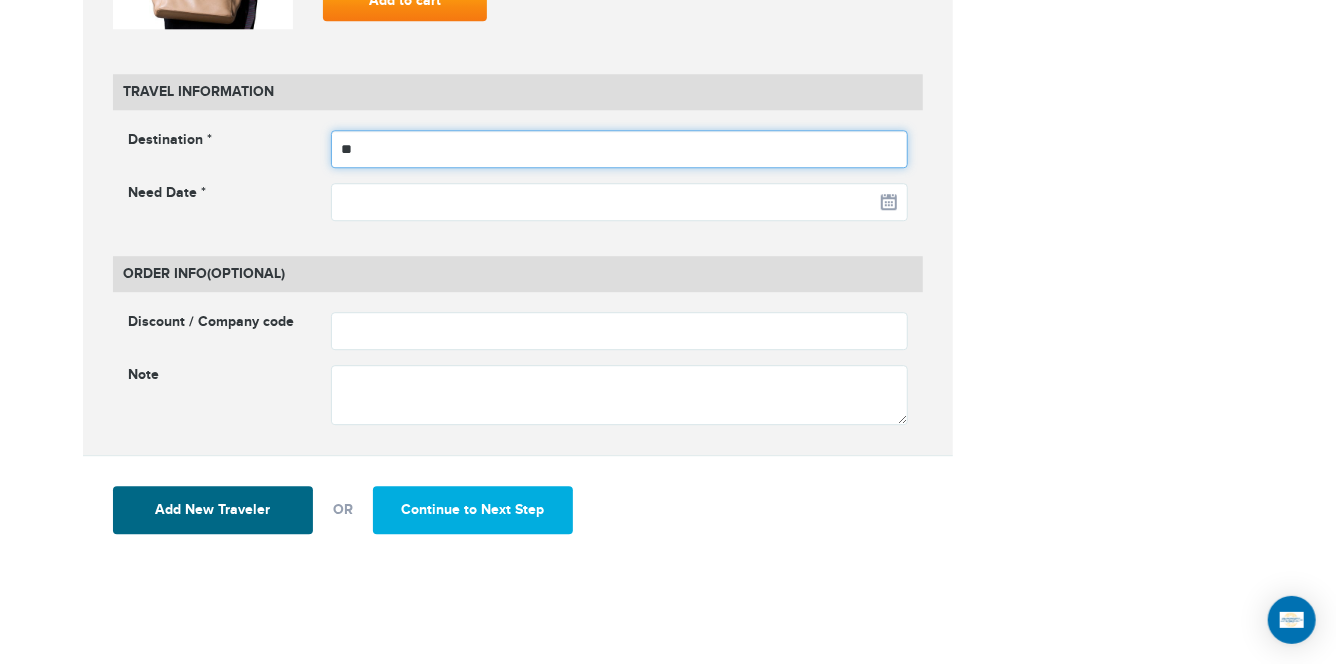 type on "****" 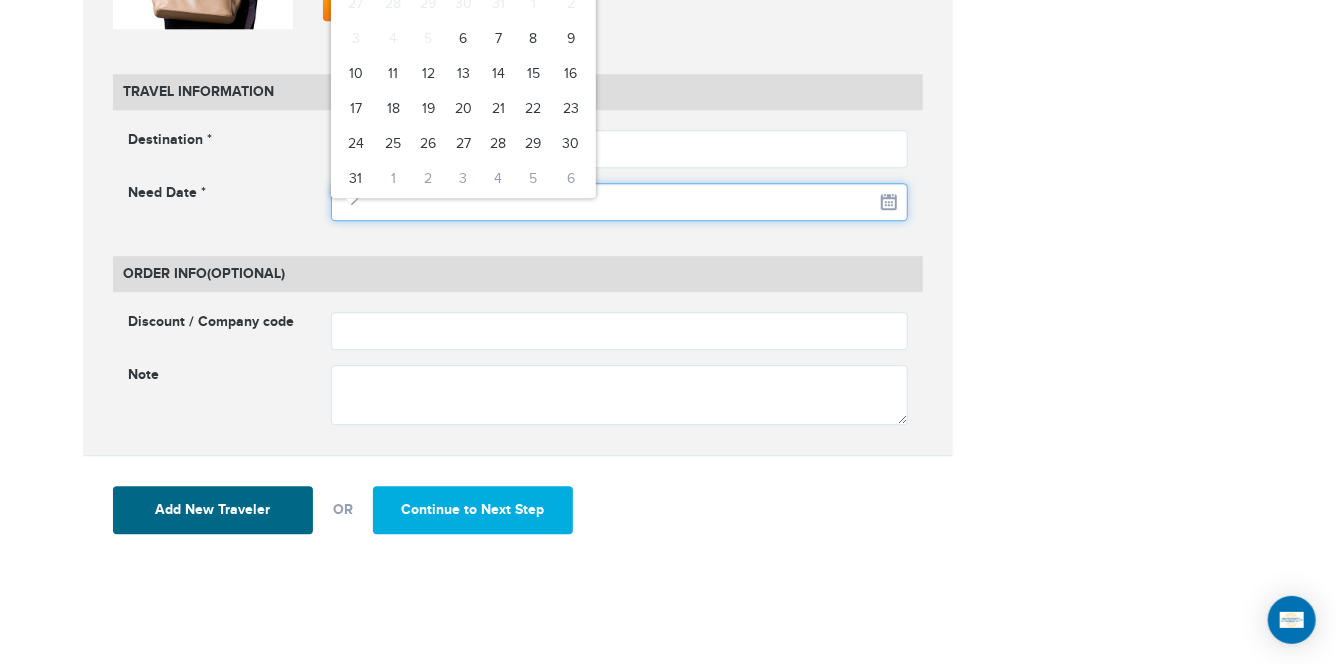 click at bounding box center [620, 202] 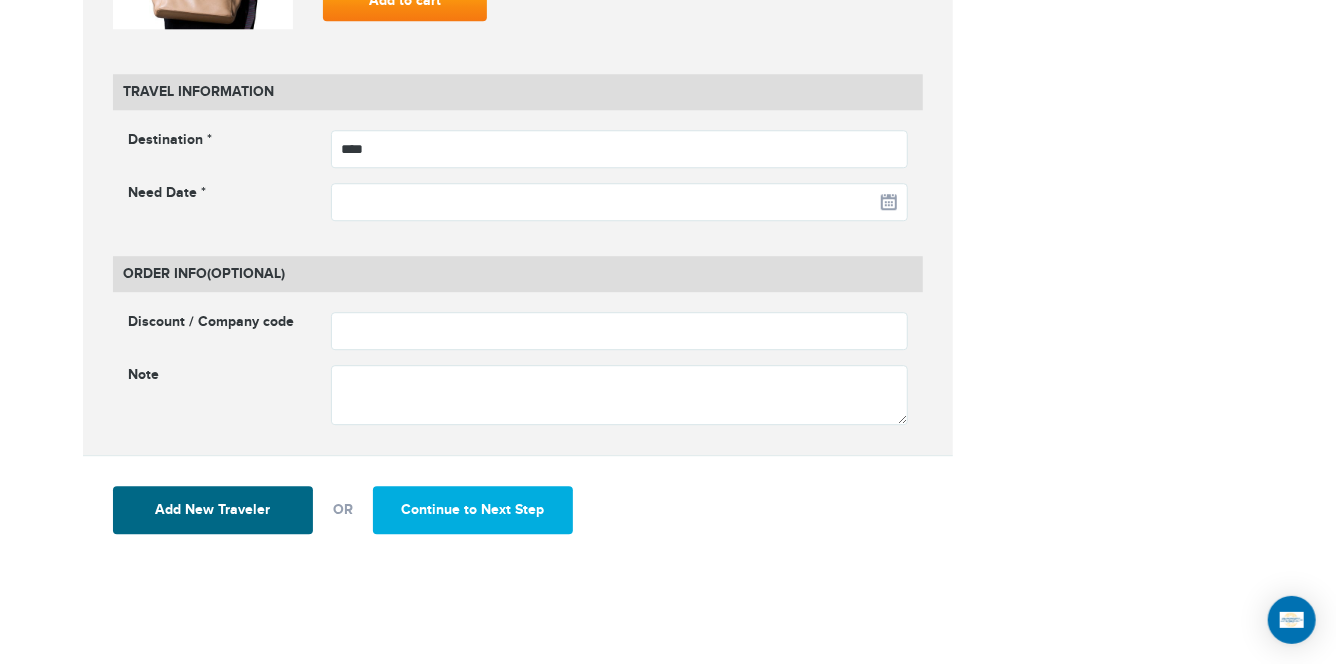 click on "**********" at bounding box center [668, -822] 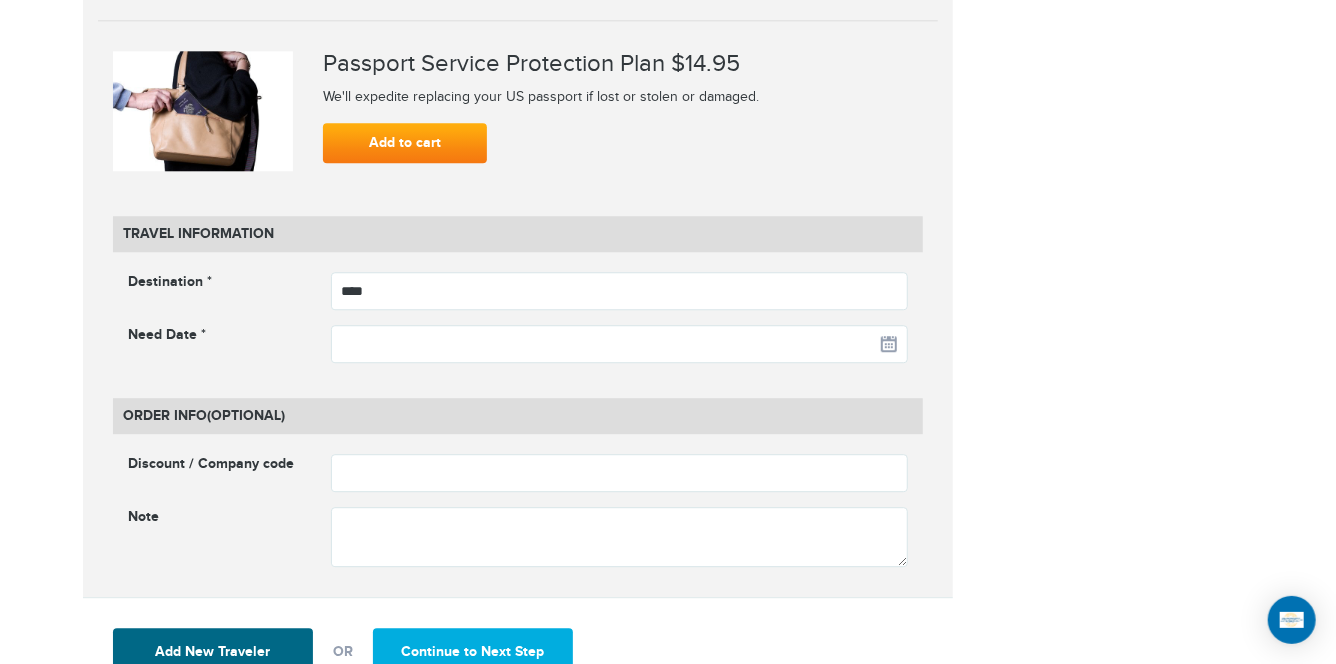 scroll, scrollTop: 2441, scrollLeft: 0, axis: vertical 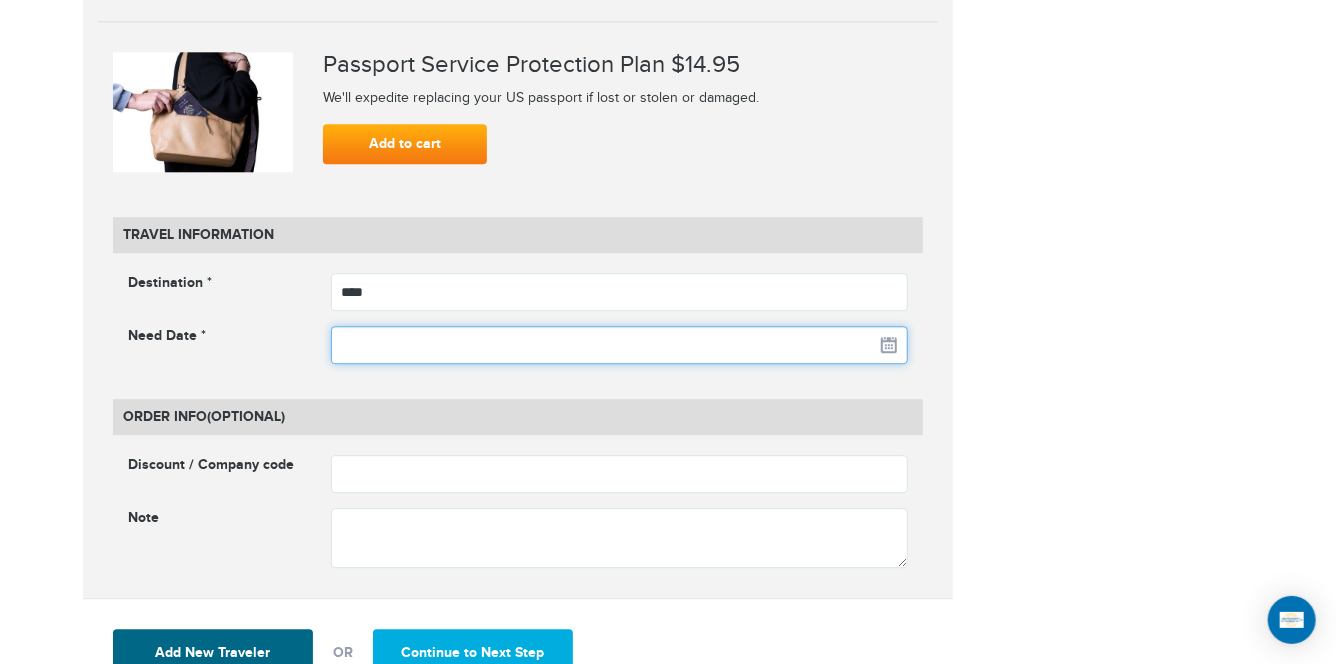 click at bounding box center [620, 345] 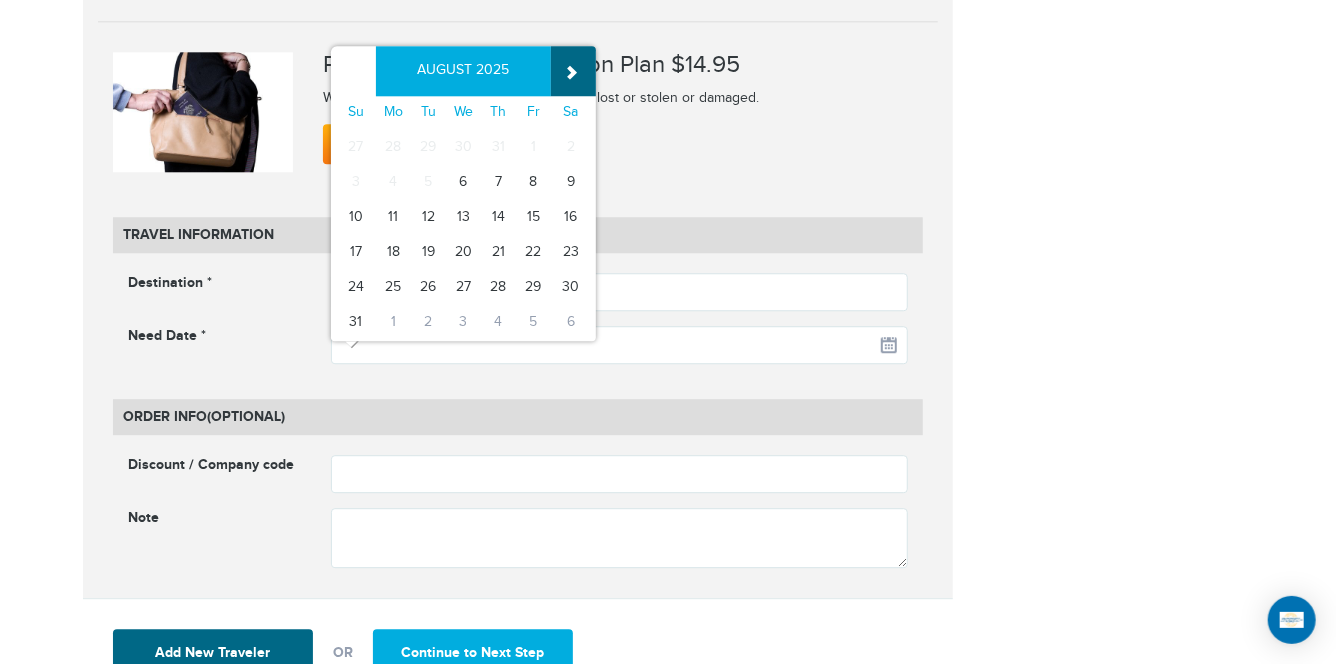 click on "»" at bounding box center [573, 71] 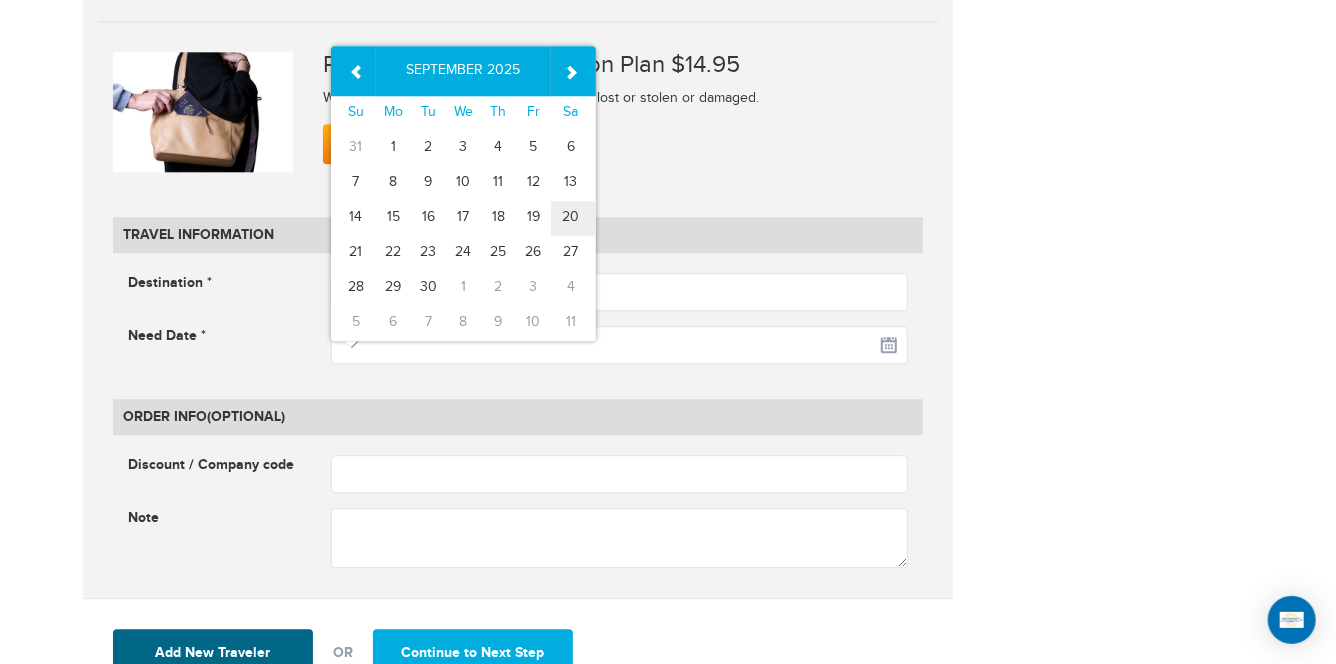 click on "20" at bounding box center (573, 218) 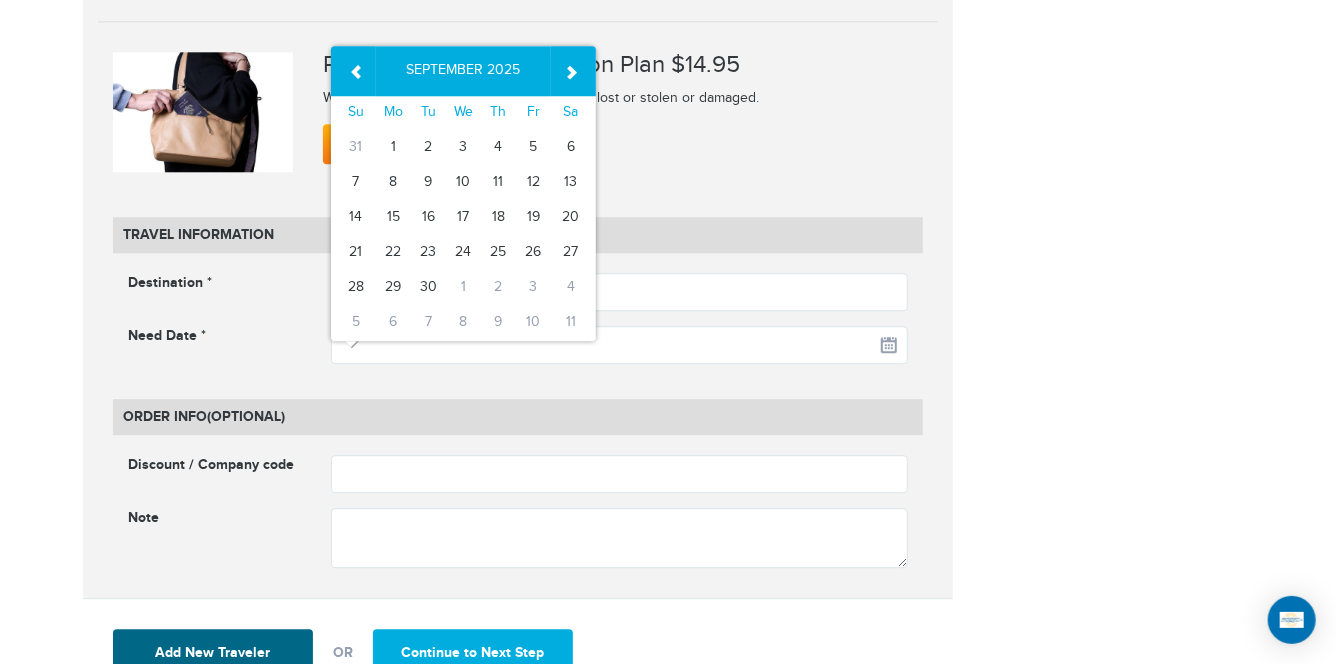 type on "**********" 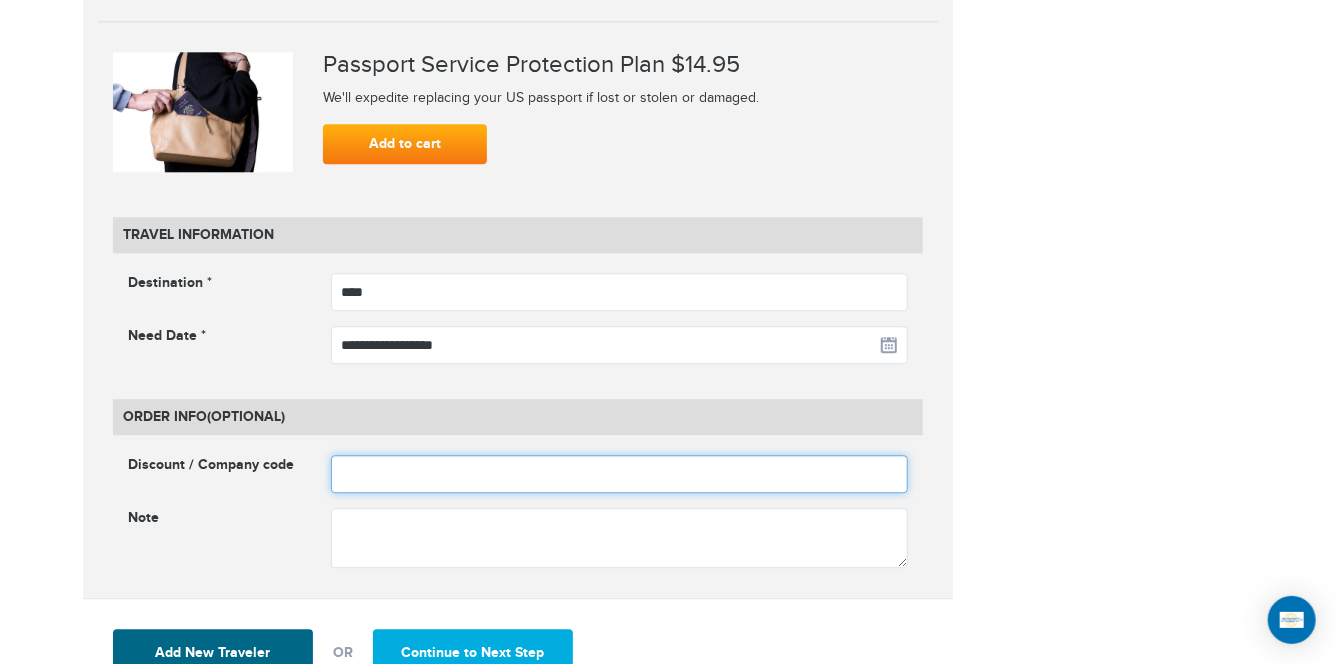 click at bounding box center [620, 474] 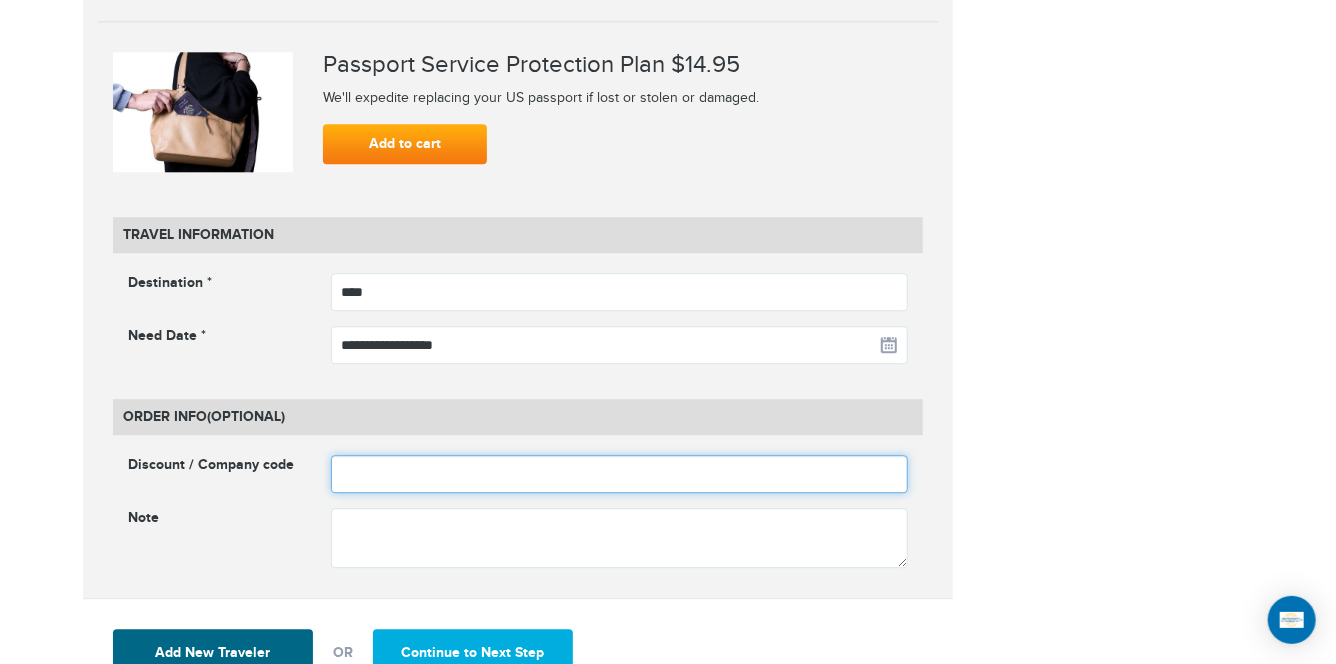 type on "********" 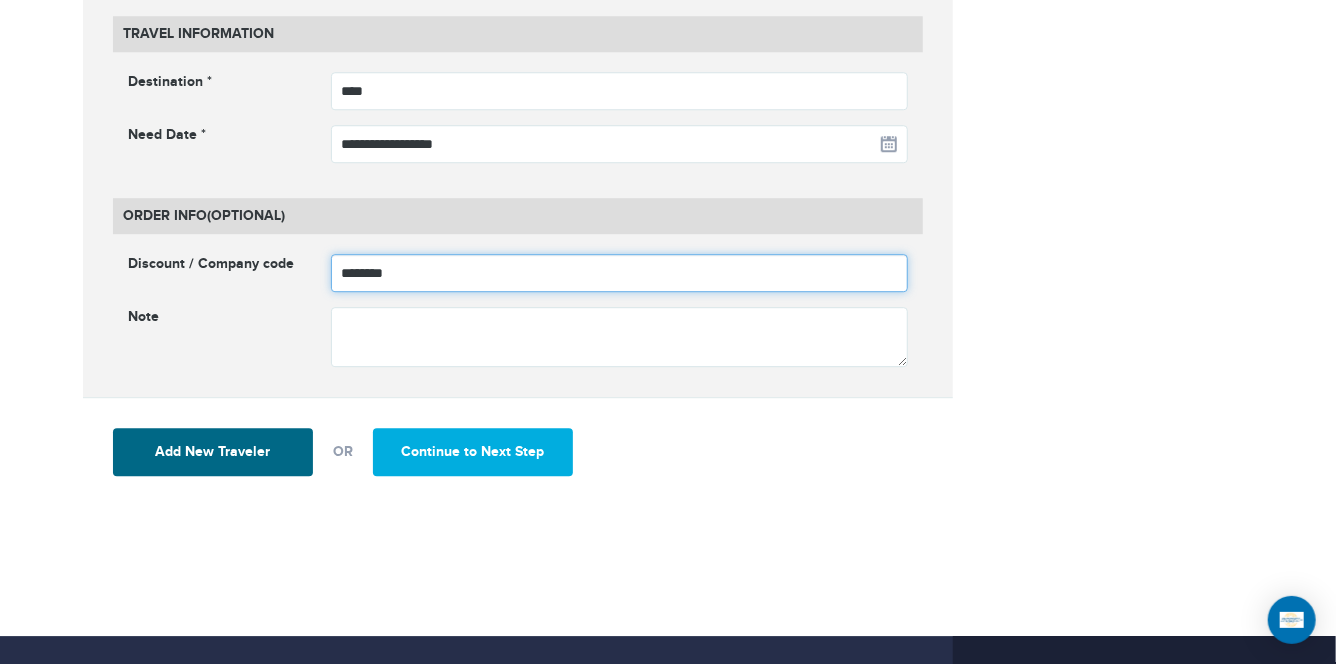 scroll, scrollTop: 2654, scrollLeft: 0, axis: vertical 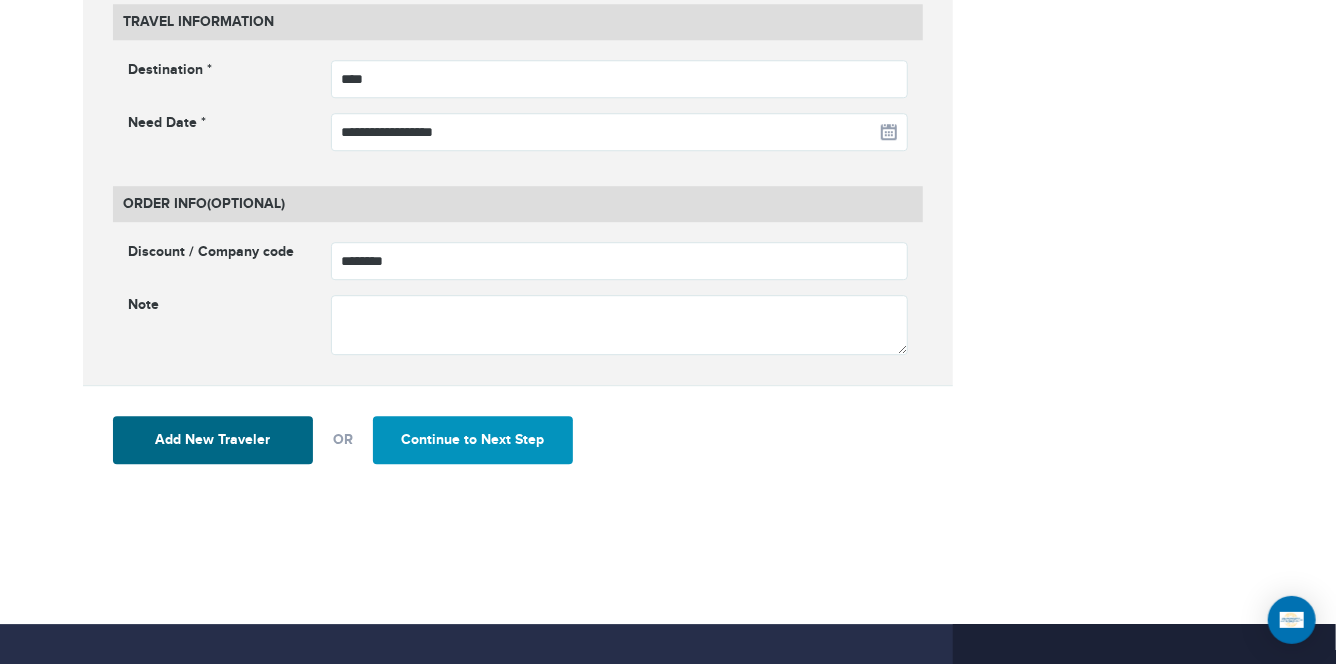 click on "Continue to Next Step" at bounding box center (473, 440) 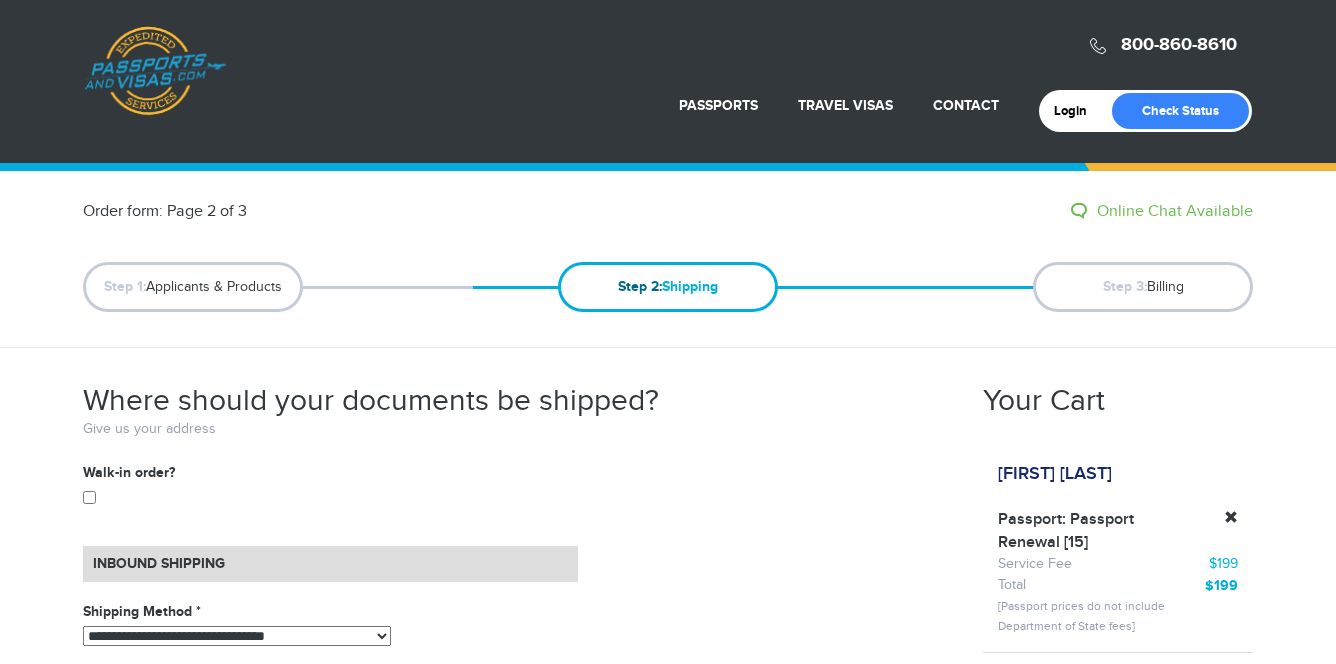 scroll, scrollTop: 0, scrollLeft: 0, axis: both 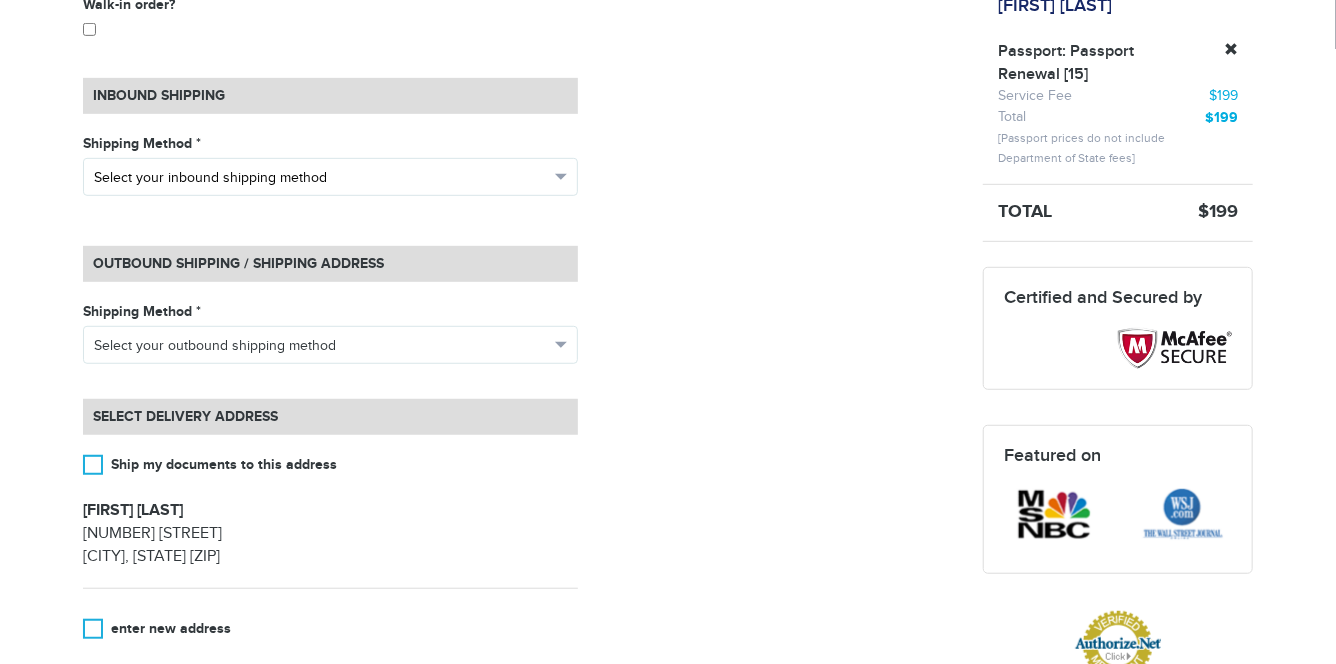 click on "Select your inbound shipping method" at bounding box center [321, 178] 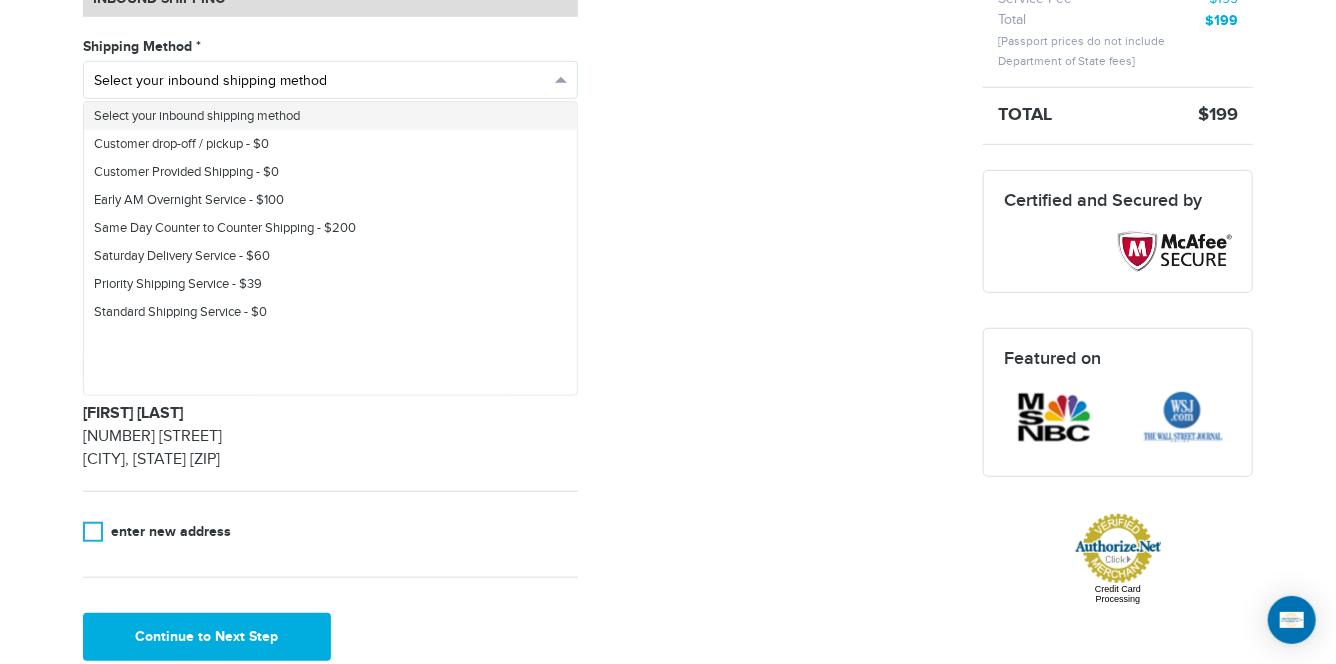 scroll, scrollTop: 560, scrollLeft: 0, axis: vertical 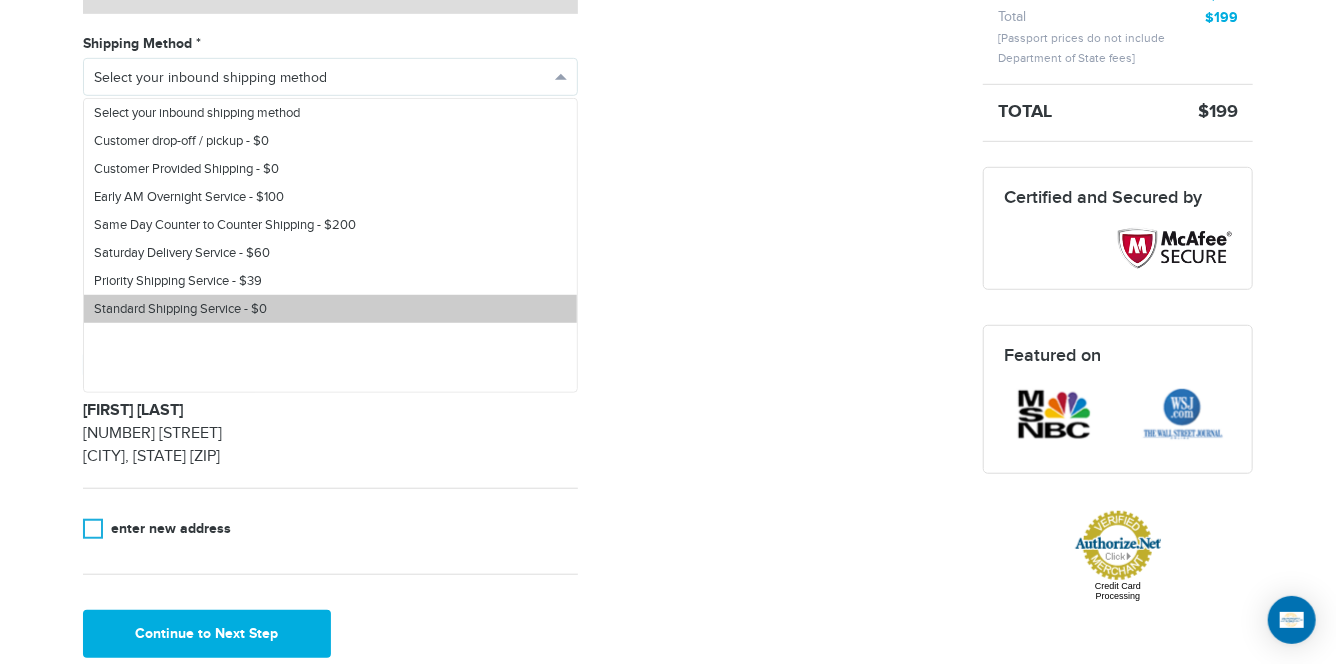 click on "Standard Shipping Service - $0" at bounding box center [180, 309] 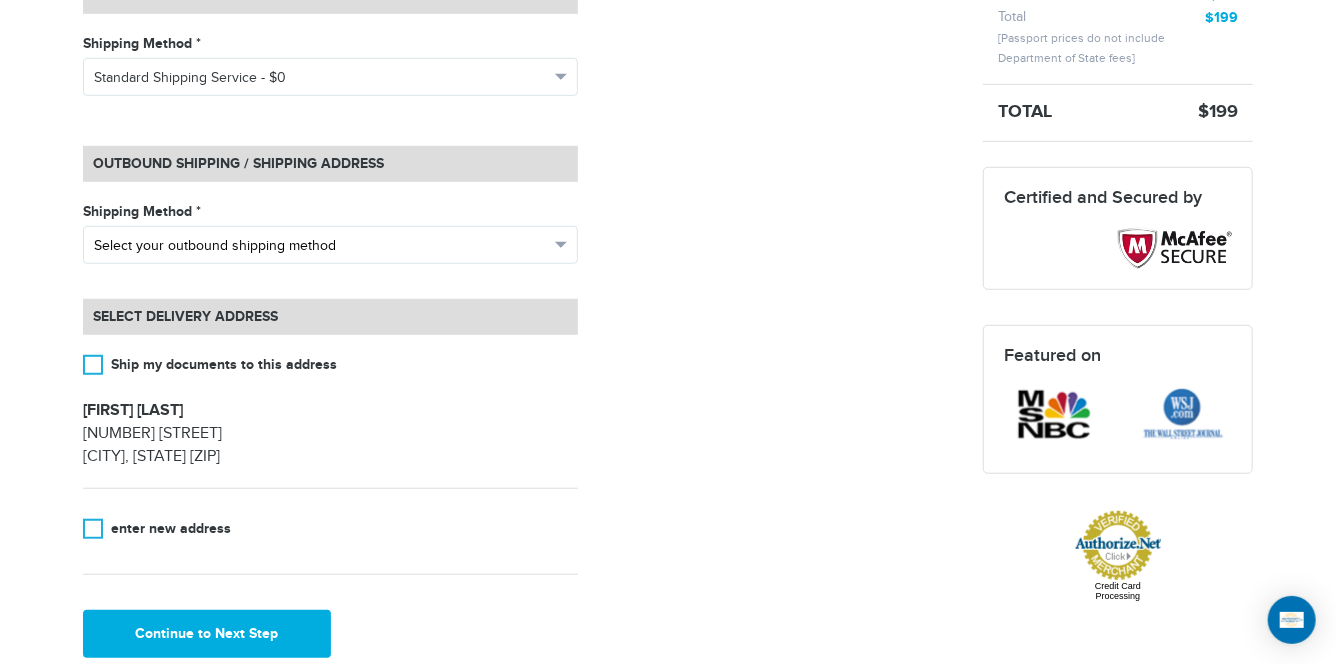 click on "Select your outbound shipping method" at bounding box center [321, 246] 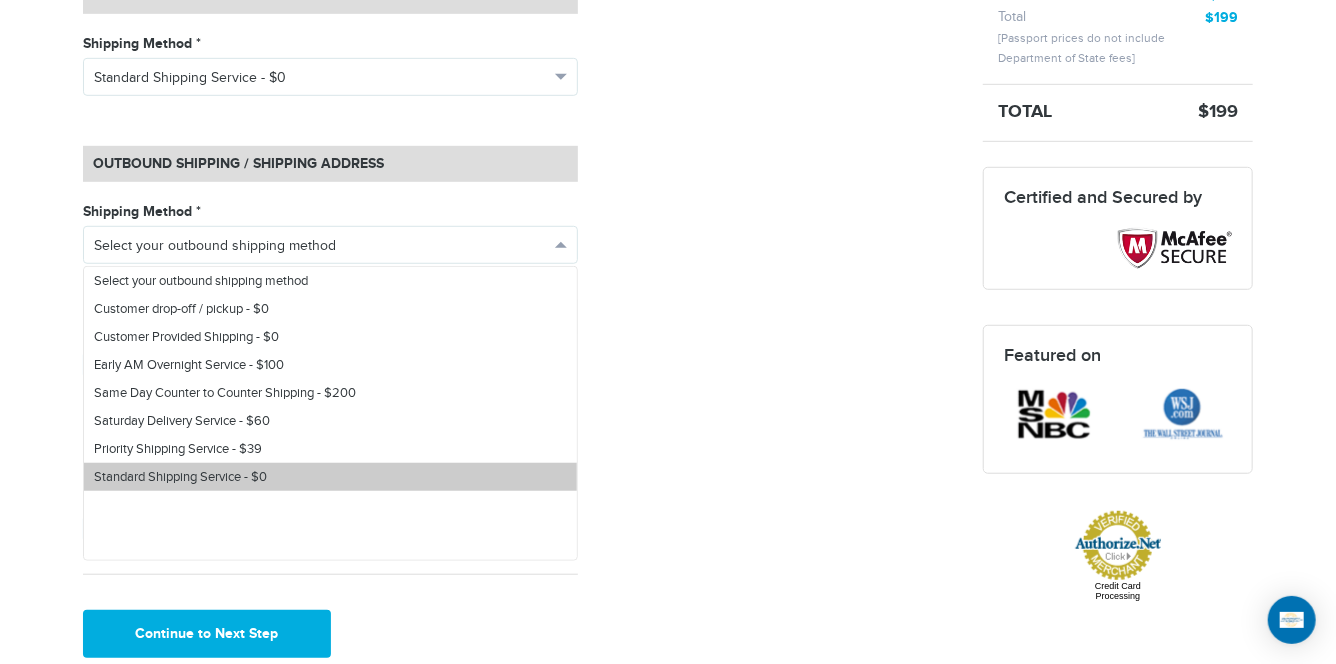 click on "Standard Shipping Service - $0" at bounding box center [180, 477] 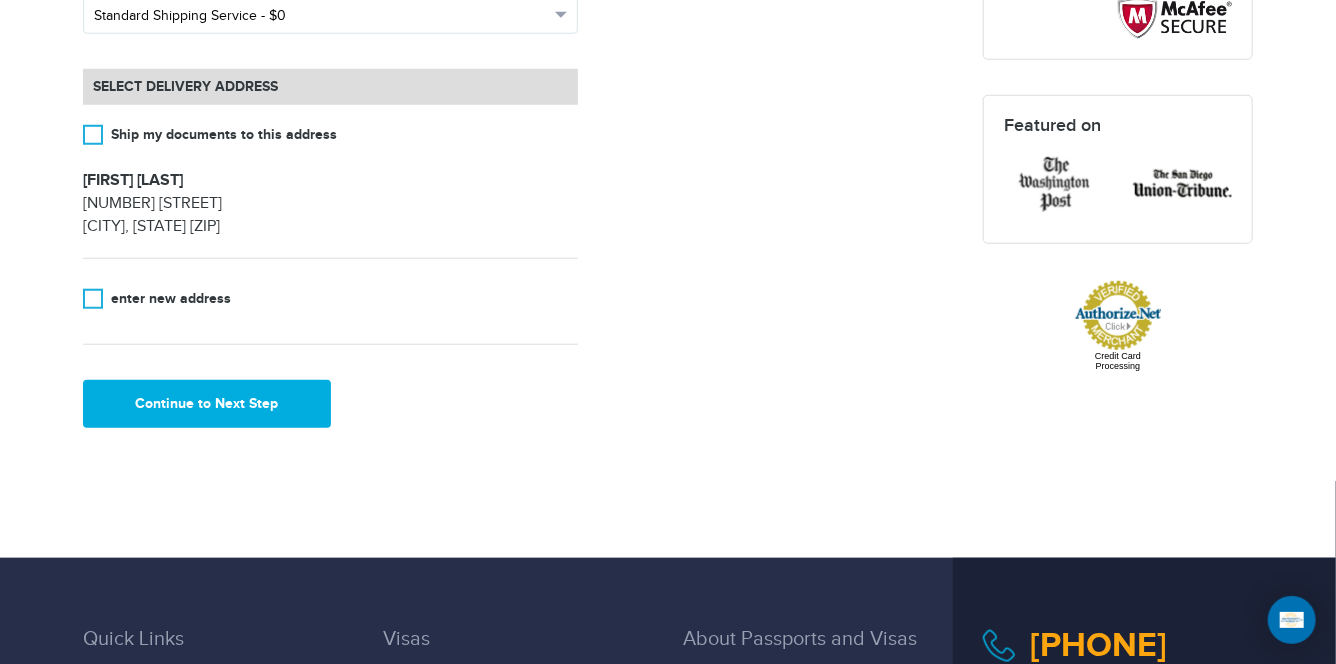 scroll, scrollTop: 792, scrollLeft: 0, axis: vertical 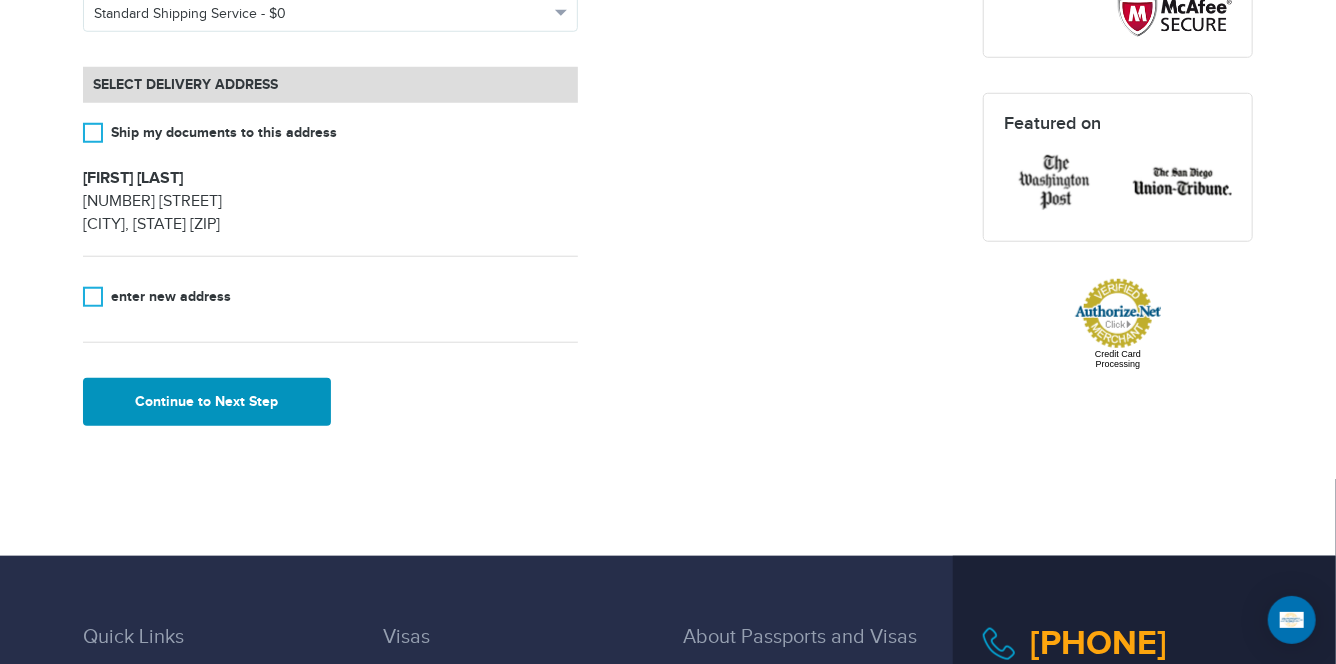 click on "Continue to Next Step" at bounding box center (207, 402) 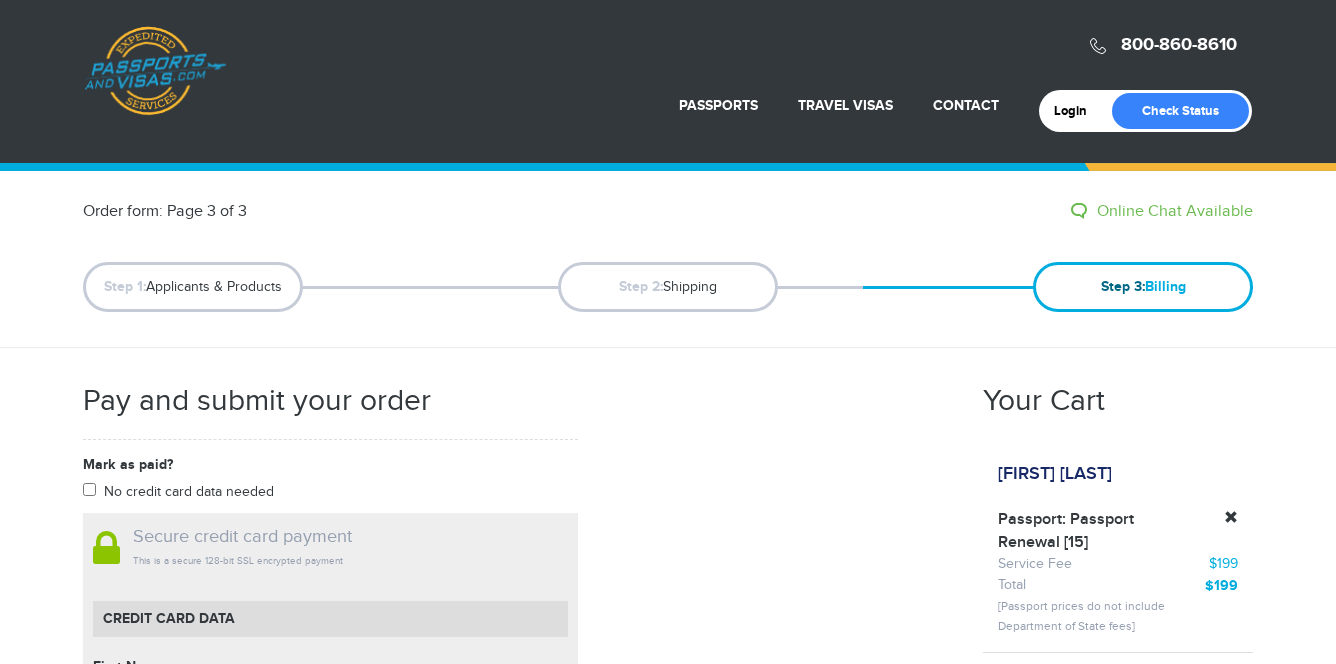 scroll, scrollTop: 0, scrollLeft: 0, axis: both 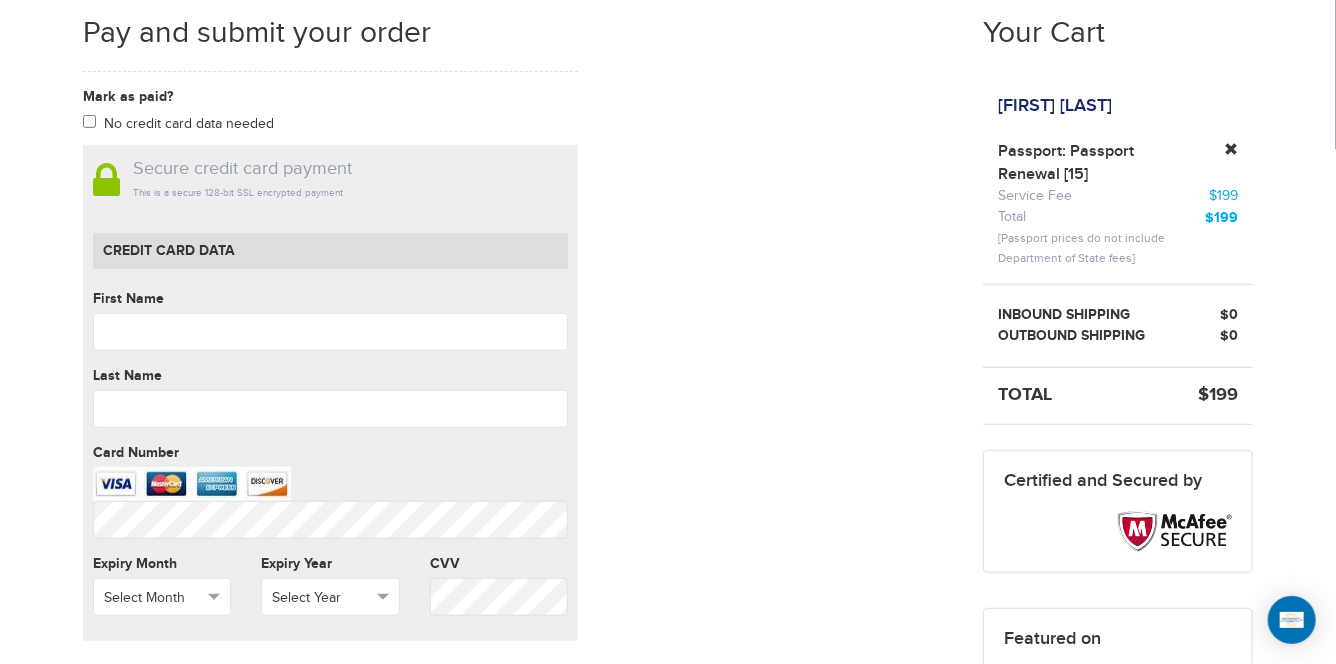 click on "[FIRST] [LAST]" at bounding box center [1055, 106] 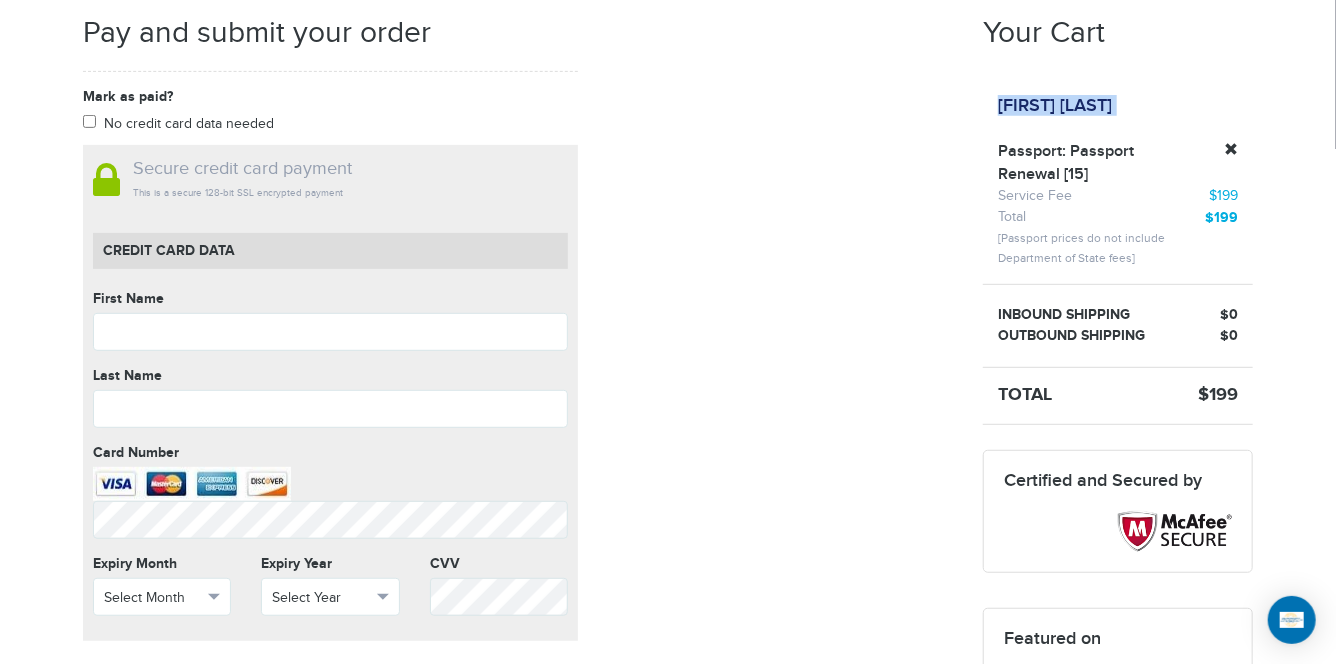 click on "[FIRST] [LAST]" at bounding box center (1055, 106) 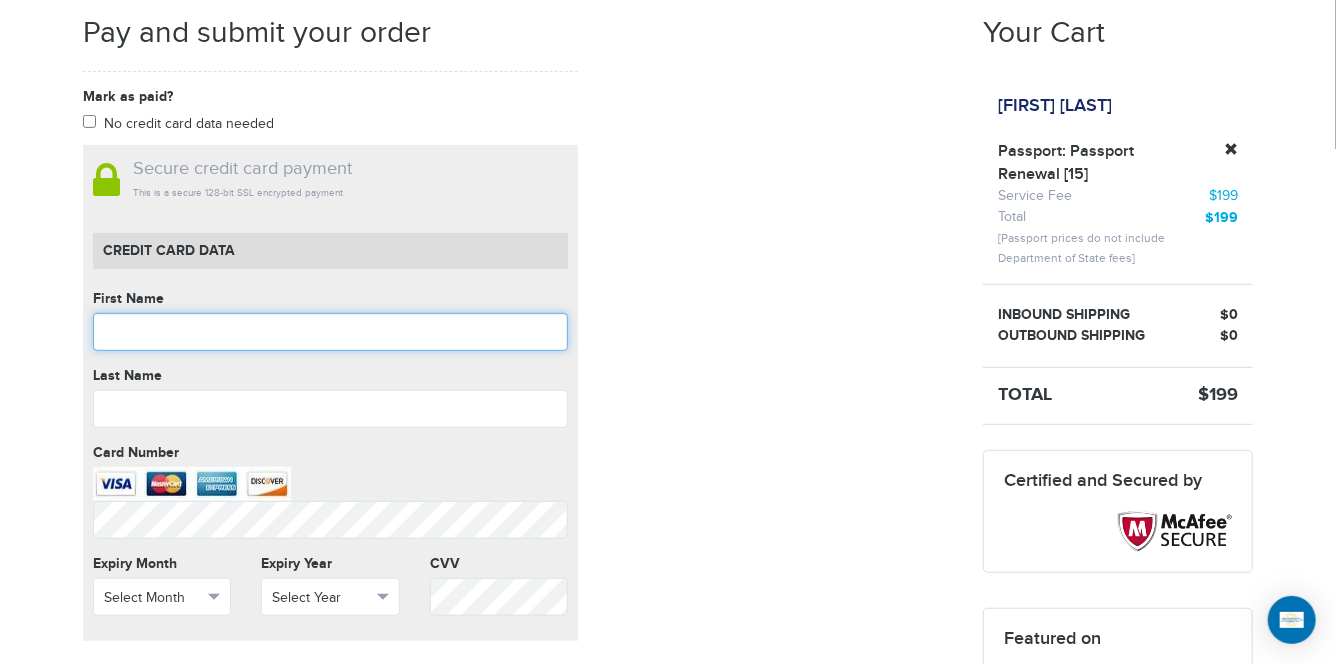 click at bounding box center (330, 332) 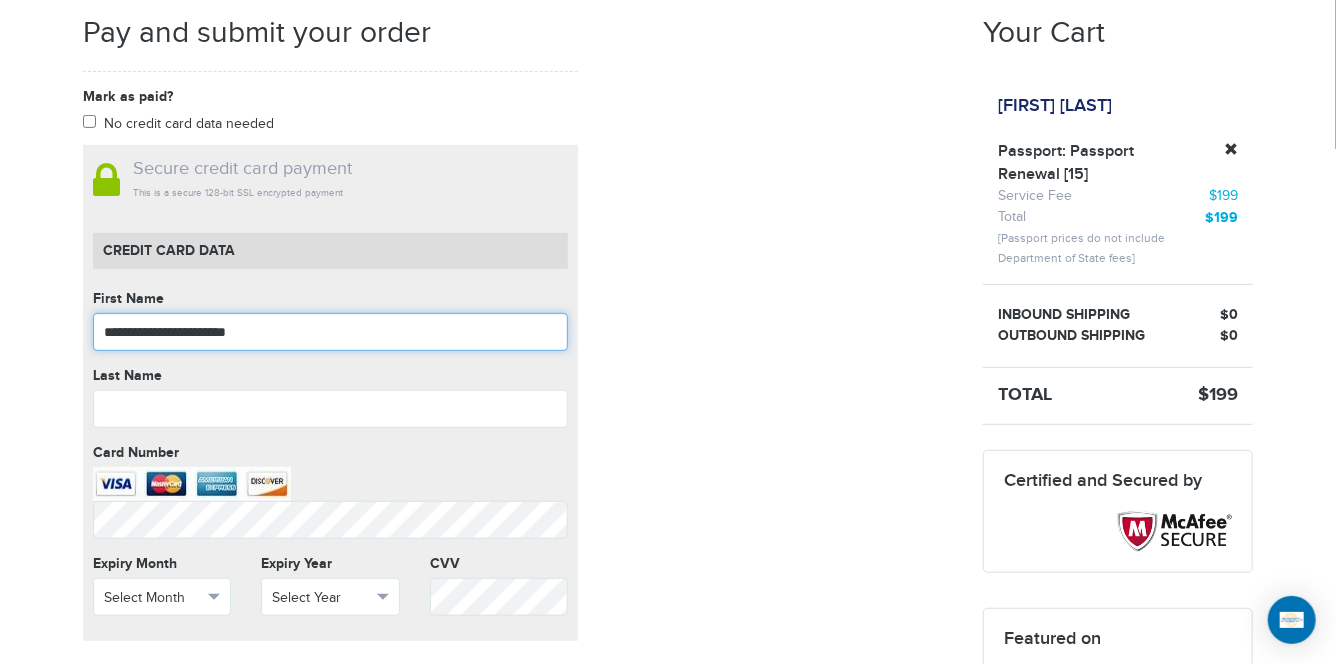 type on "**********" 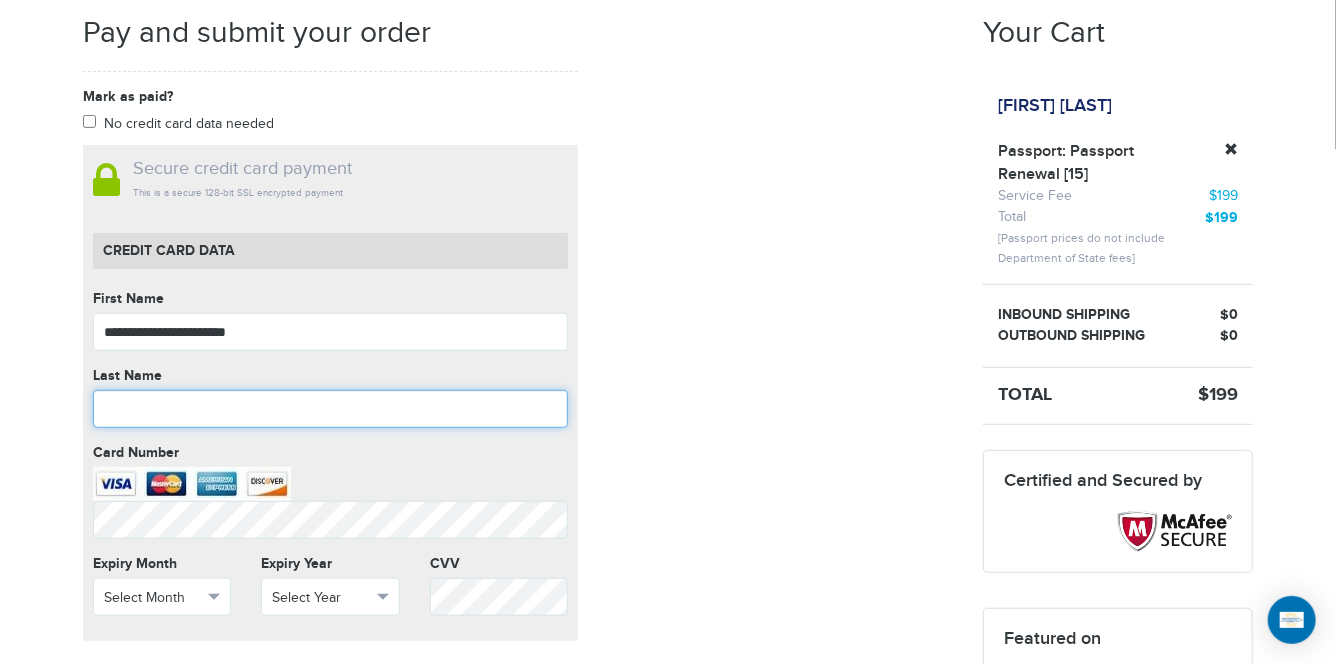 paste on "**********" 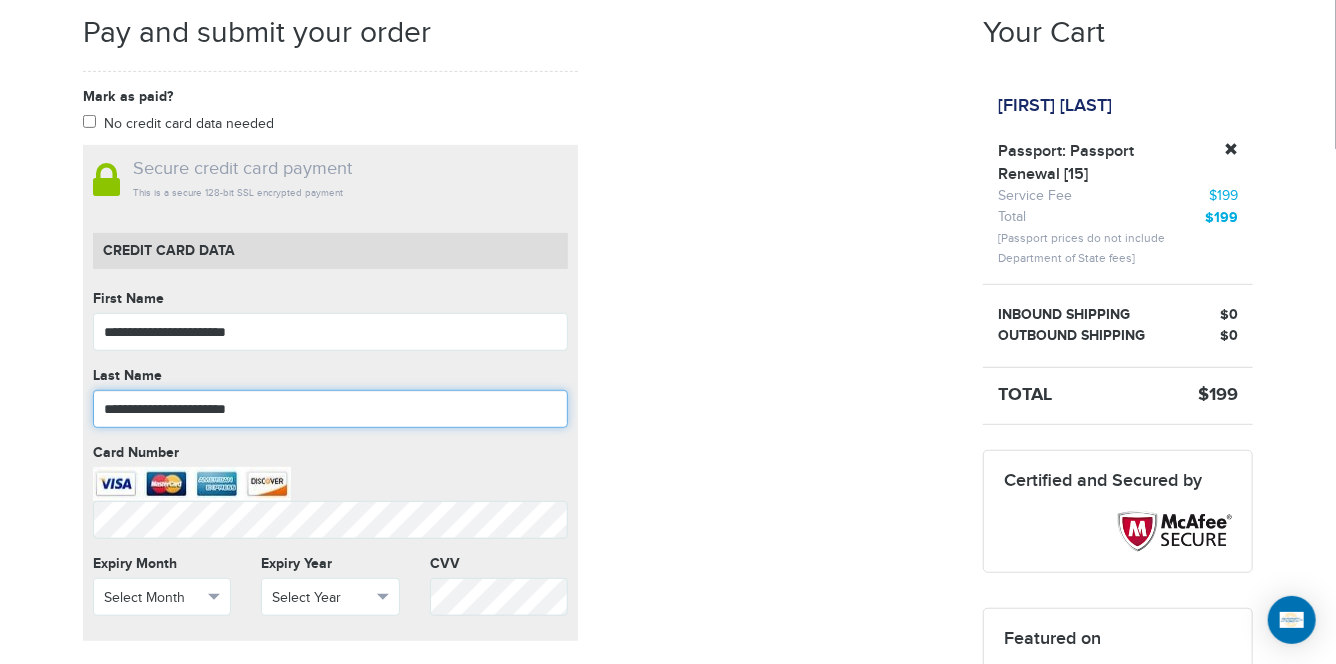 click on "**********" at bounding box center (330, 409) 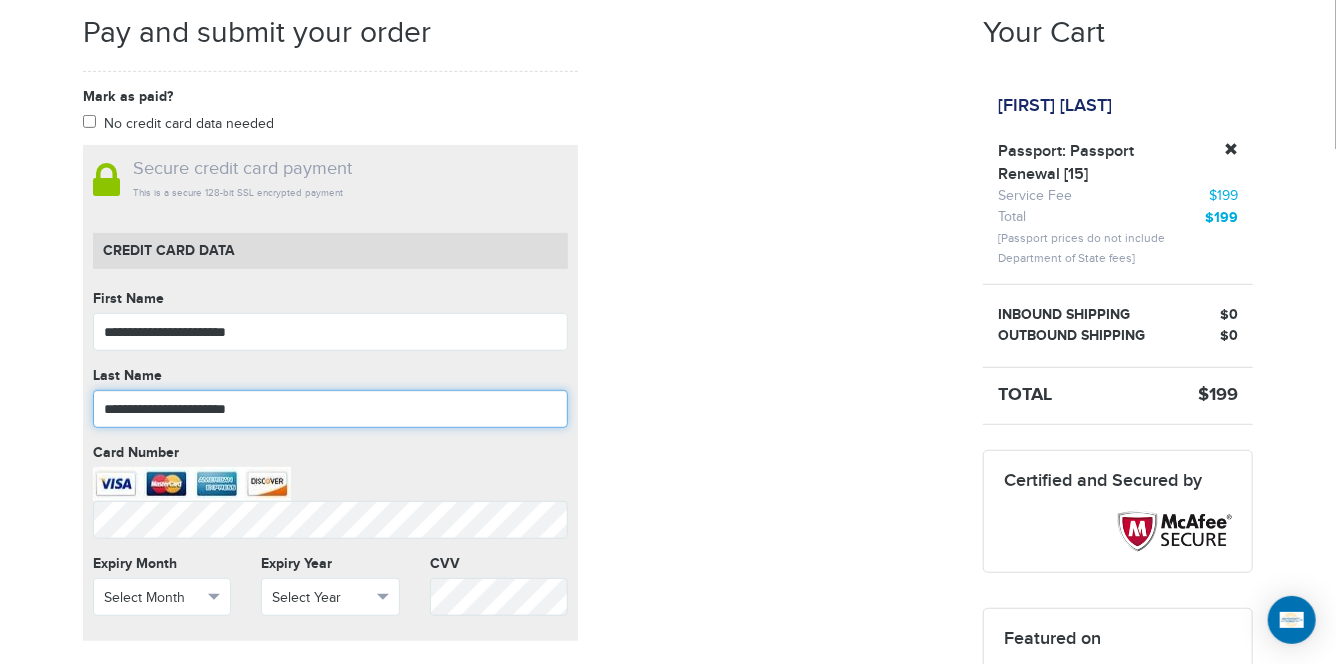 drag, startPoint x: 206, startPoint y: 407, endPoint x: -105, endPoint y: 424, distance: 311.4643 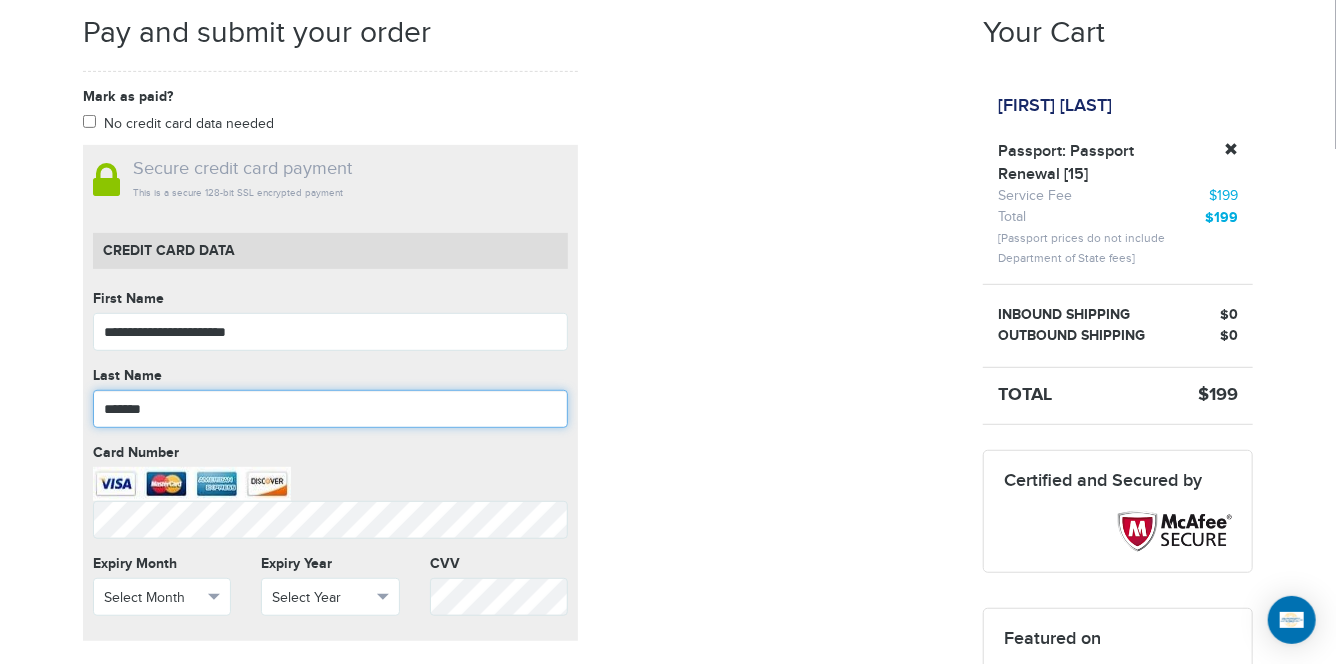 type on "*******" 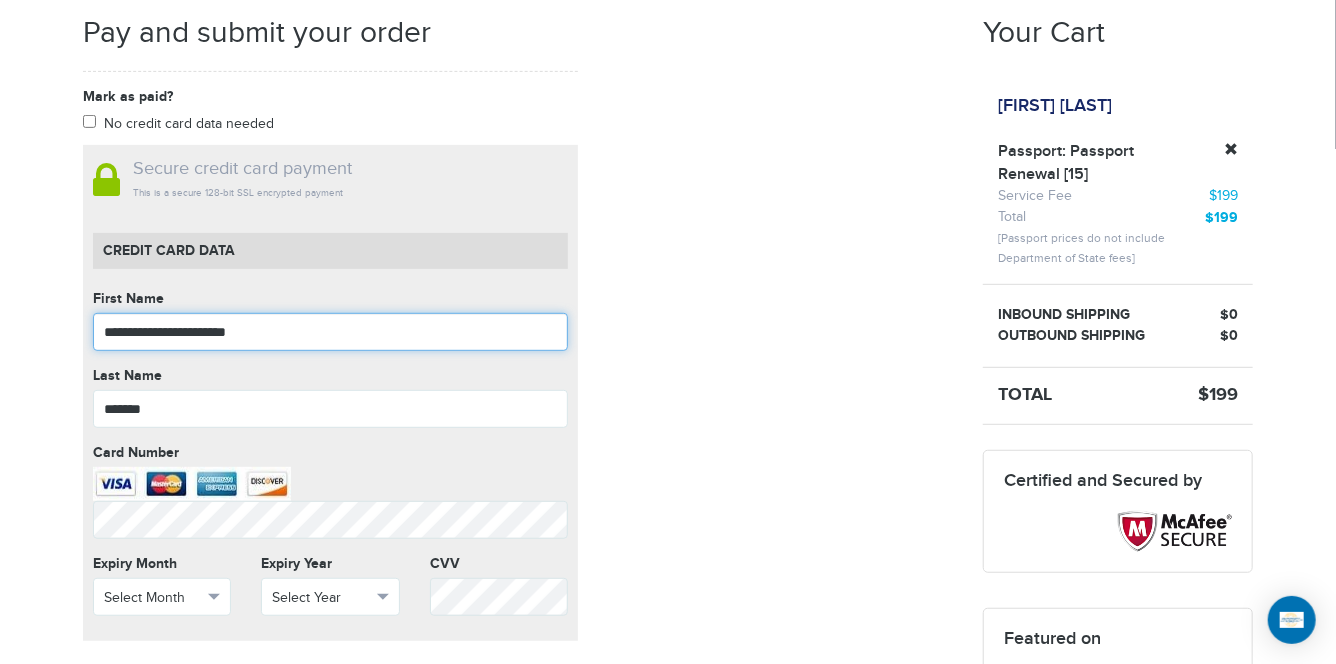 drag, startPoint x: 296, startPoint y: 340, endPoint x: 155, endPoint y: 325, distance: 141.79562 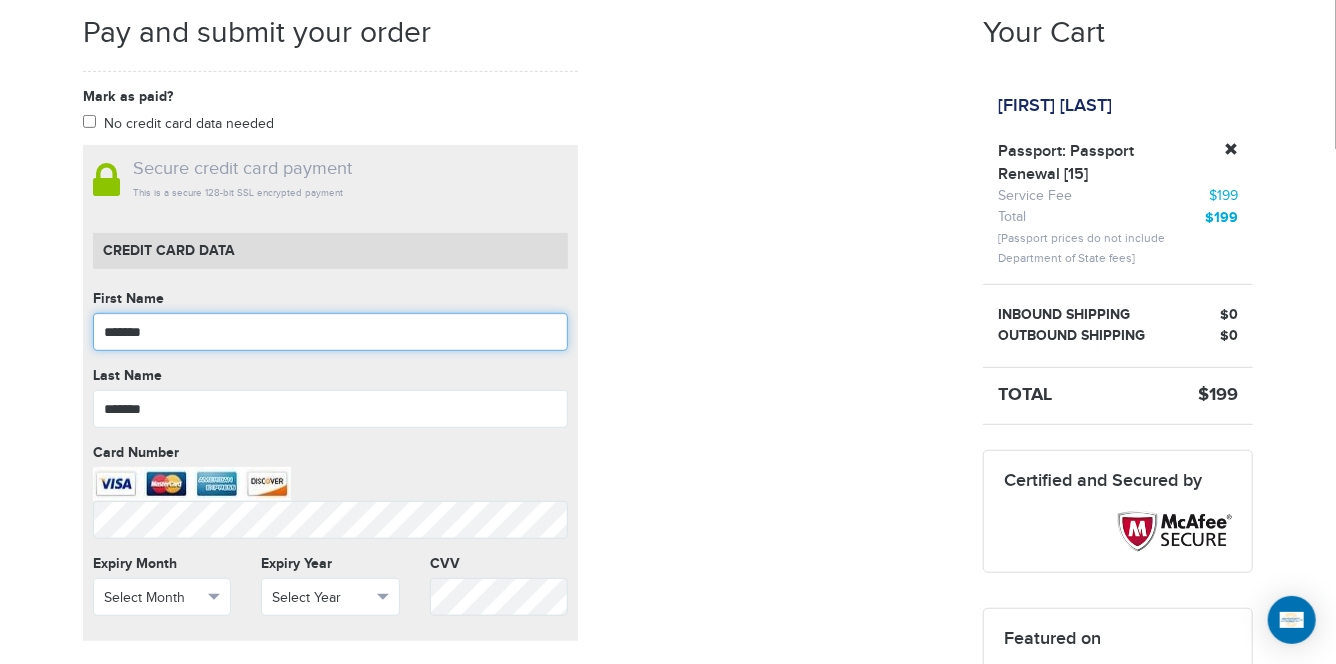 type on "*******" 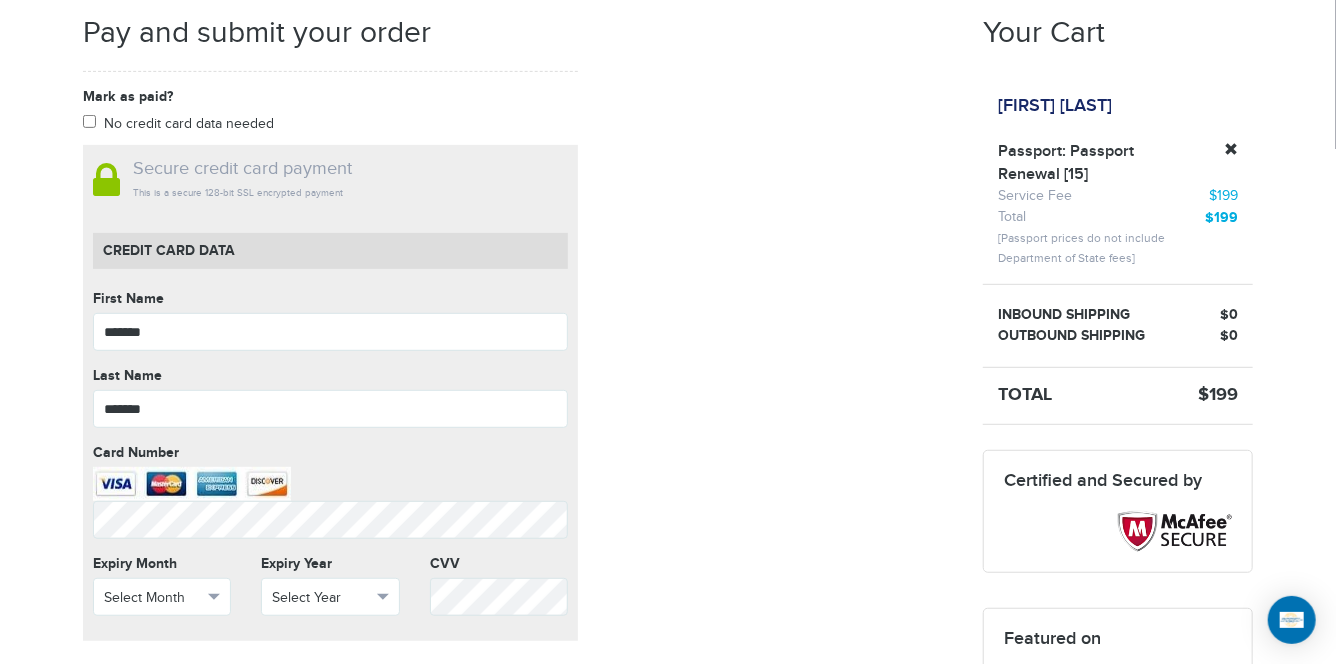 click on "Mark as paid?
No credit card data needed
Amount
*
Comment for manual payment
Secure credit card payment This is a secure 128-bit SSL encrypted payment
Credit Card data
First Name
*******
First Name cannot be empty
Last Name
*******
Last Name cannot be empty
Card Number
Card Number cannot be empty
Expiry Month
Select Month   Select Month" at bounding box center [518, 537] 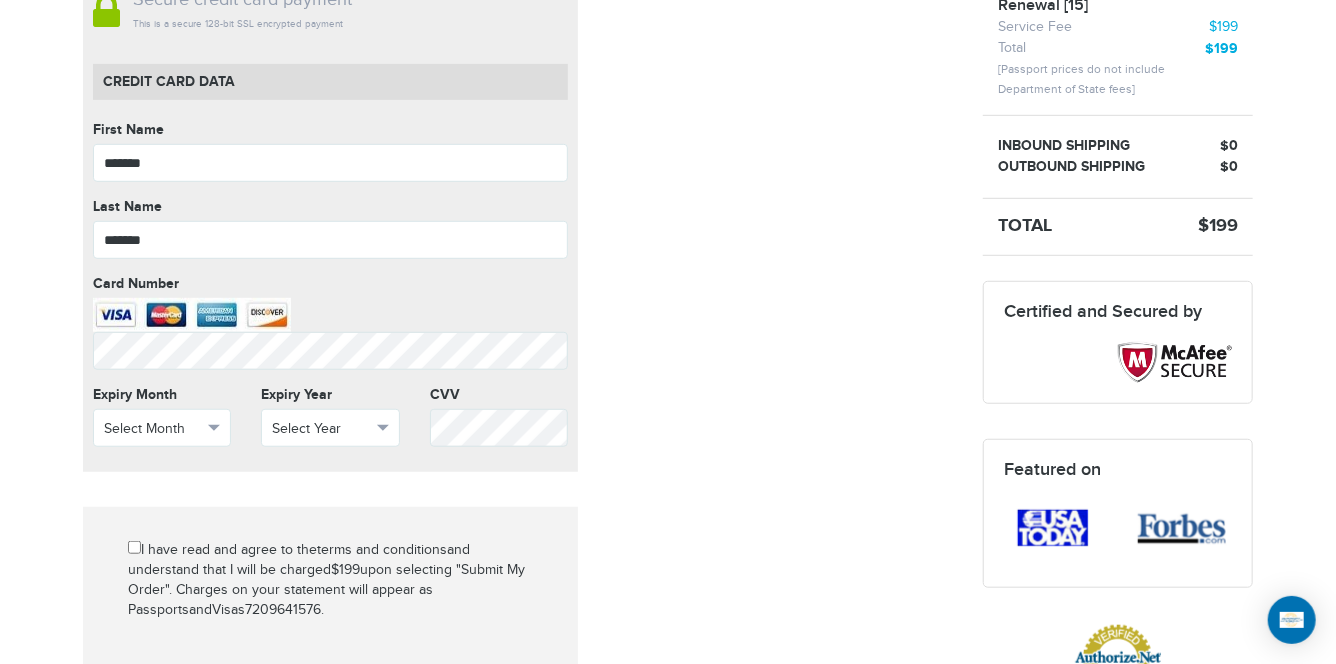 scroll, scrollTop: 571, scrollLeft: 0, axis: vertical 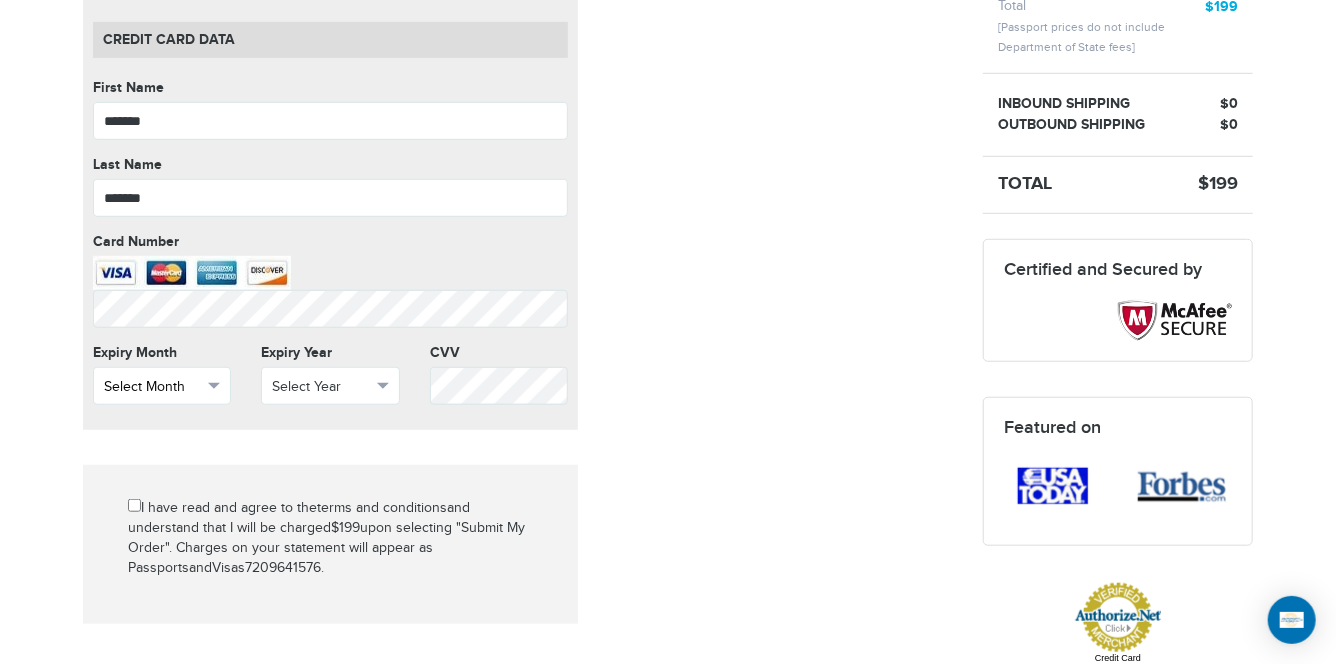 click on "Select Month" at bounding box center (153, 387) 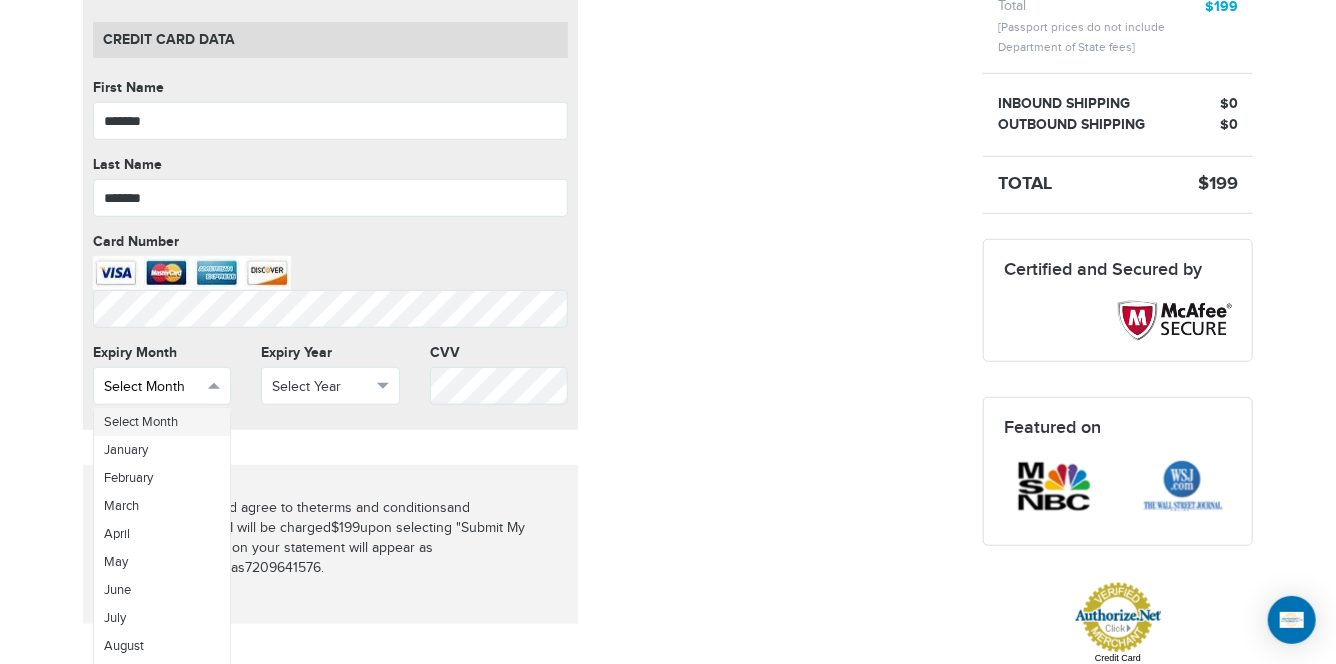 scroll, scrollTop: 70, scrollLeft: 0, axis: vertical 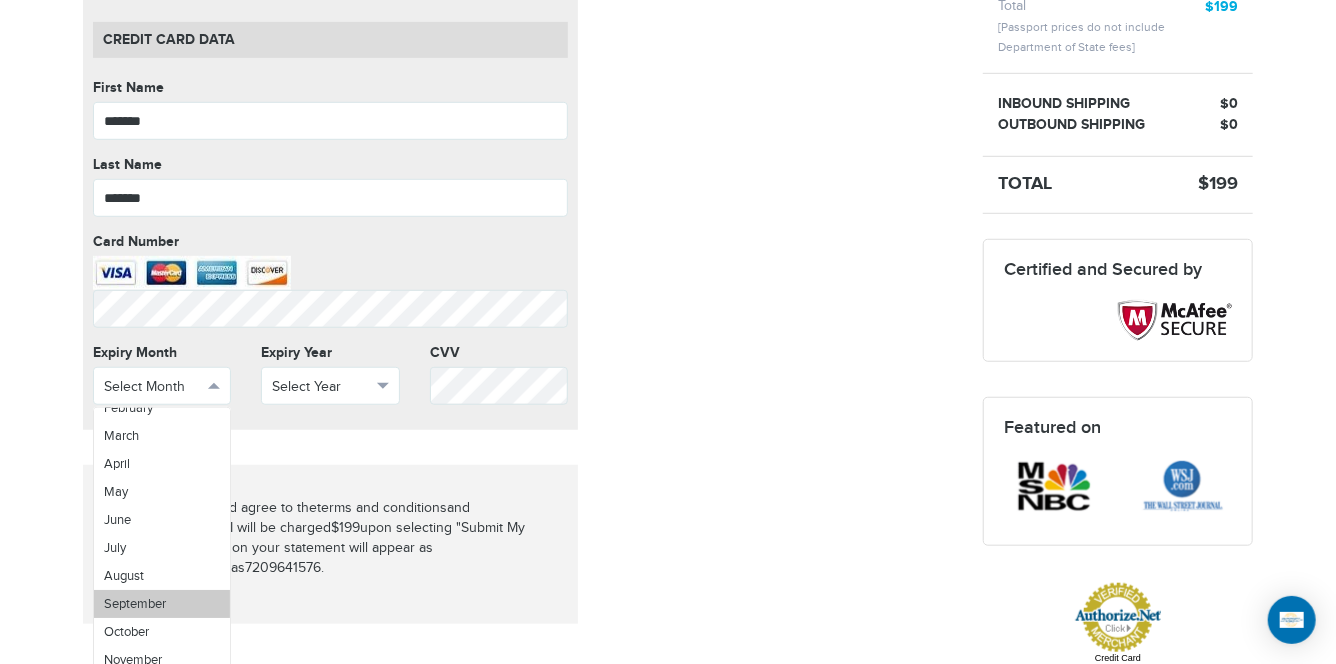 click on "September" at bounding box center (135, 604) 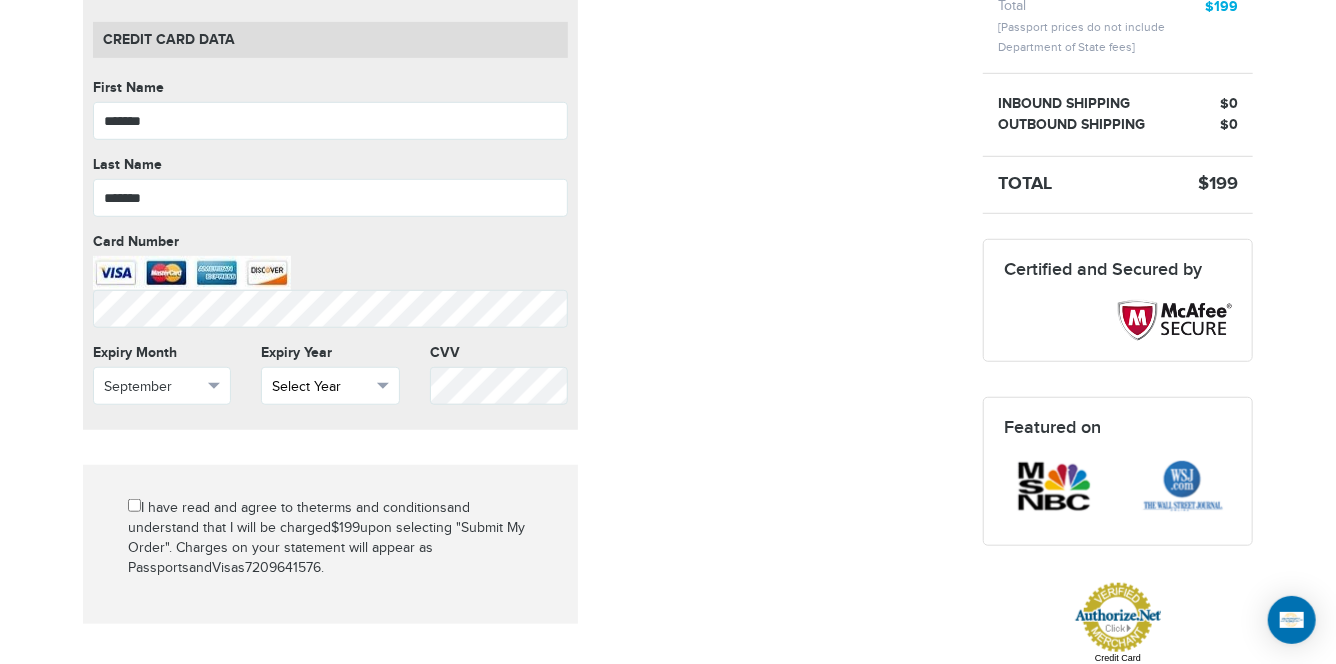click on "Select Year" at bounding box center (321, 387) 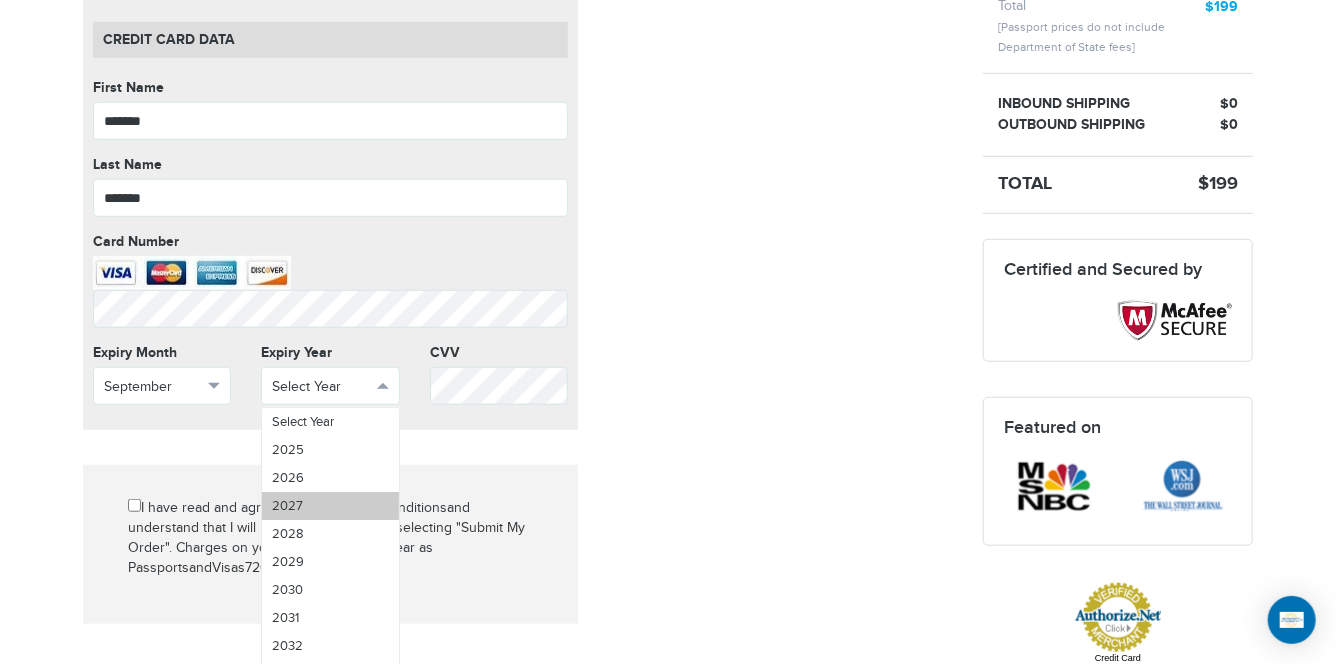 click on "2027" at bounding box center [330, 506] 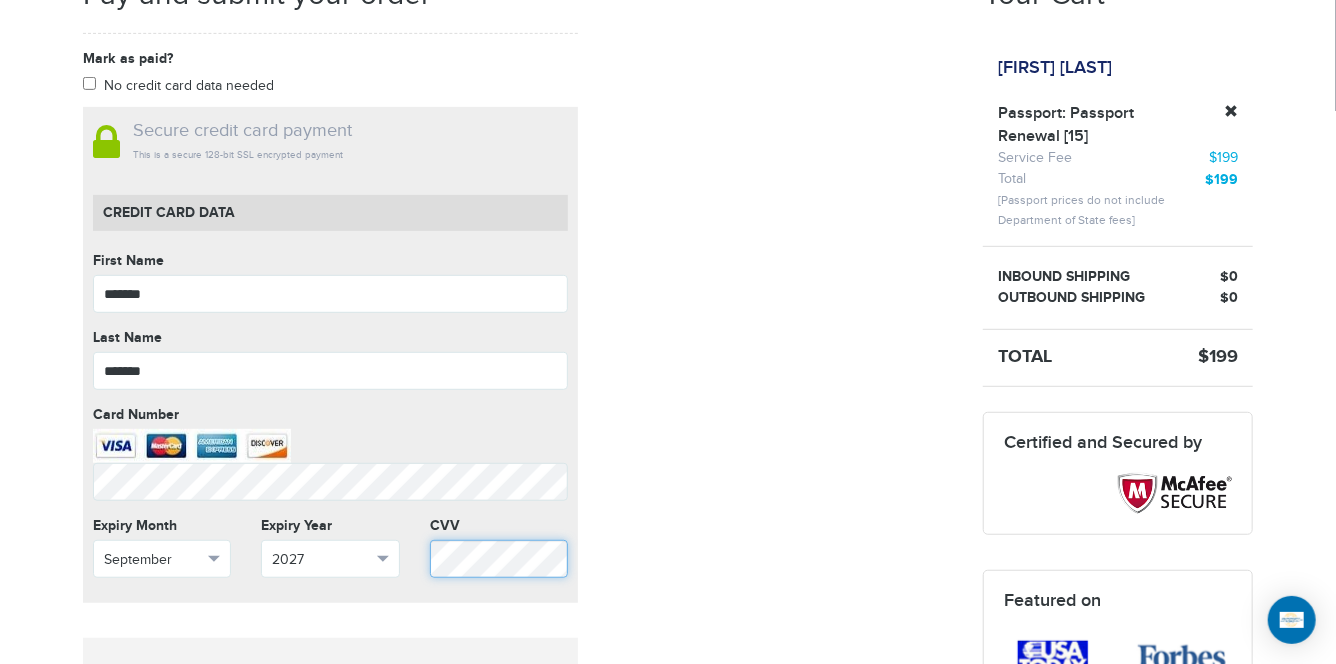 scroll, scrollTop: 397, scrollLeft: 0, axis: vertical 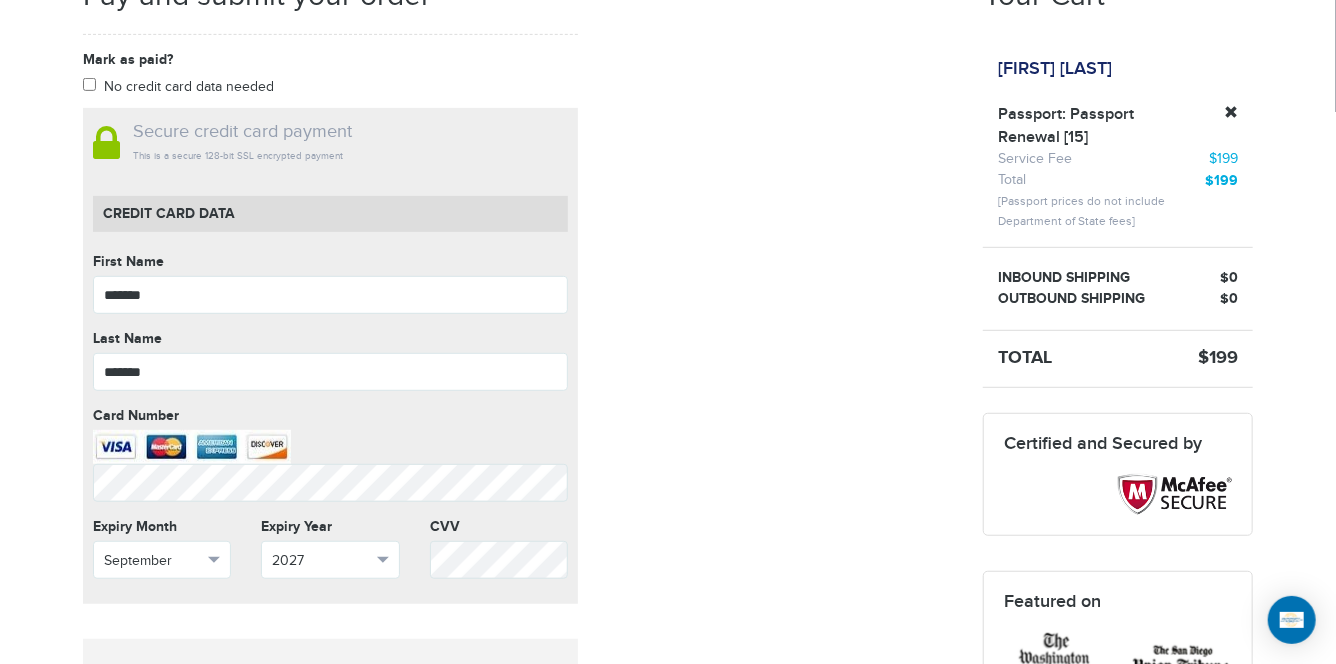 click on "[PHONE]
Passports & Visas.com
Hello, [FIRST] [LAST]
Passports
Passport Renewal
New Passport
Second Passport
Passport Name Change
Lost Passport
Child Passport
About" at bounding box center [668, 635] 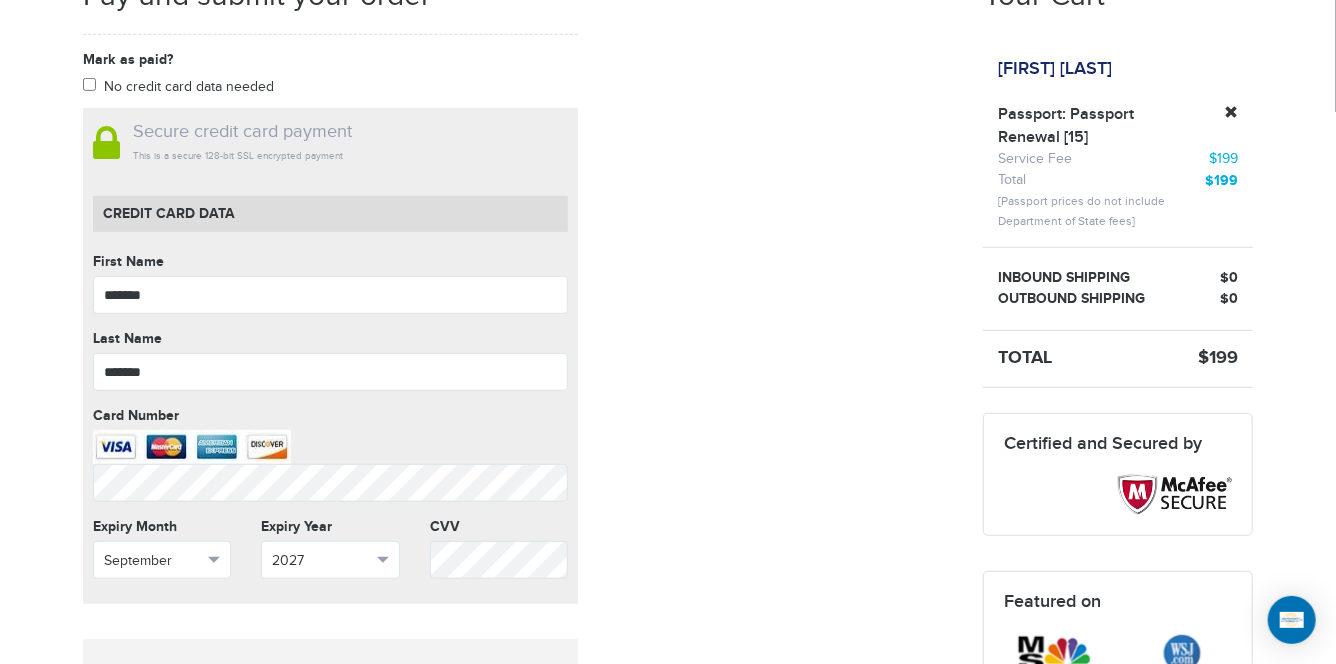 click on "Passport: Passport Renewal [15]" at bounding box center (1118, 127) 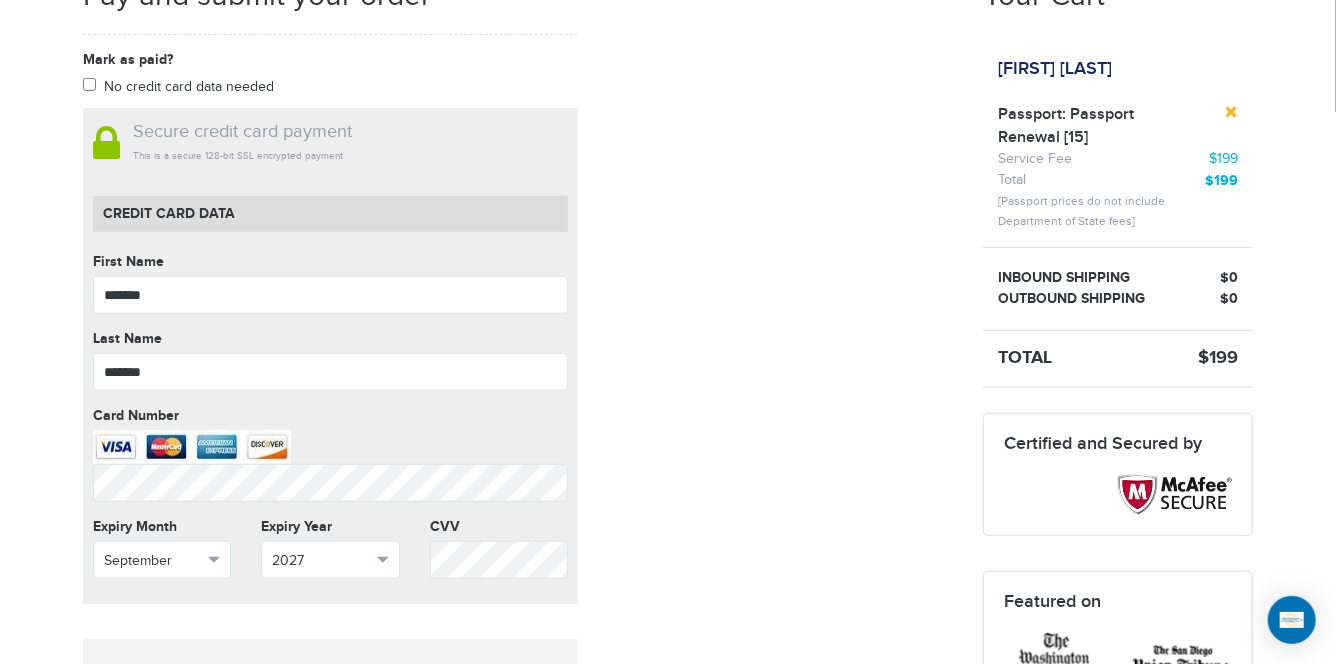 click at bounding box center (1231, 112) 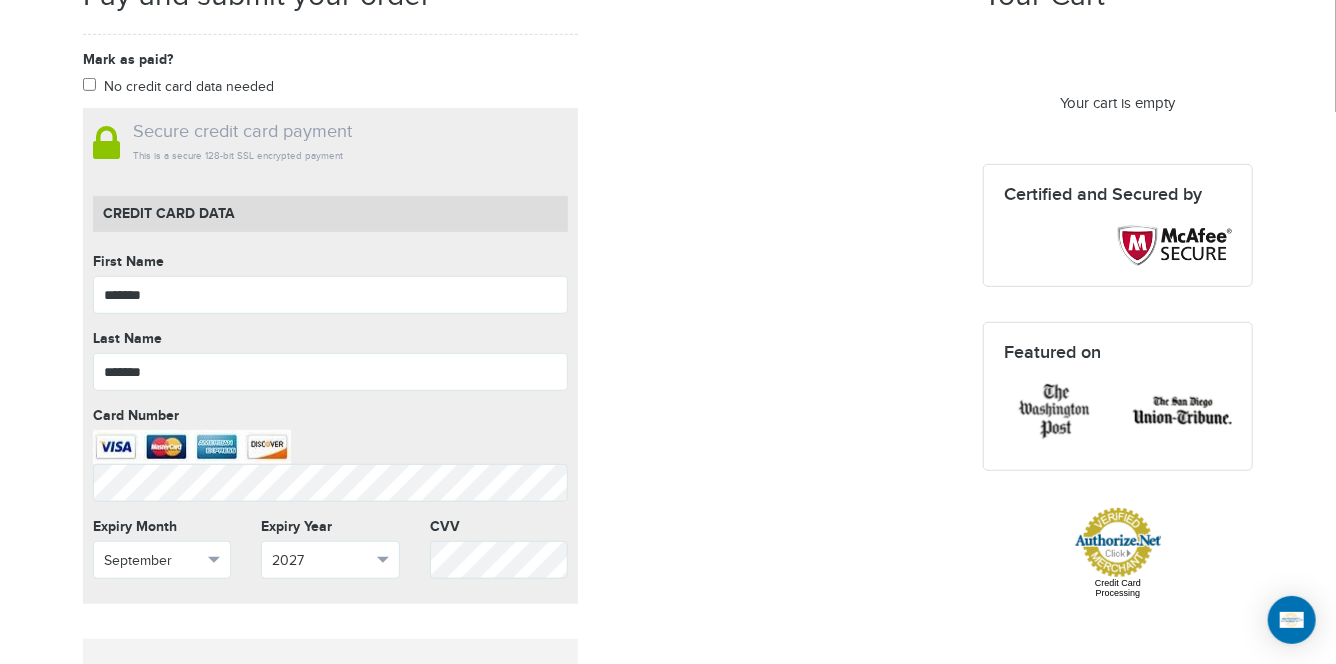 click on "Mark as paid?
No credit card data needed
Amount
*
Comment for manual payment
Secure credit card payment This is a secure 128-bit SSL encrypted payment
Credit Card data
First Name
[FIRST]
First Name cannot be empty
Last Name
[LAST]
Last Name cannot be empty
Card Number
Card Number cannot be empty
Expiry Month
September   Select Month May" at bounding box center [518, 500] 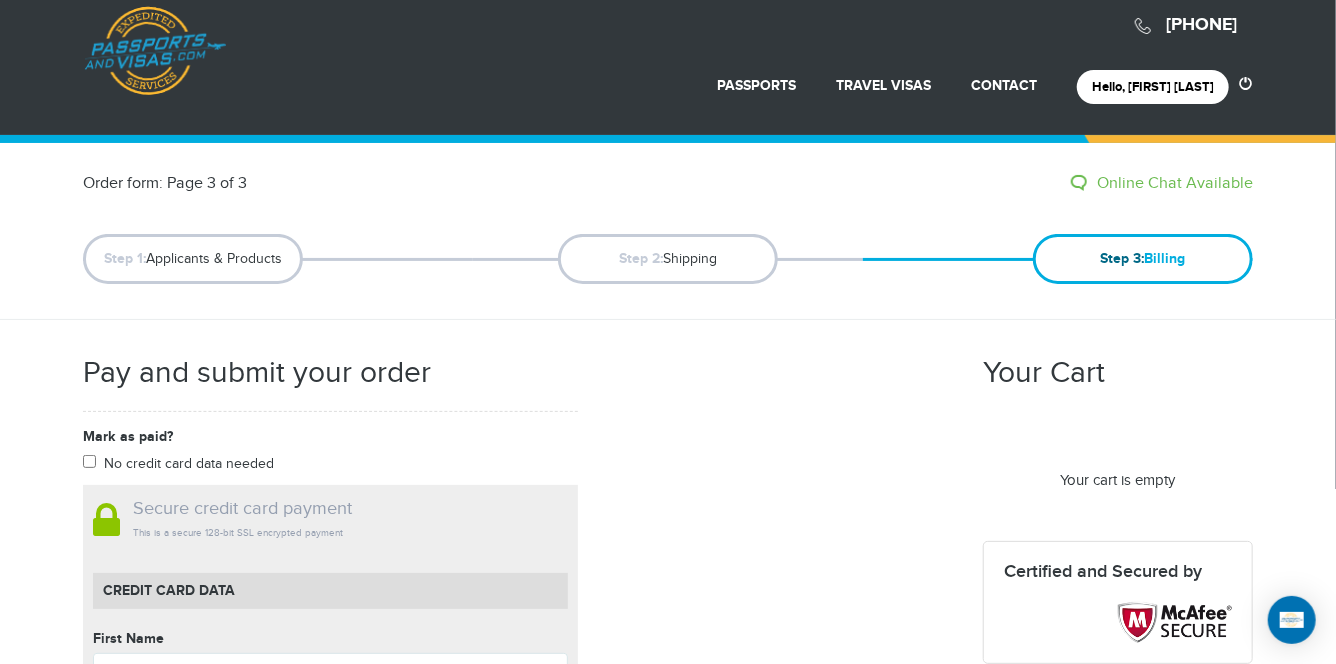 scroll, scrollTop: 0, scrollLeft: 0, axis: both 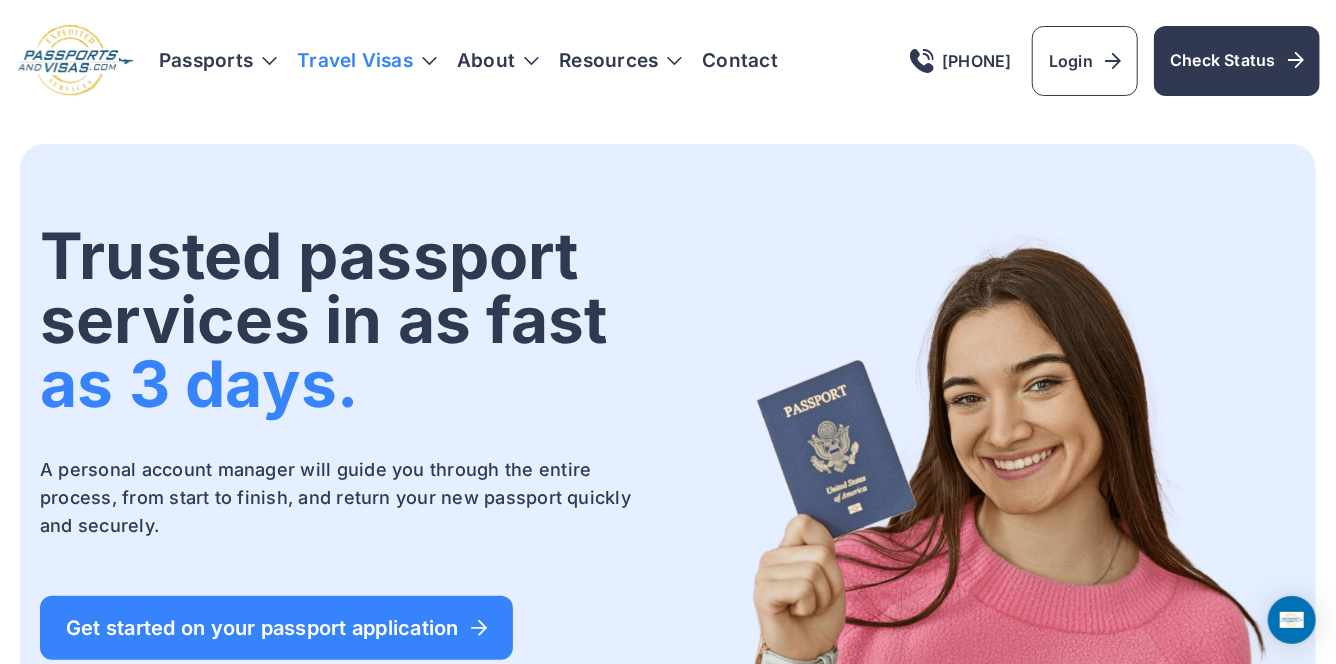 click on "Travel Visas" at bounding box center (367, 61) 